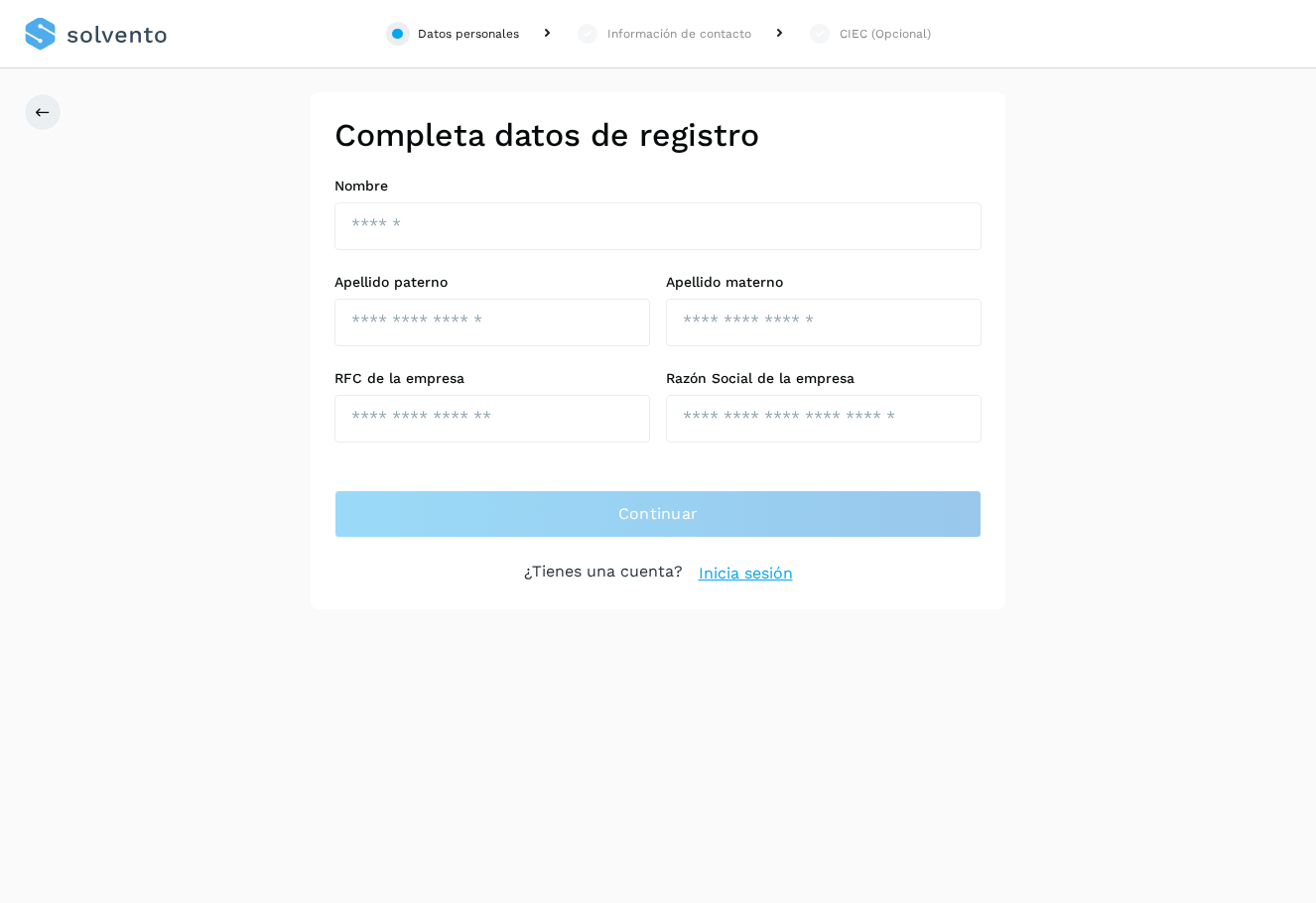 scroll, scrollTop: 0, scrollLeft: 0, axis: both 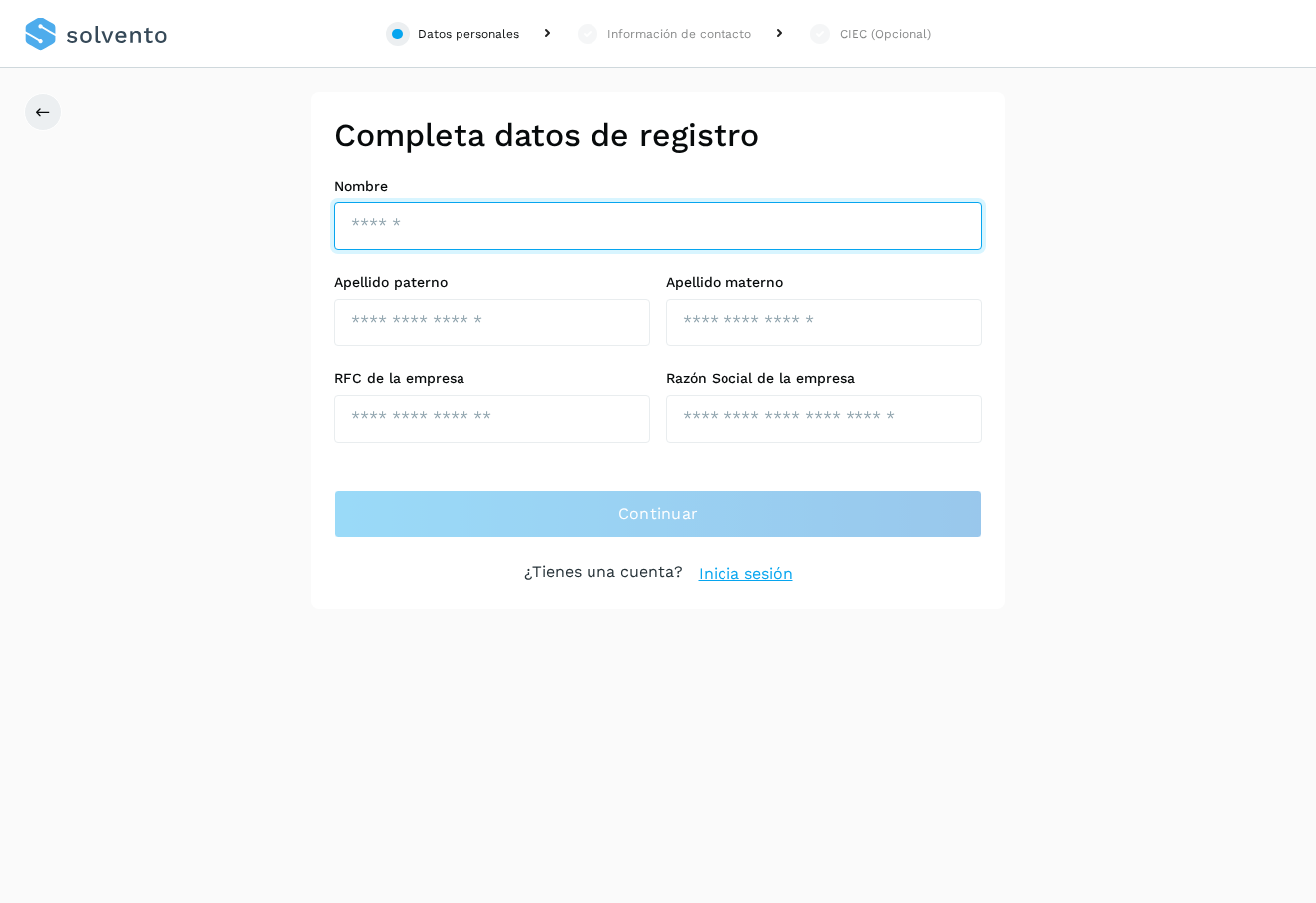 click at bounding box center (658, 226) 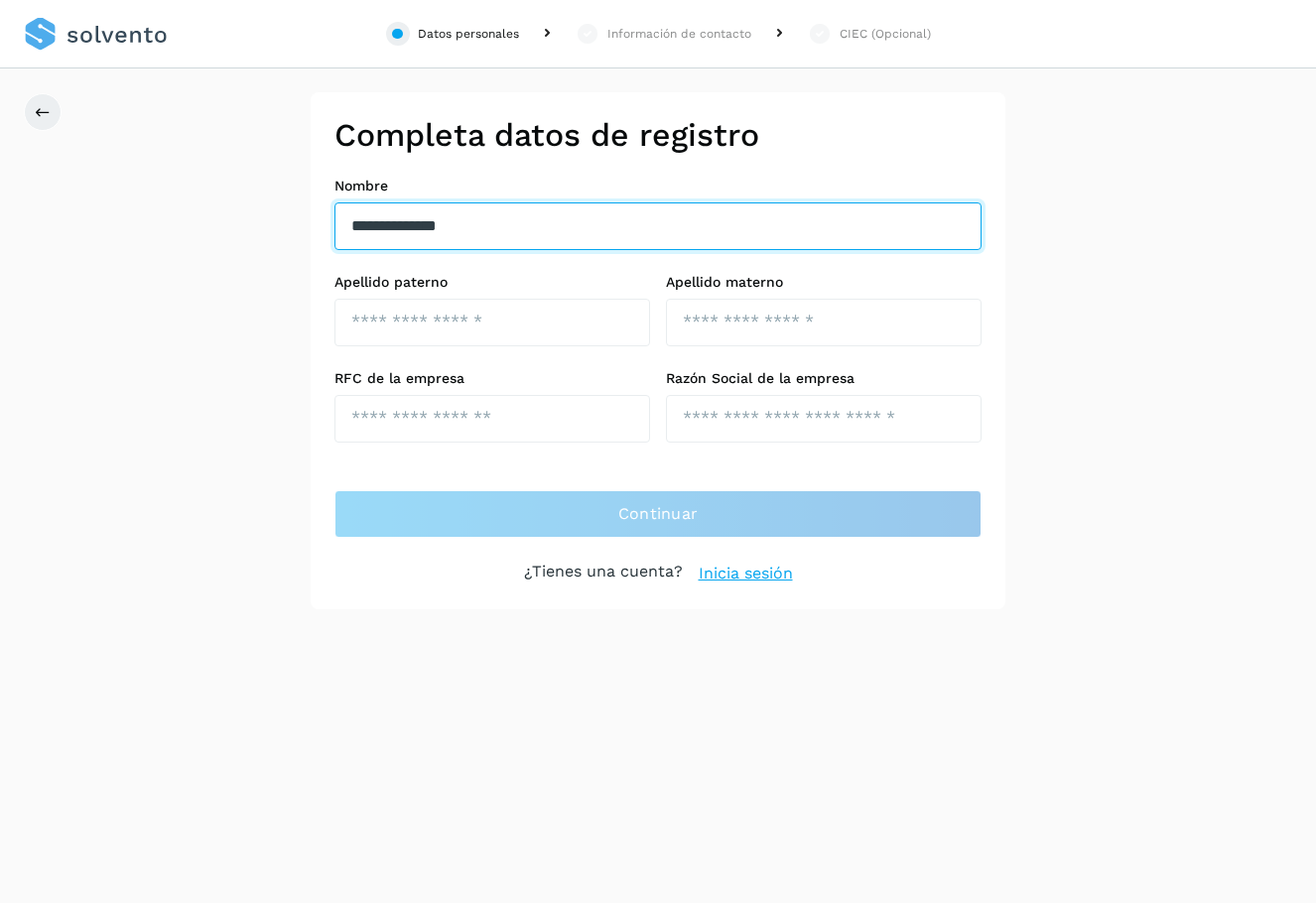 type on "**********" 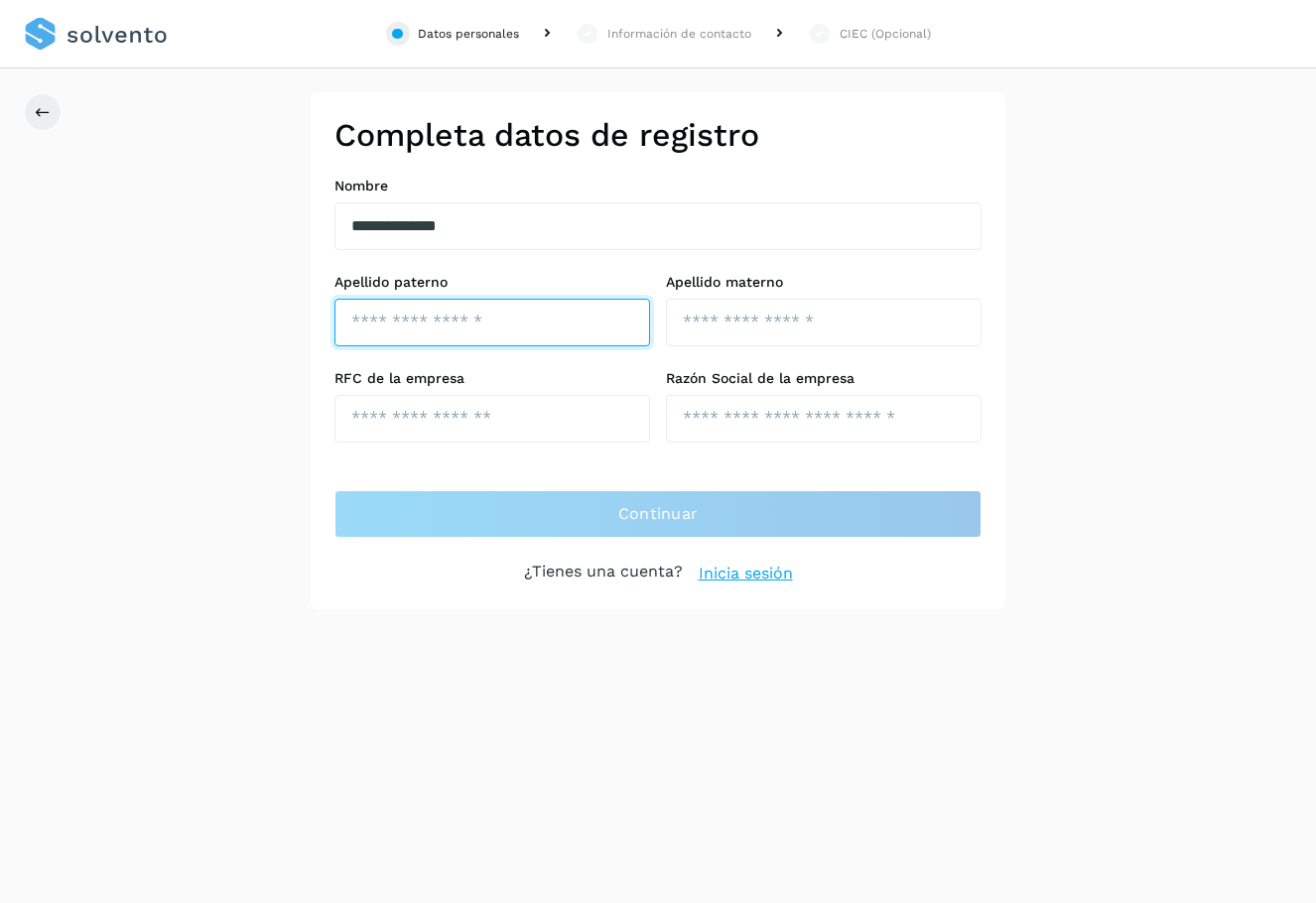 click at bounding box center [492, 322] 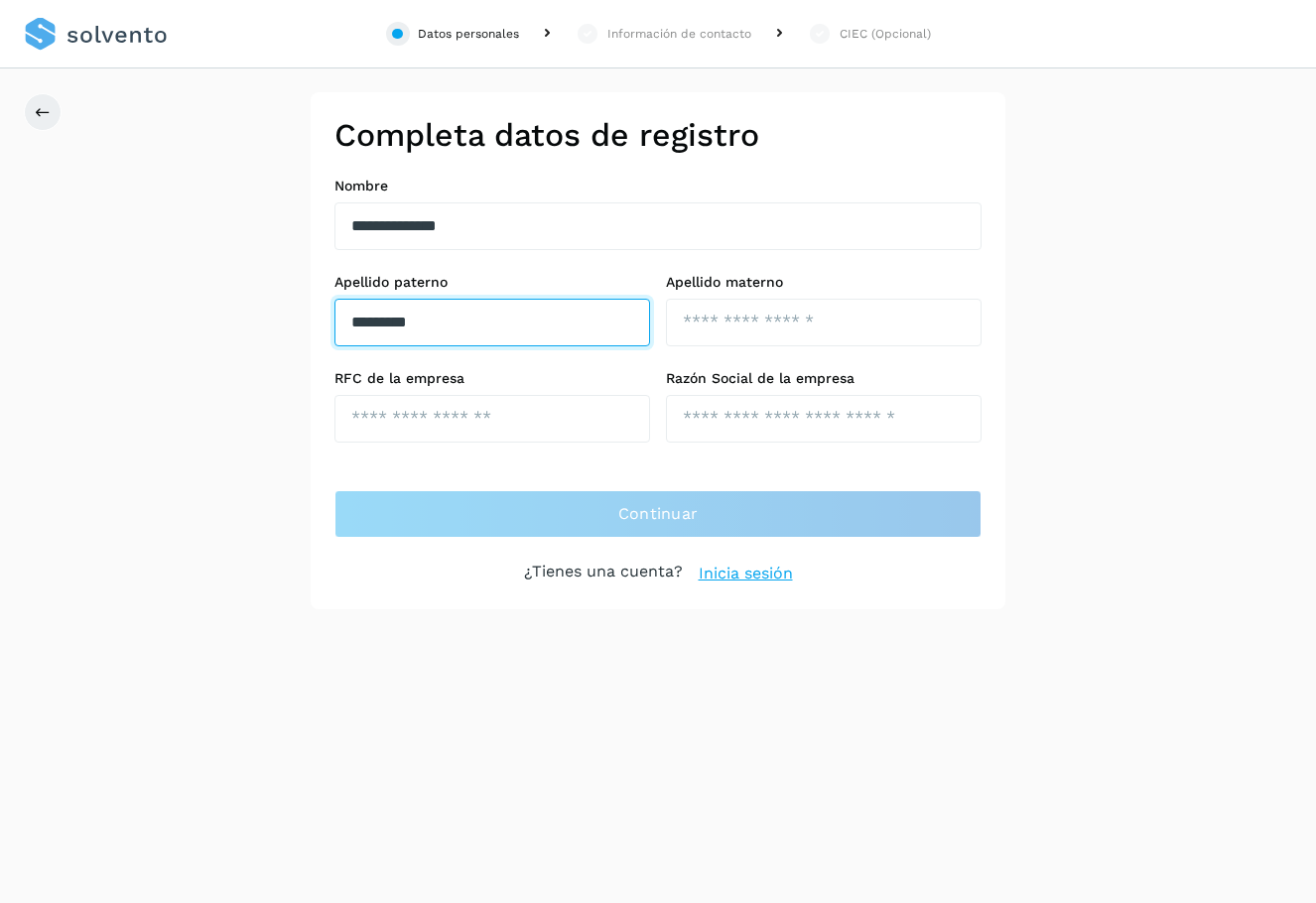 type on "*********" 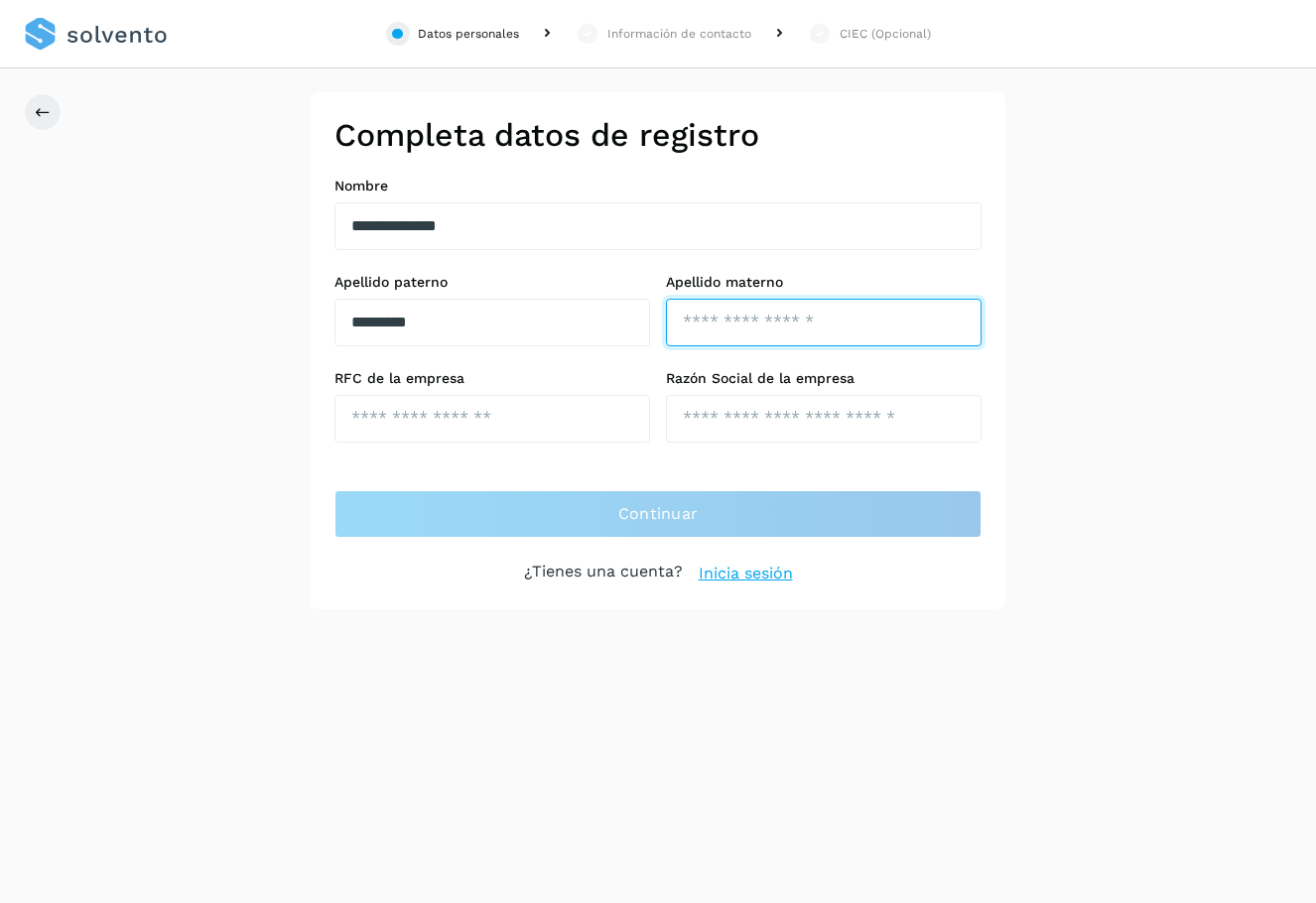 click at bounding box center (824, 322) 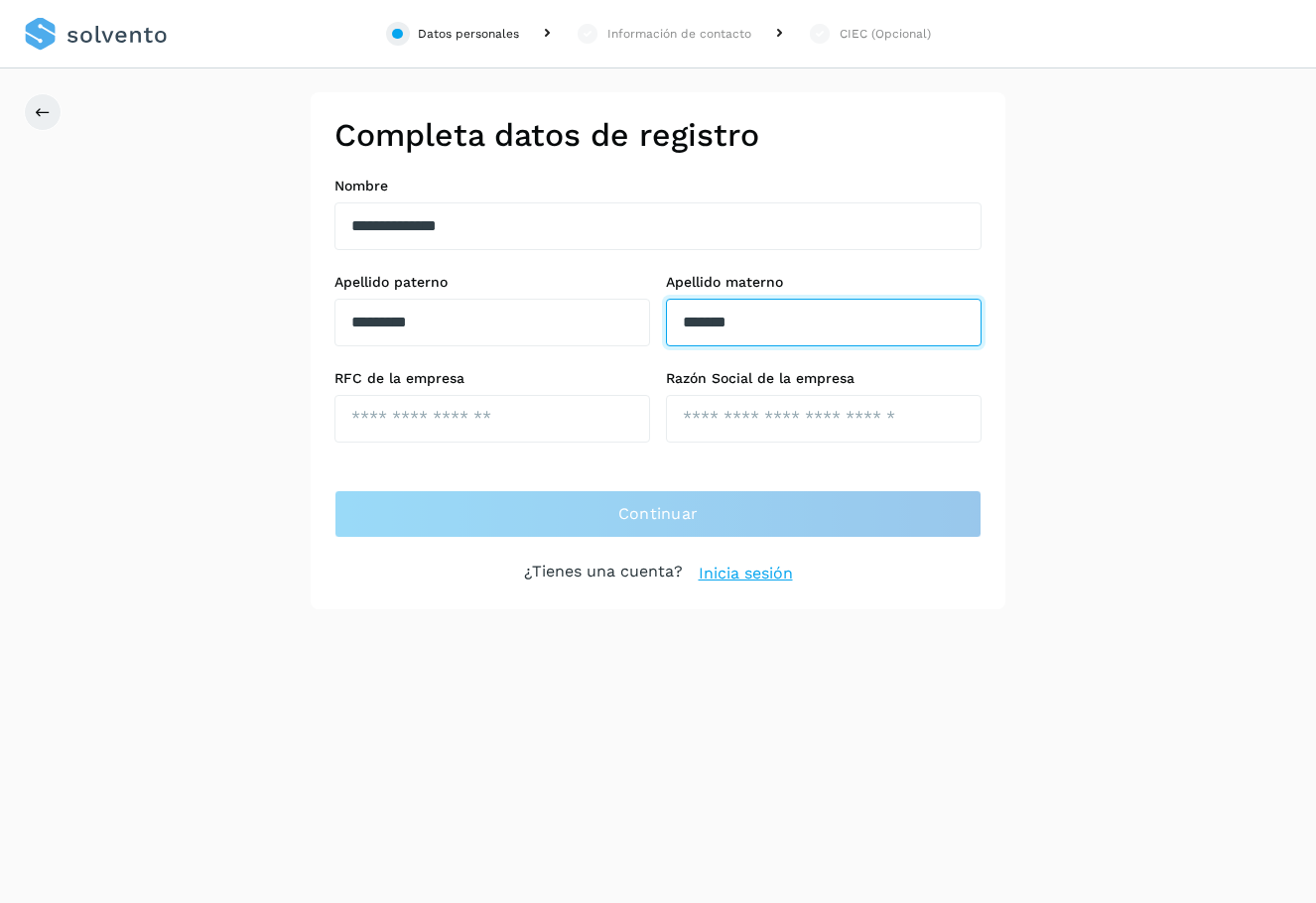 type on "*******" 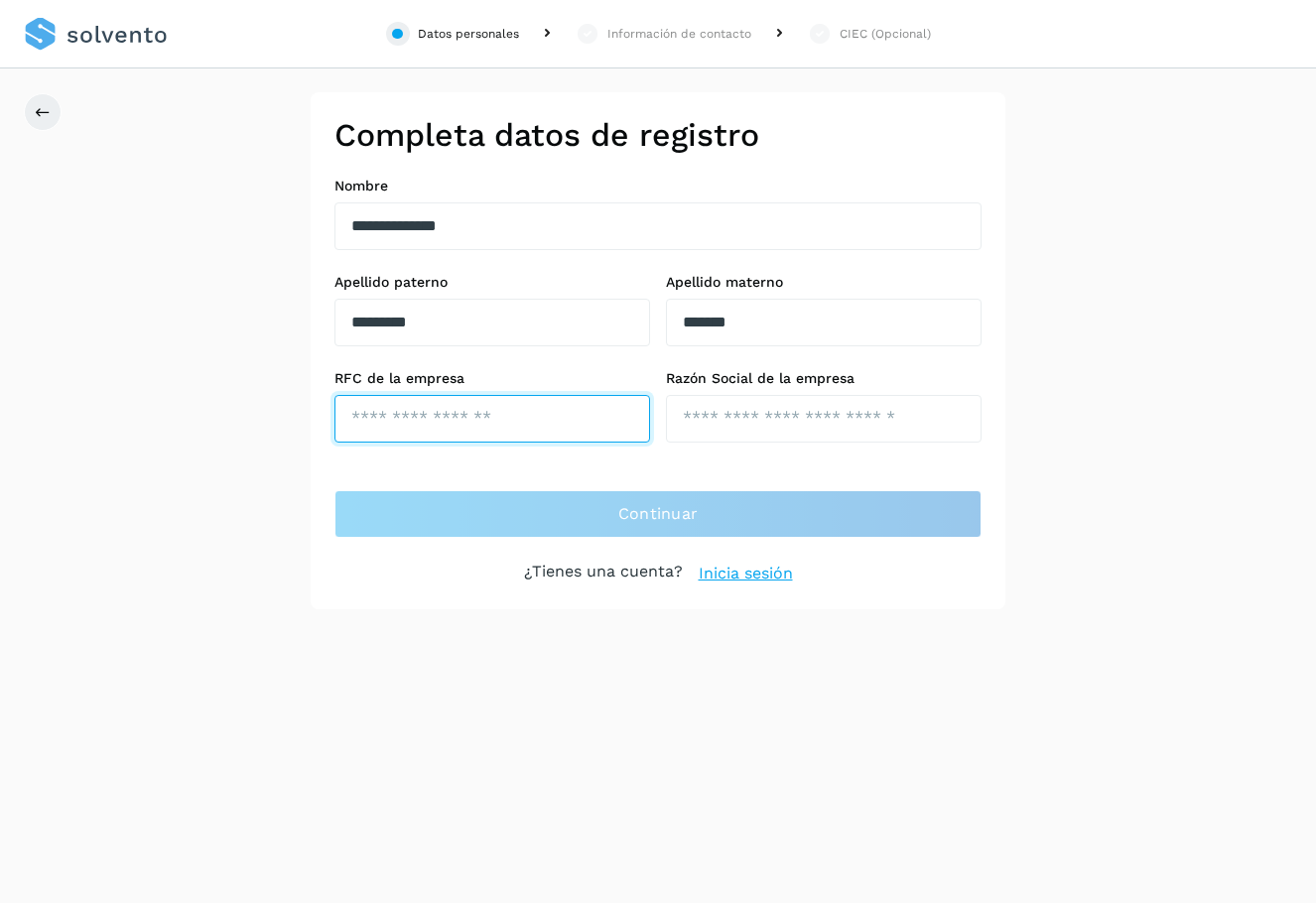 click at bounding box center [492, 419] 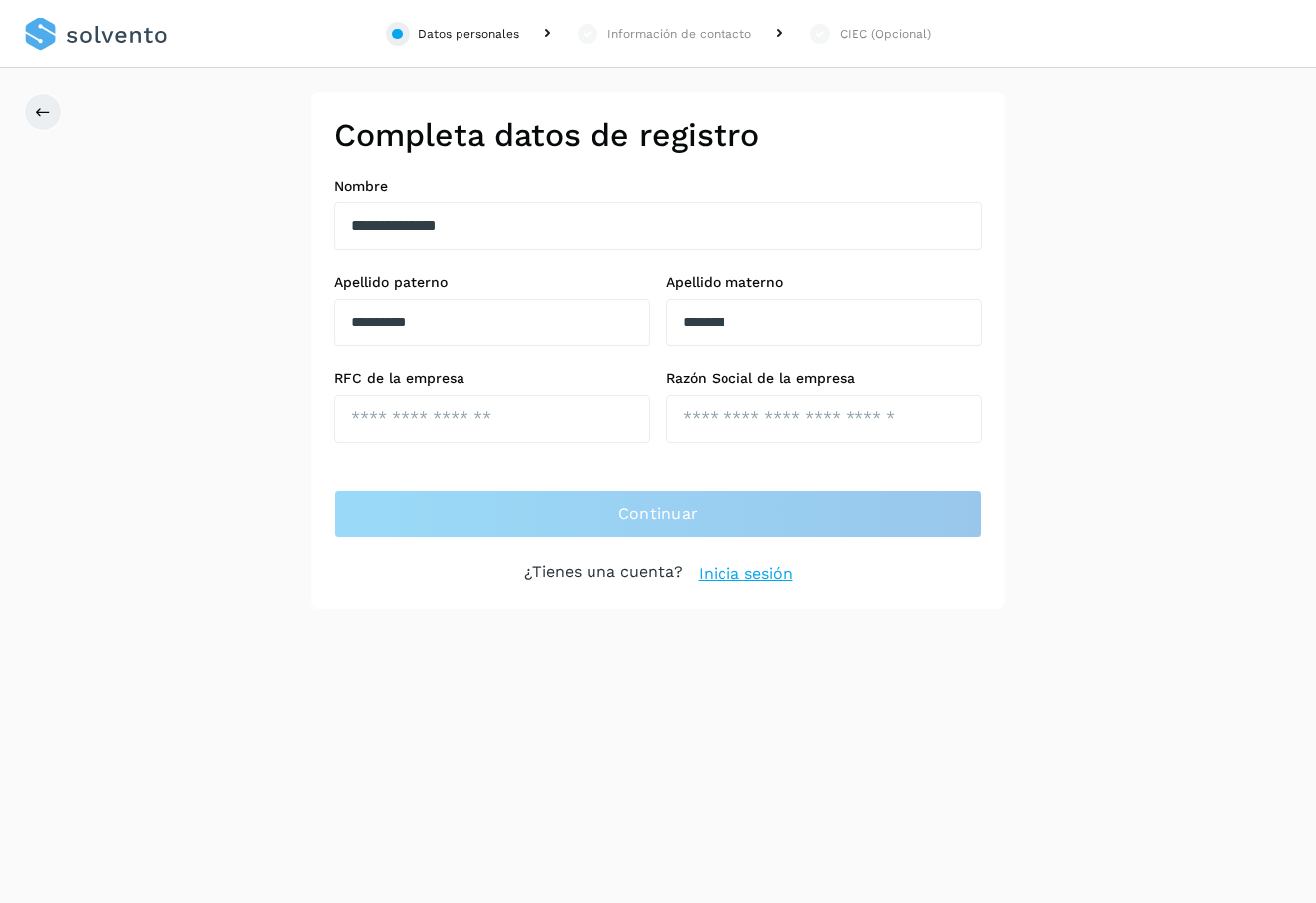 click on "**********" at bounding box center [658, 350] 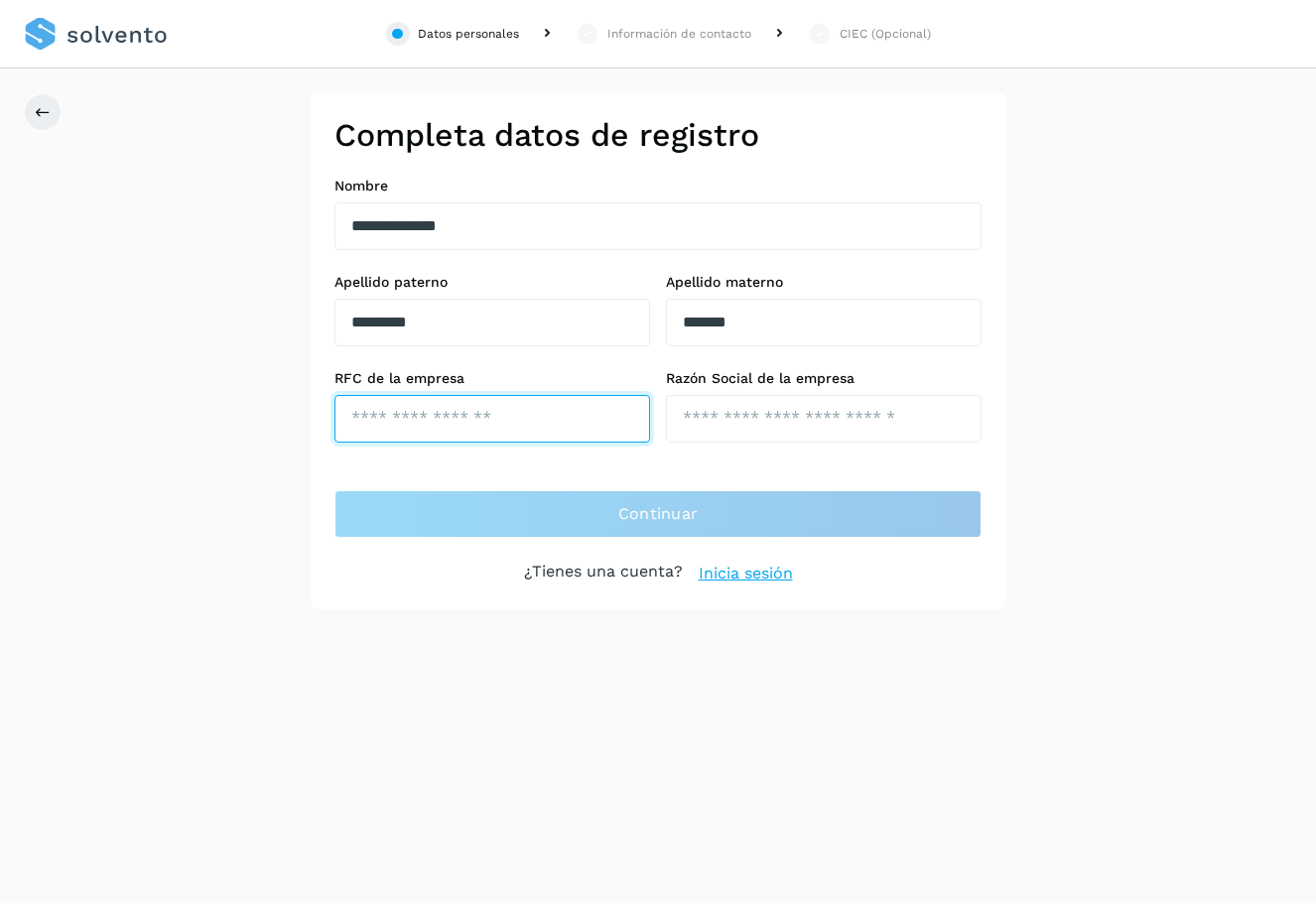 click at bounding box center [492, 419] 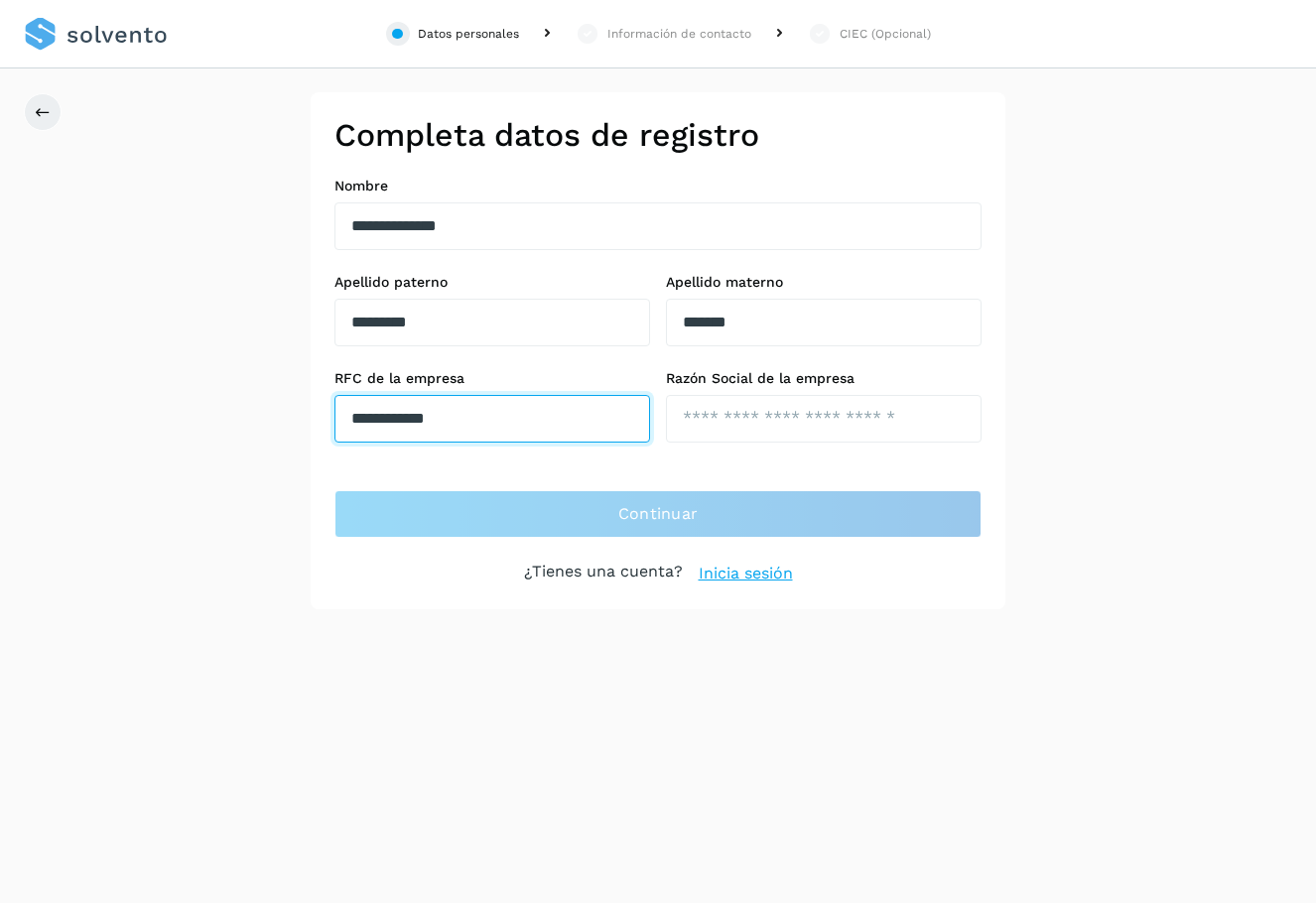 type on "**********" 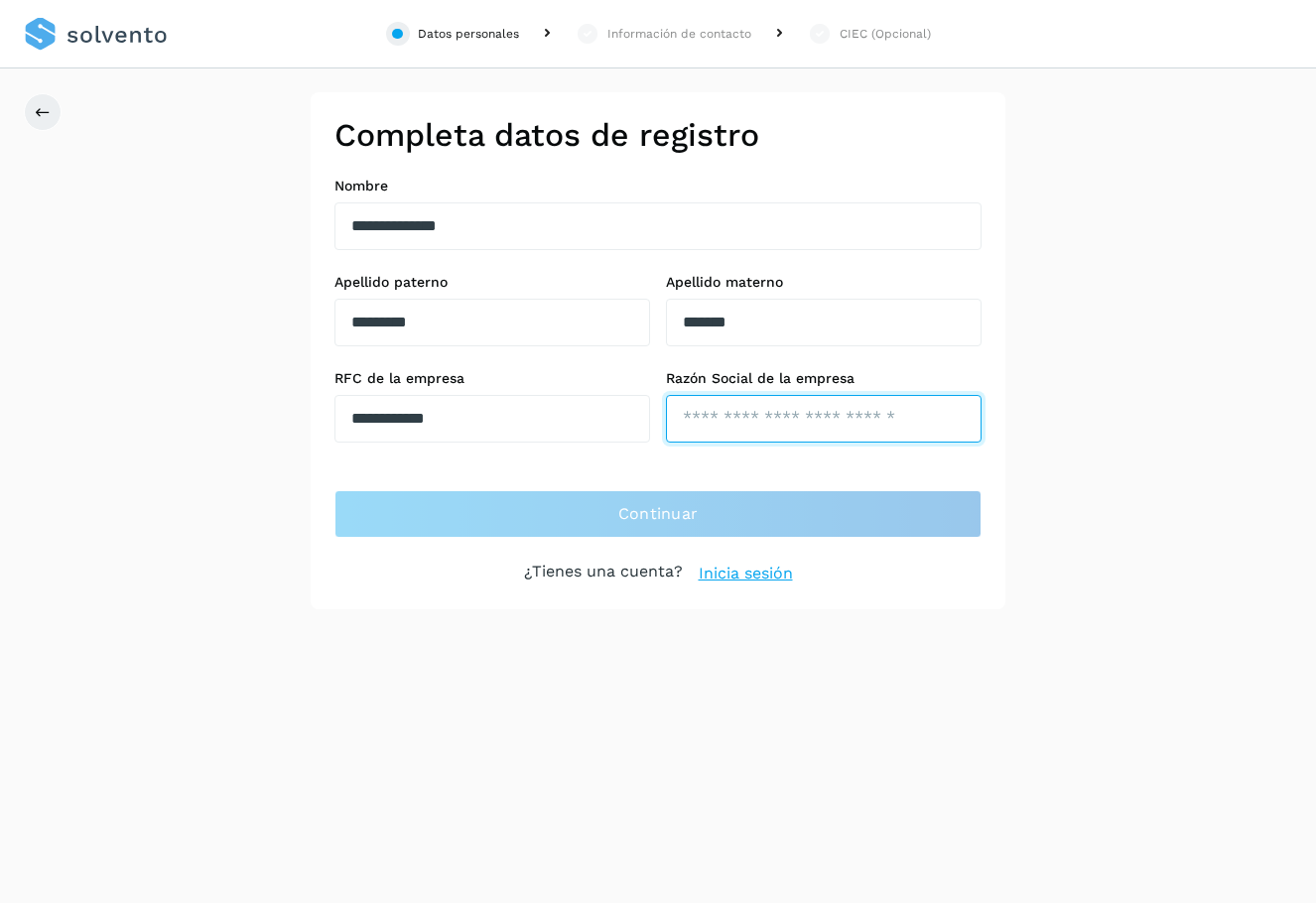 click at bounding box center [824, 419] 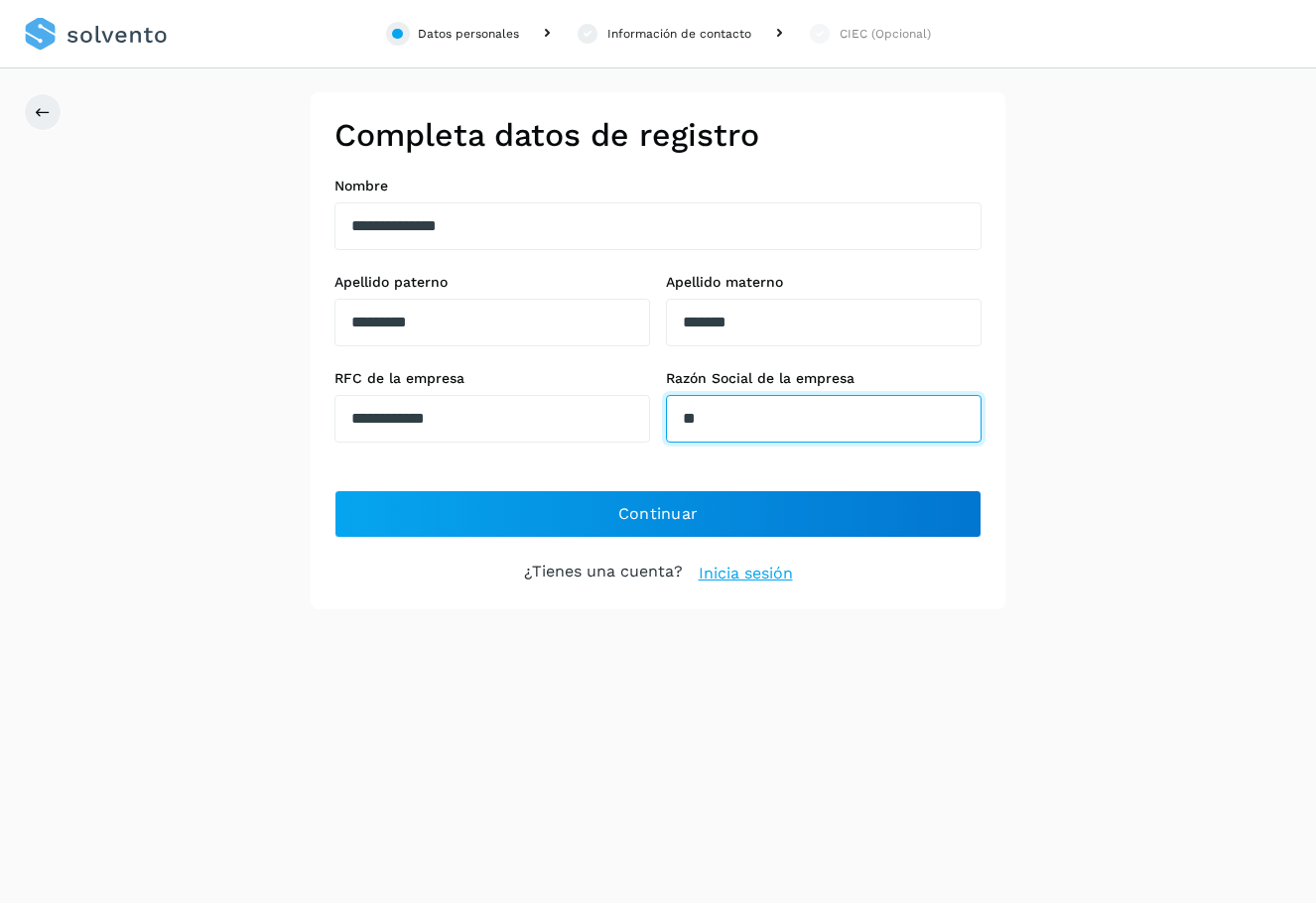 type on "*" 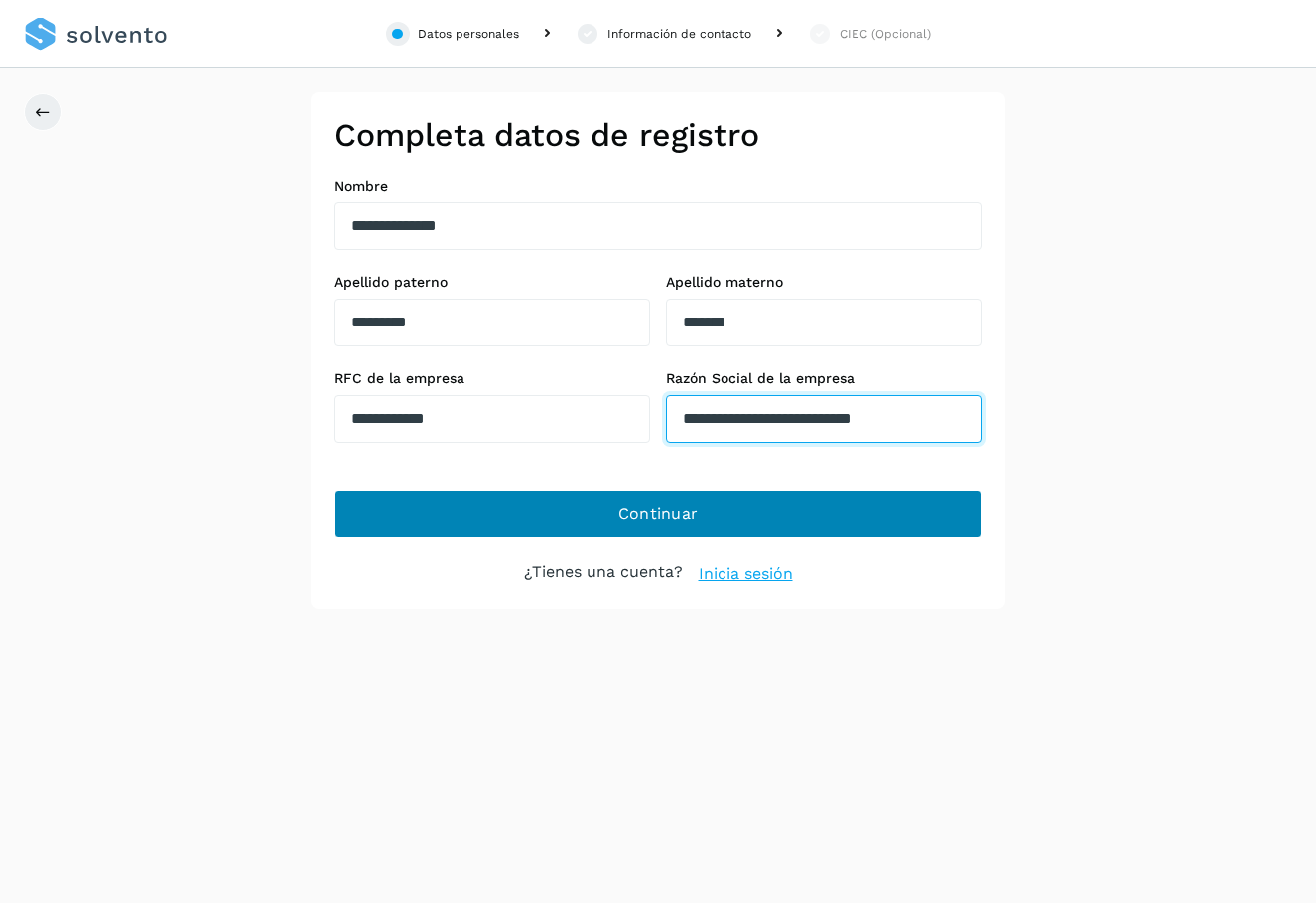 type on "**********" 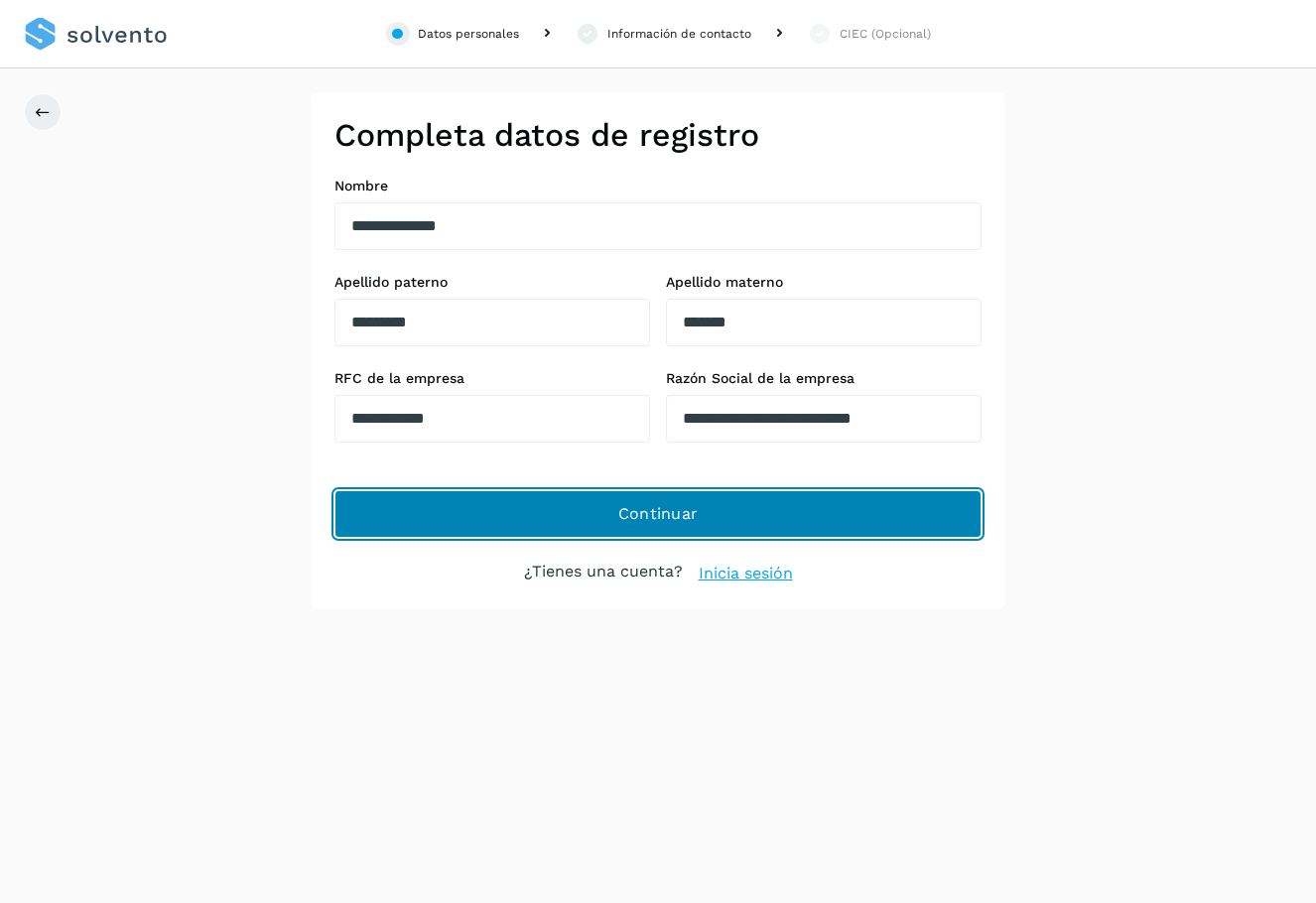 click on "Continuar" 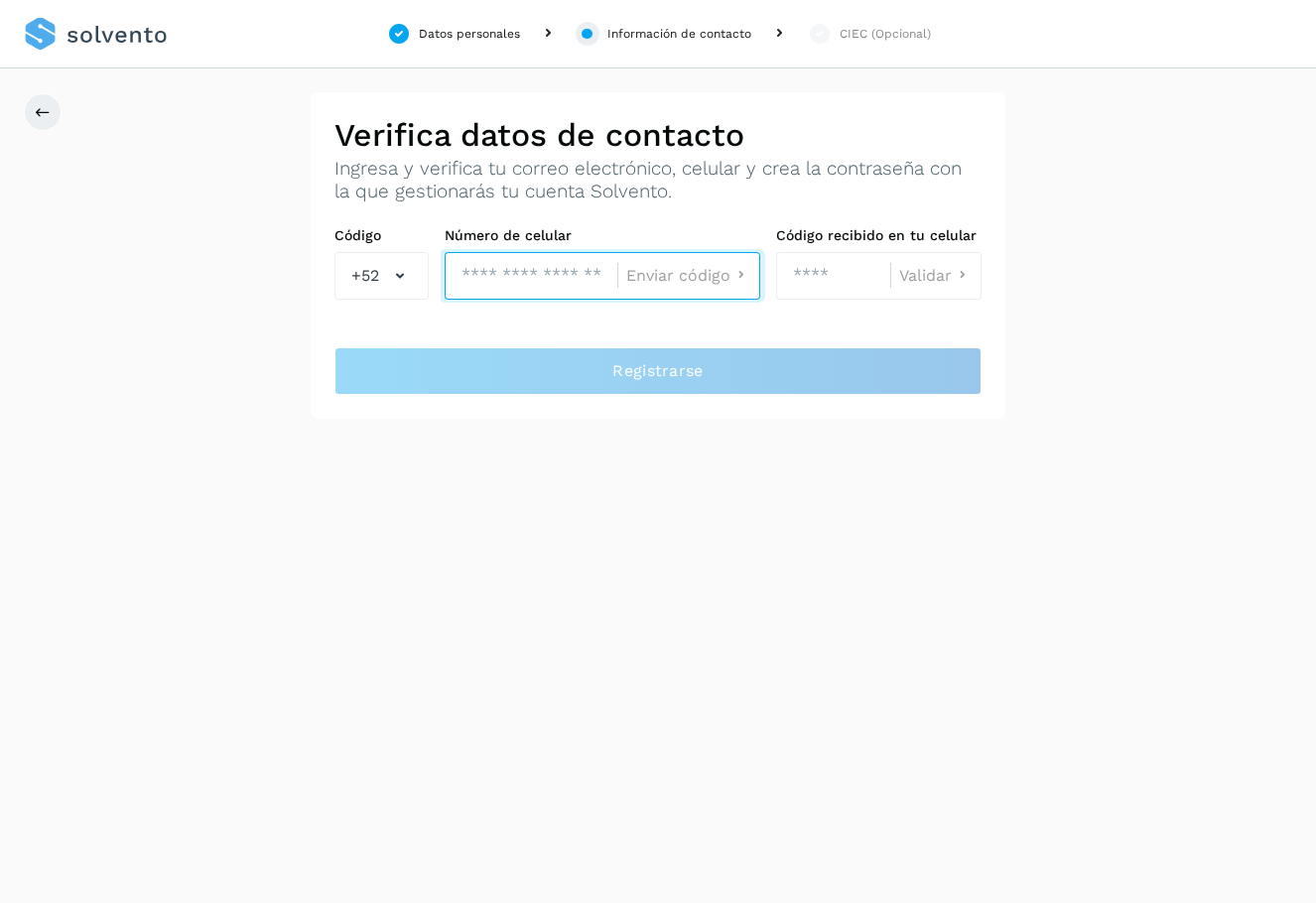 click at bounding box center [531, 276] 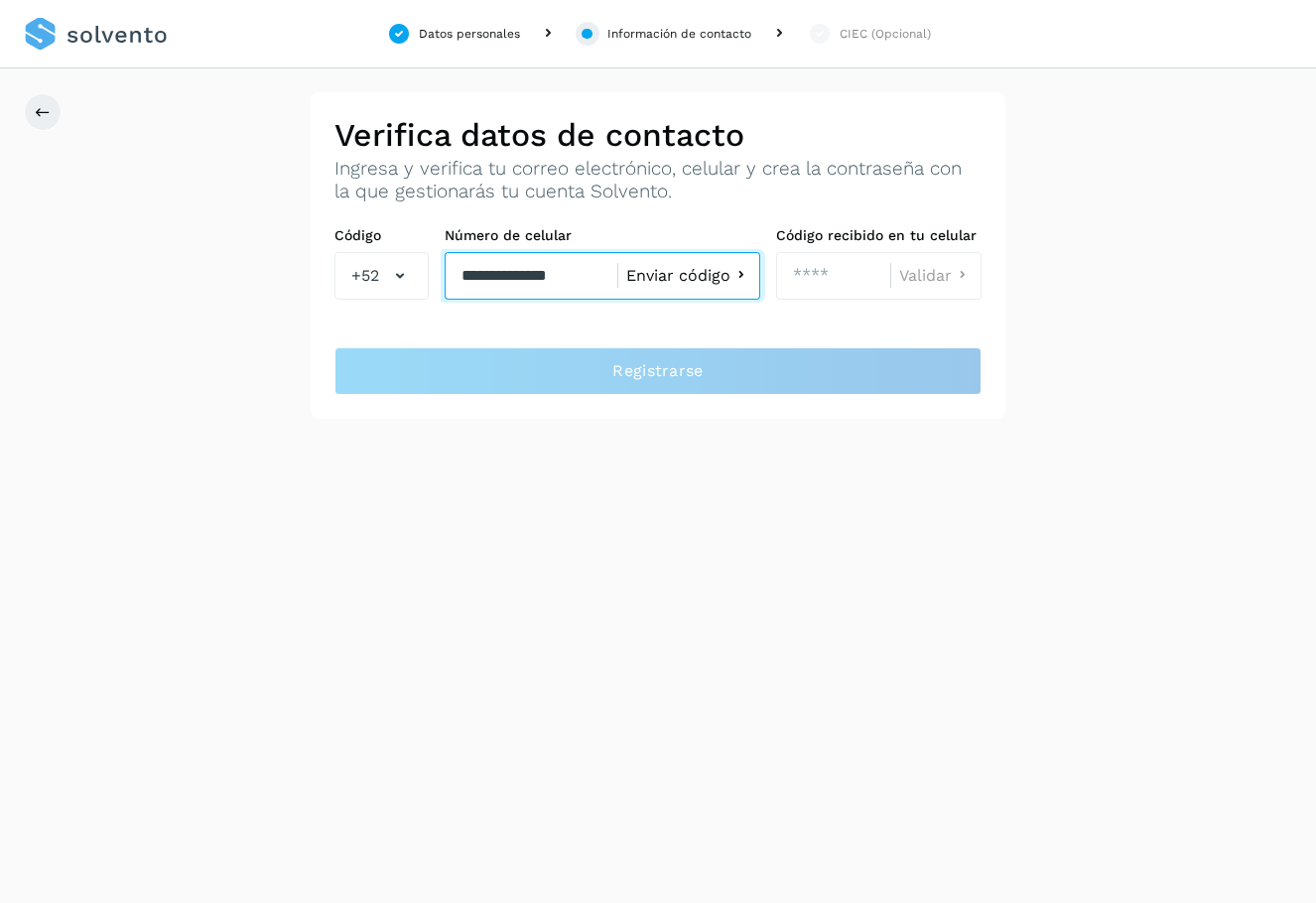 type on "**********" 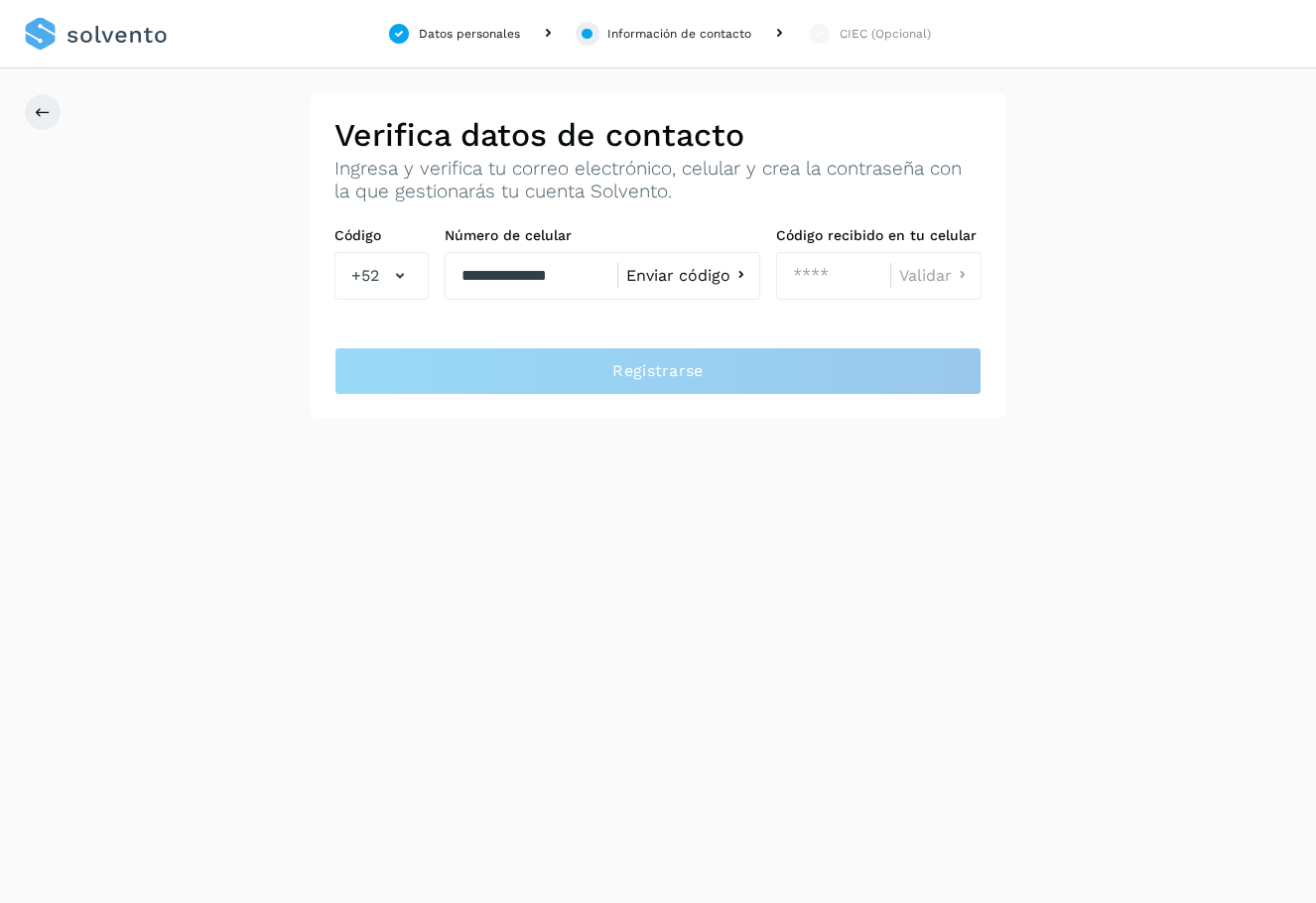 click on "Enviar código" 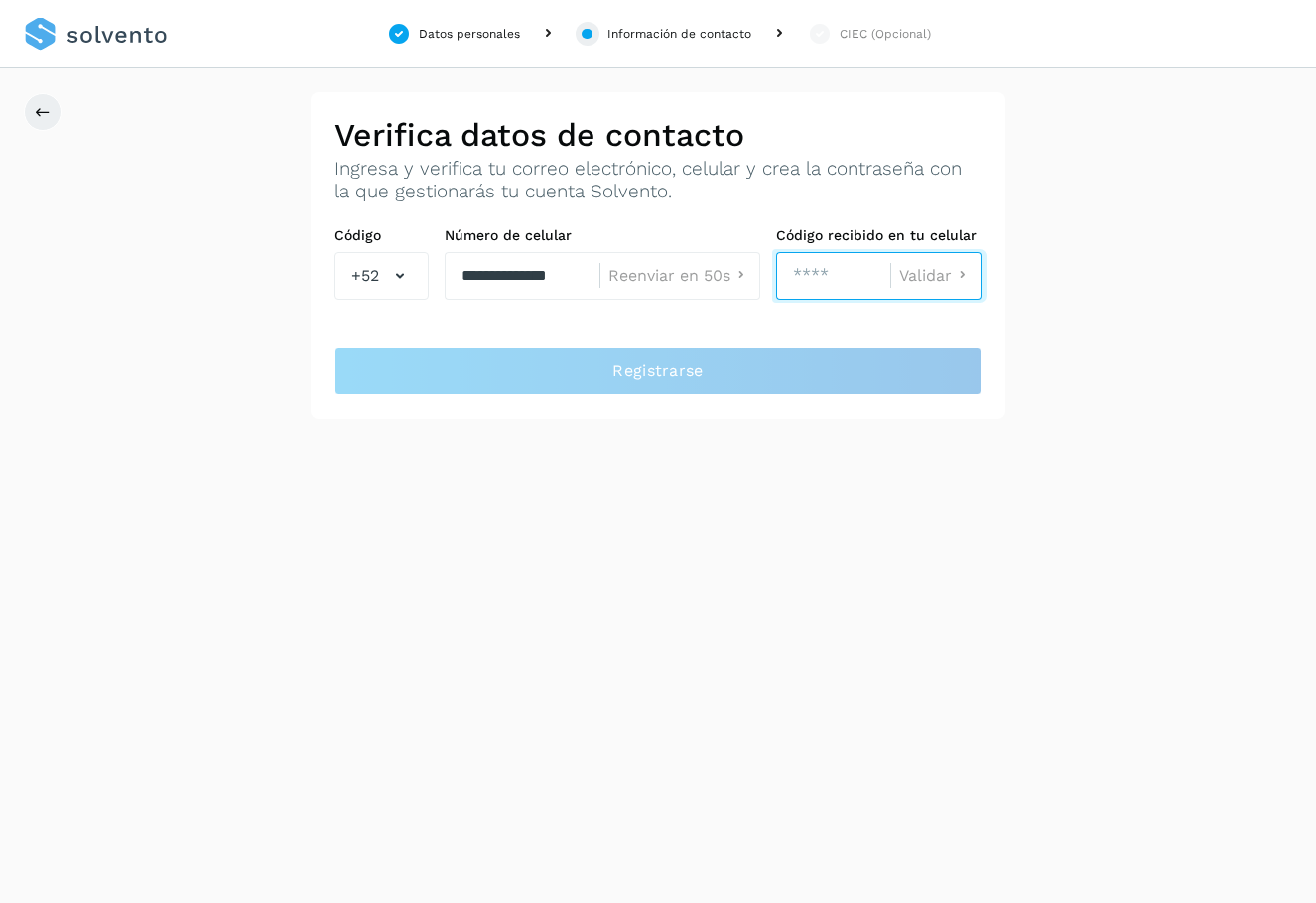 click at bounding box center (833, 276) 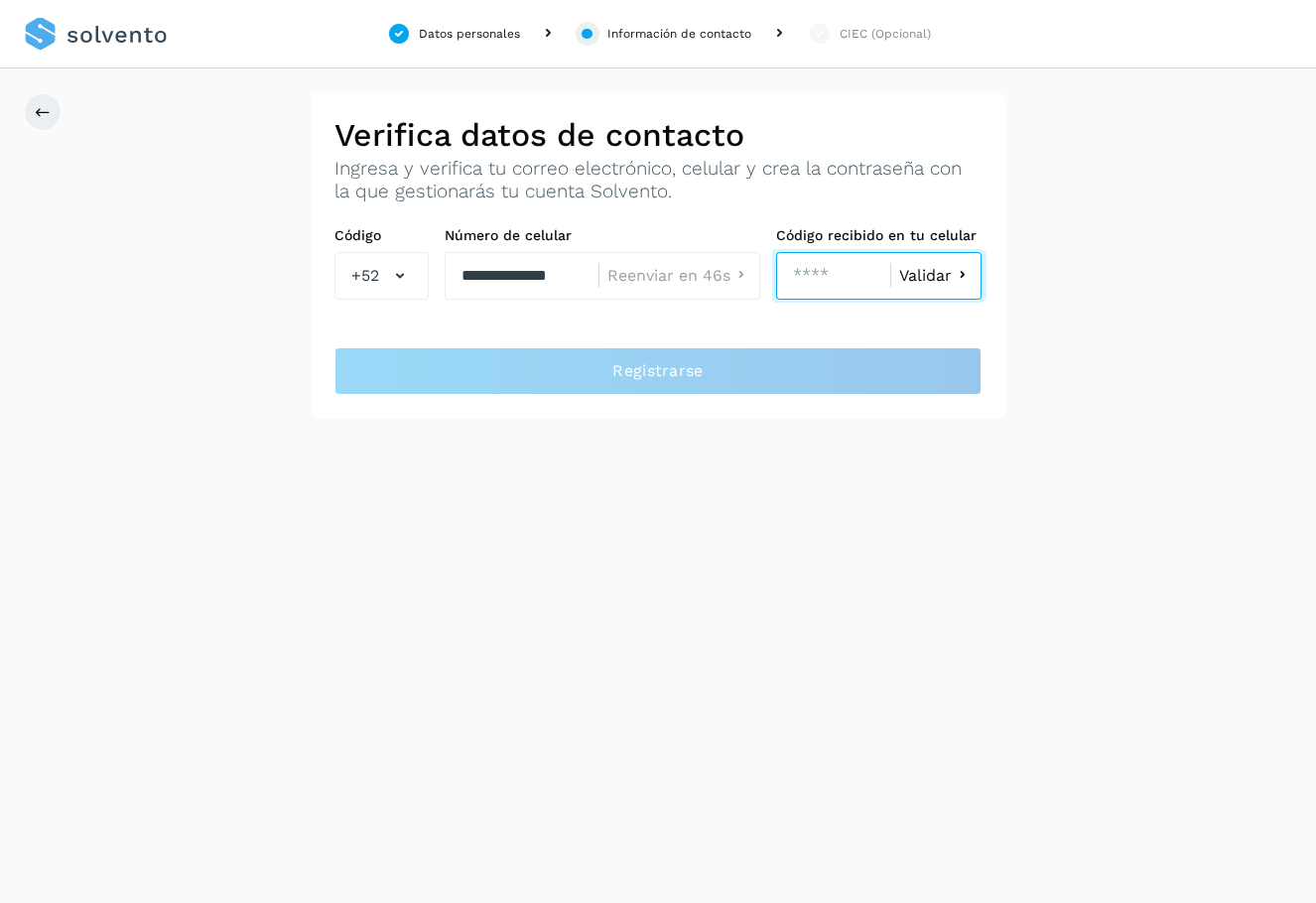 type on "****" 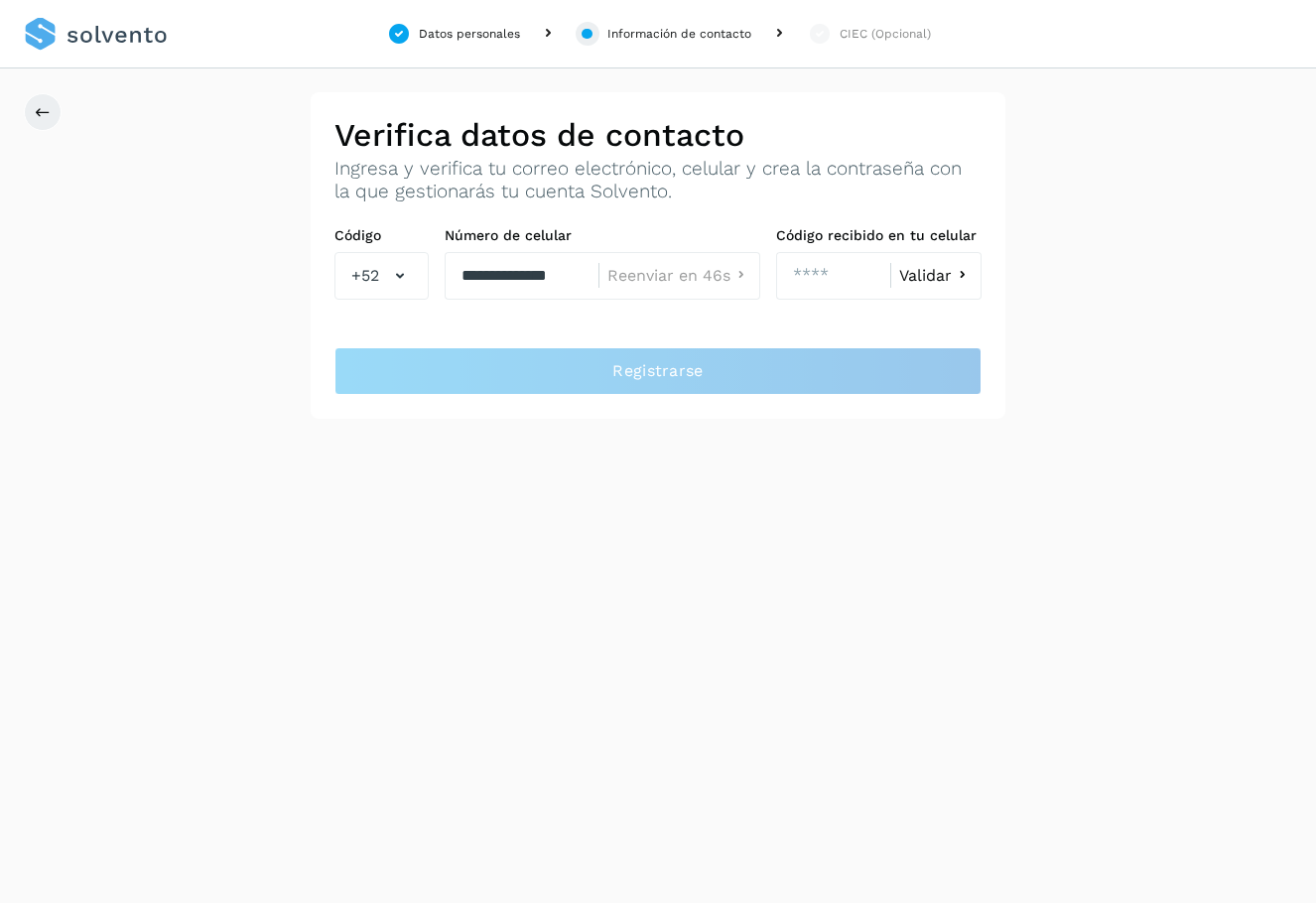 click on "Validar" 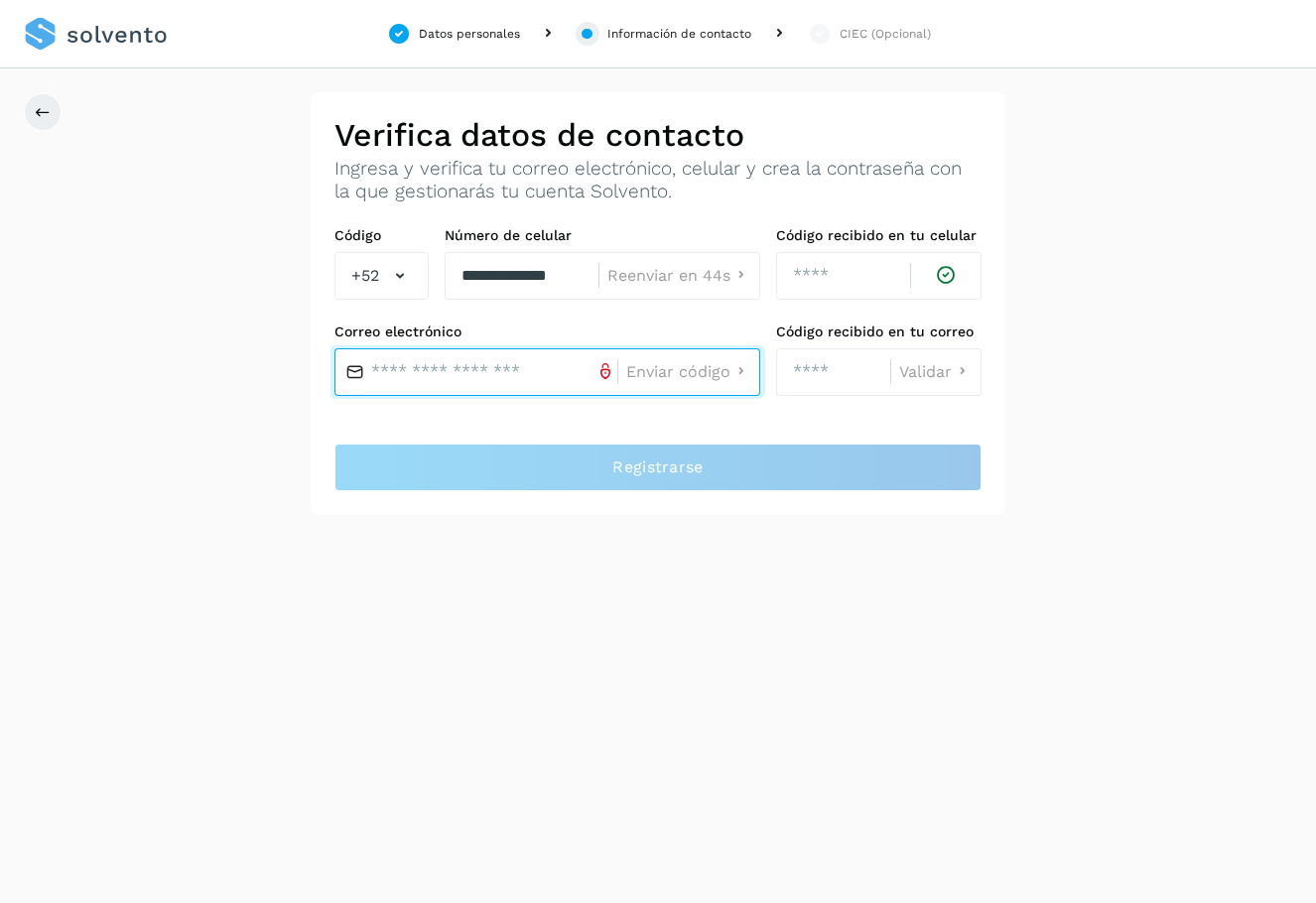 click at bounding box center (475, 372) 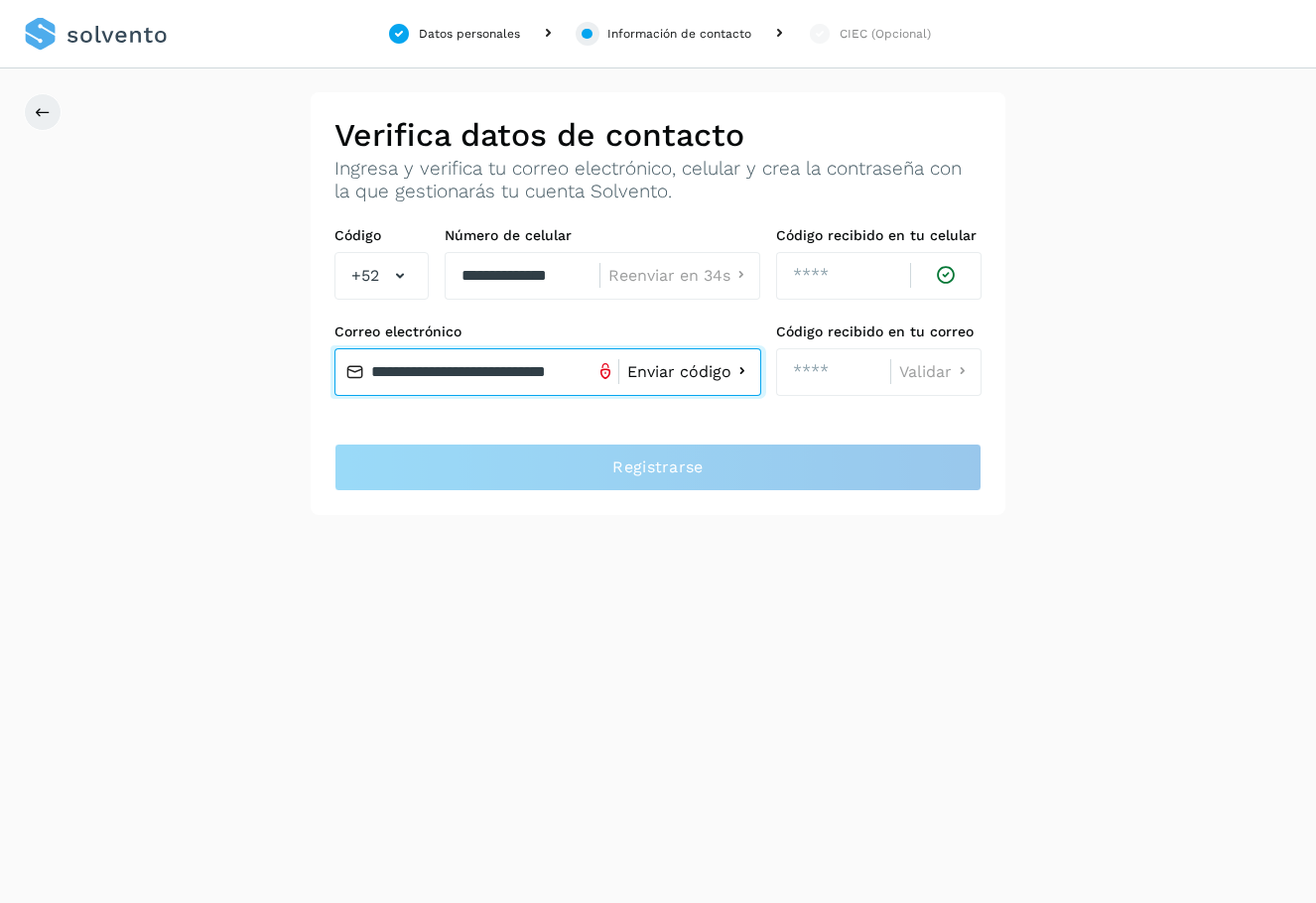 scroll, scrollTop: 0, scrollLeft: 42, axis: horizontal 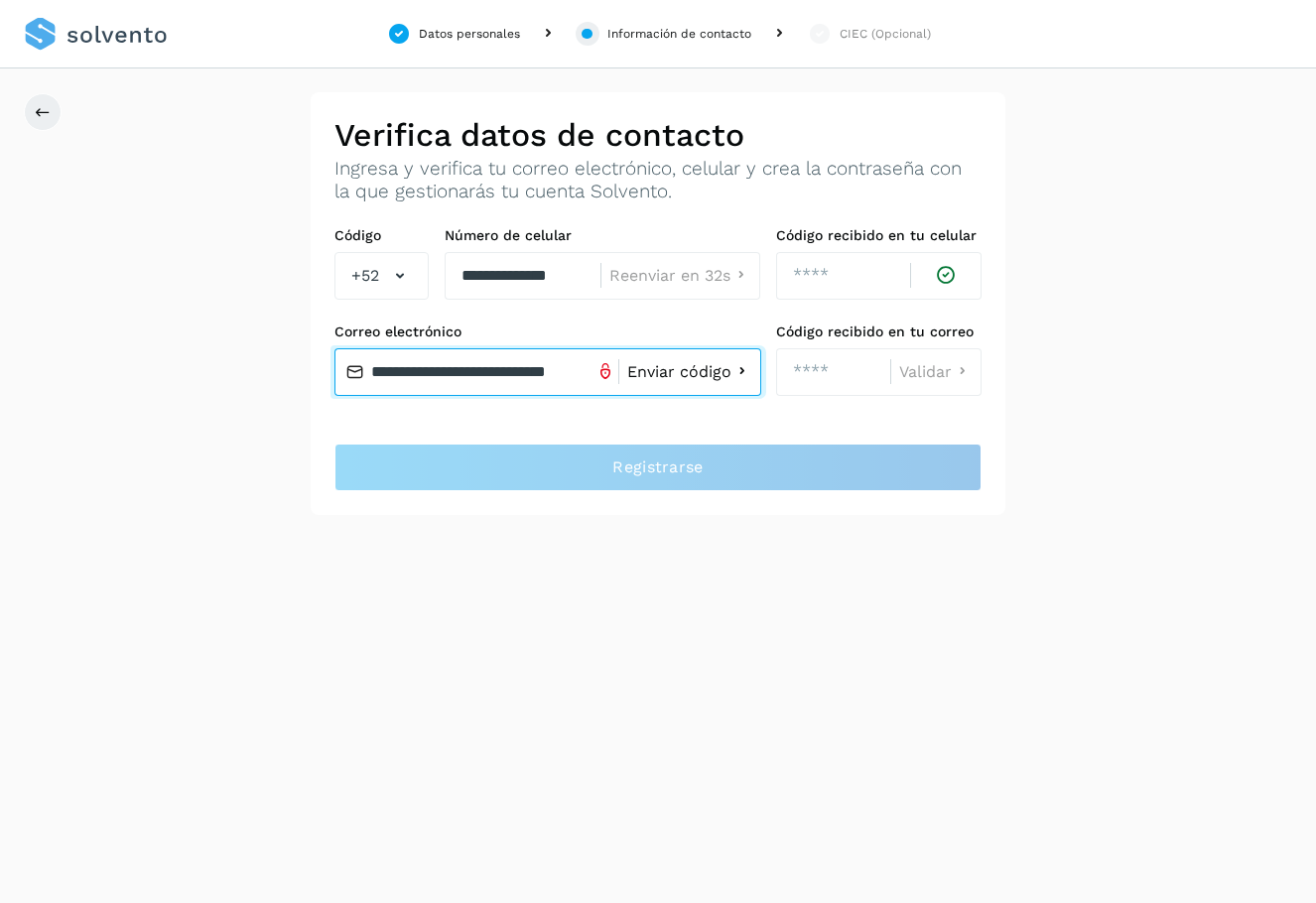 type on "**********" 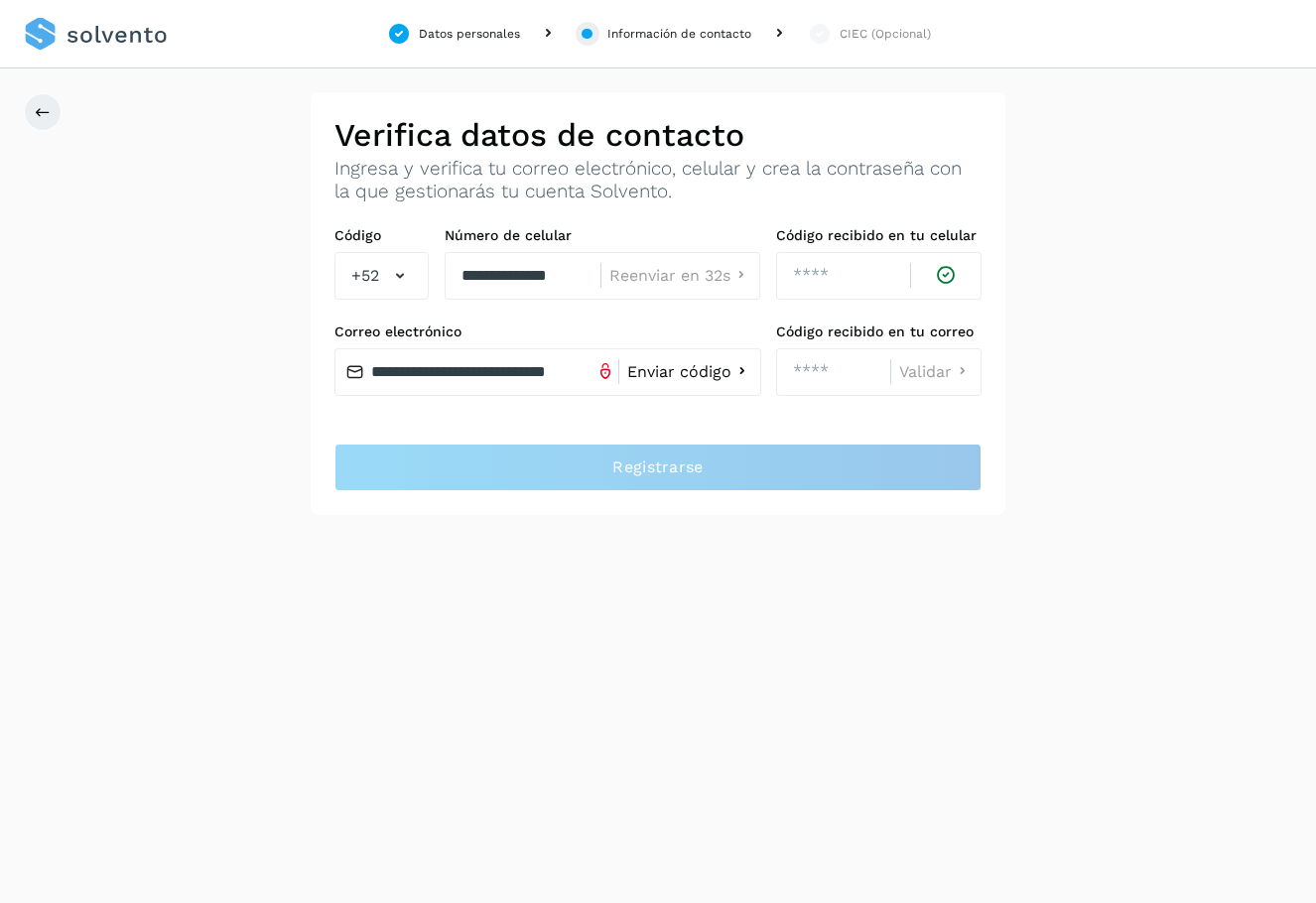 scroll, scrollTop: 0, scrollLeft: 0, axis: both 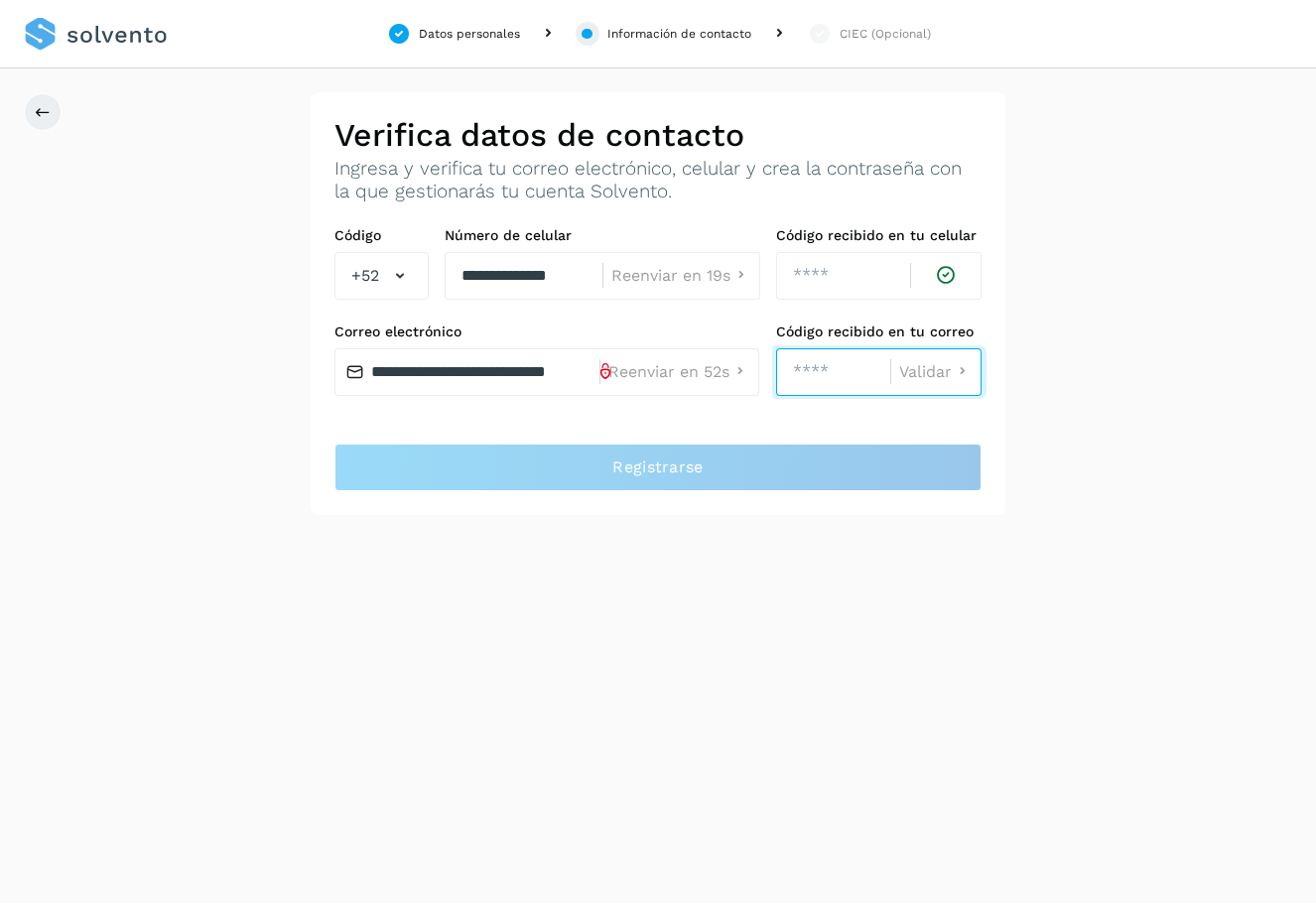 click at bounding box center (833, 372) 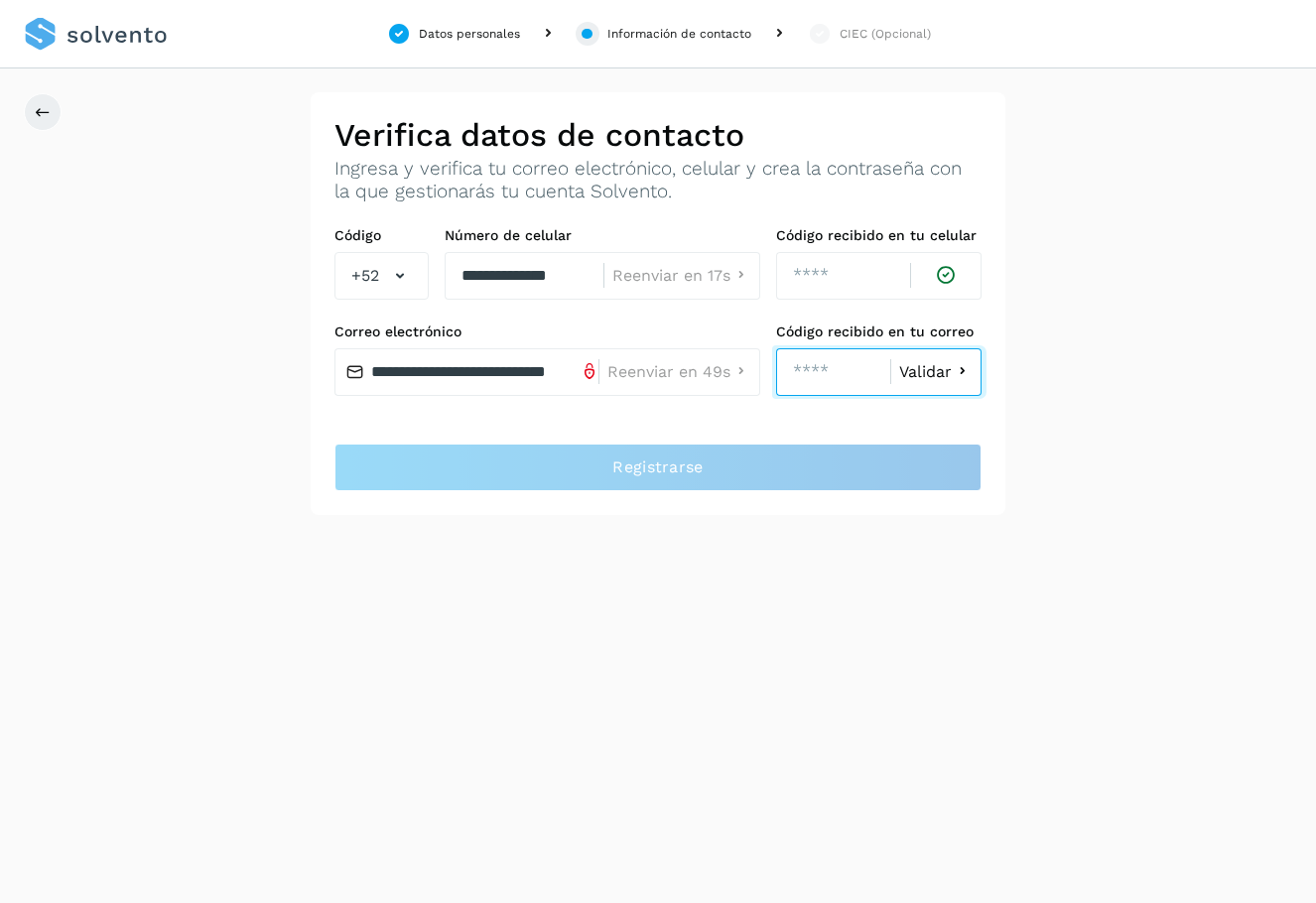 type on "****" 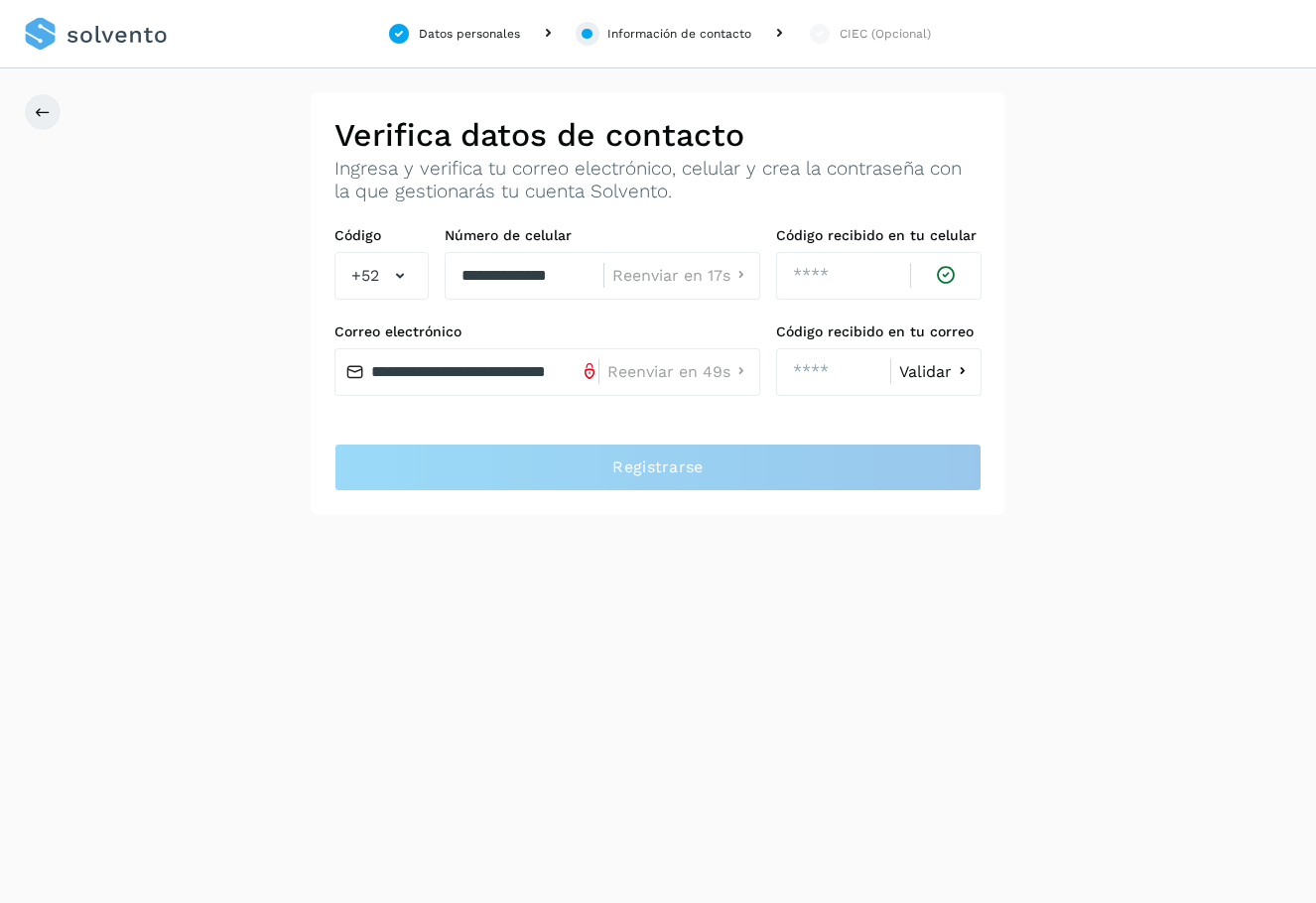 click 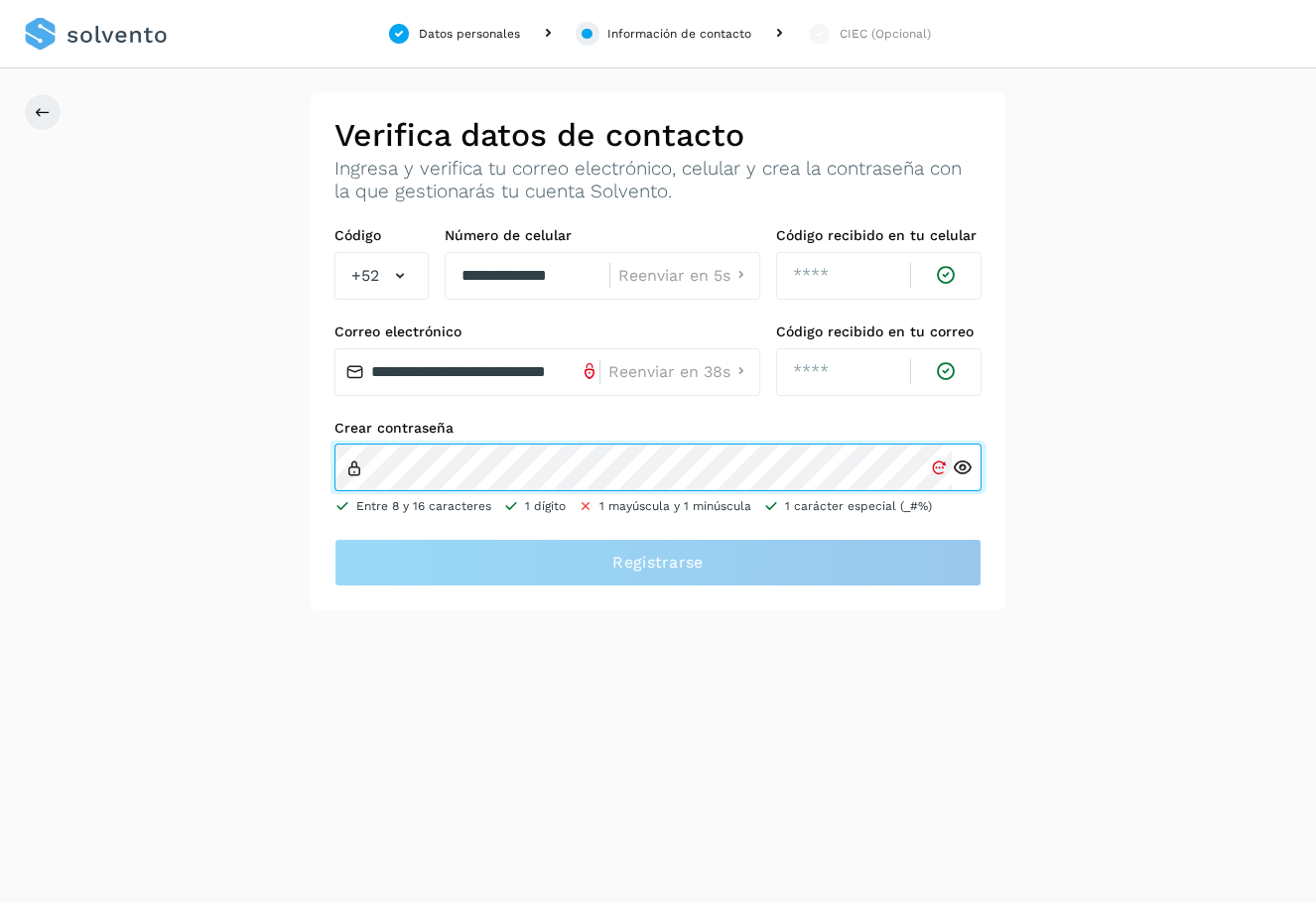 click on "**********" at bounding box center [658, 351] 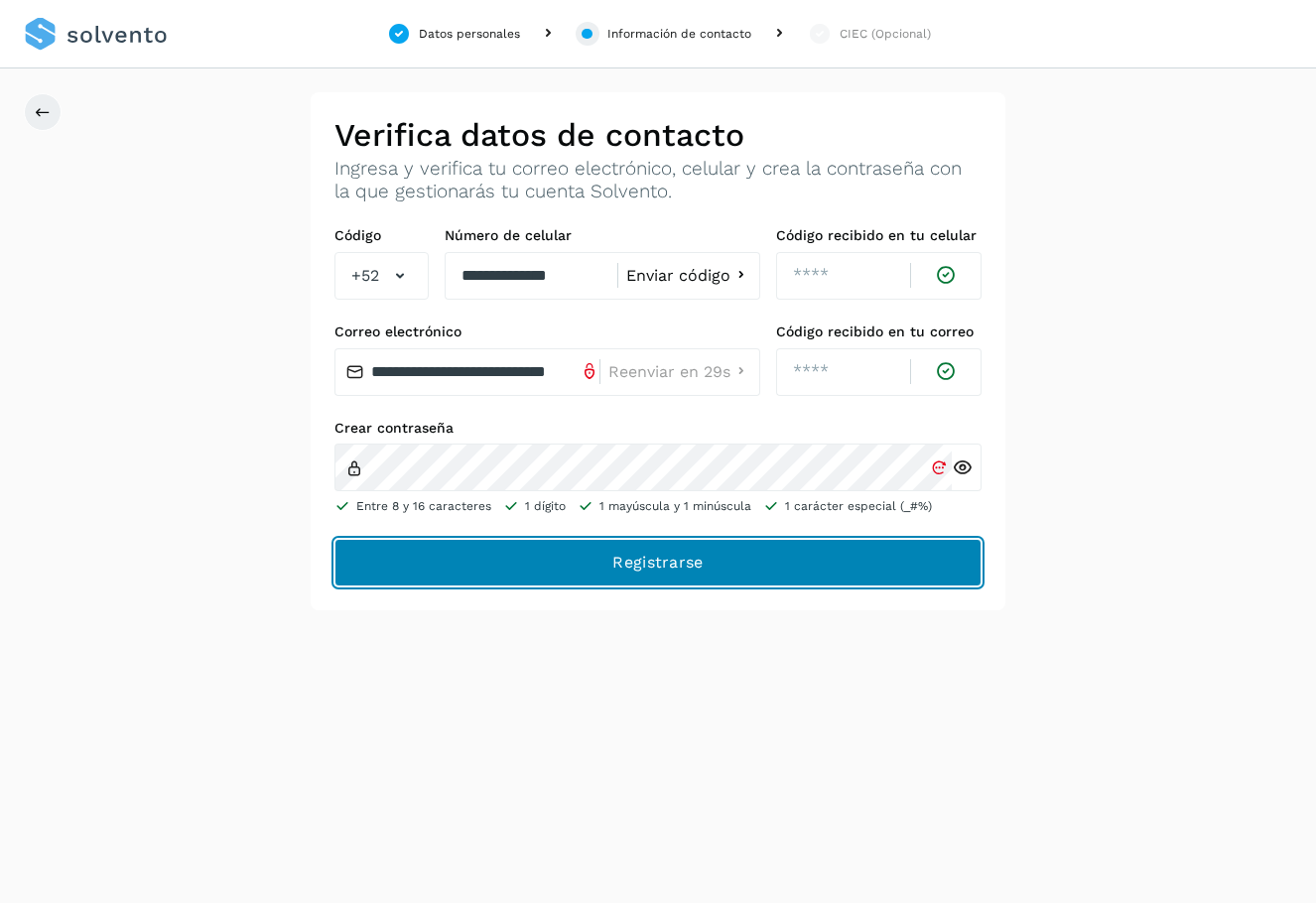 click on "Registrarse" 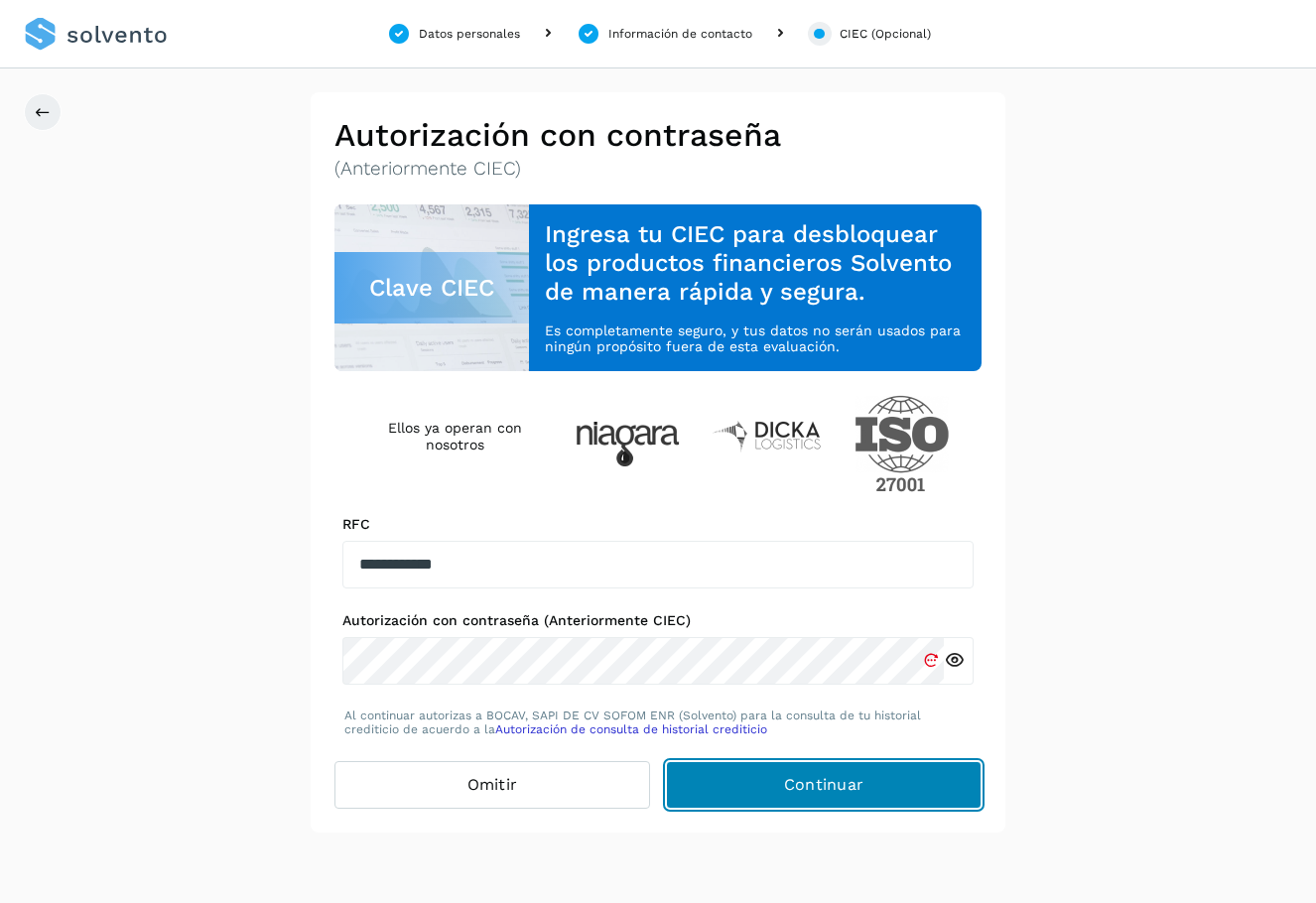 click on "Continuar" at bounding box center [824, 785] 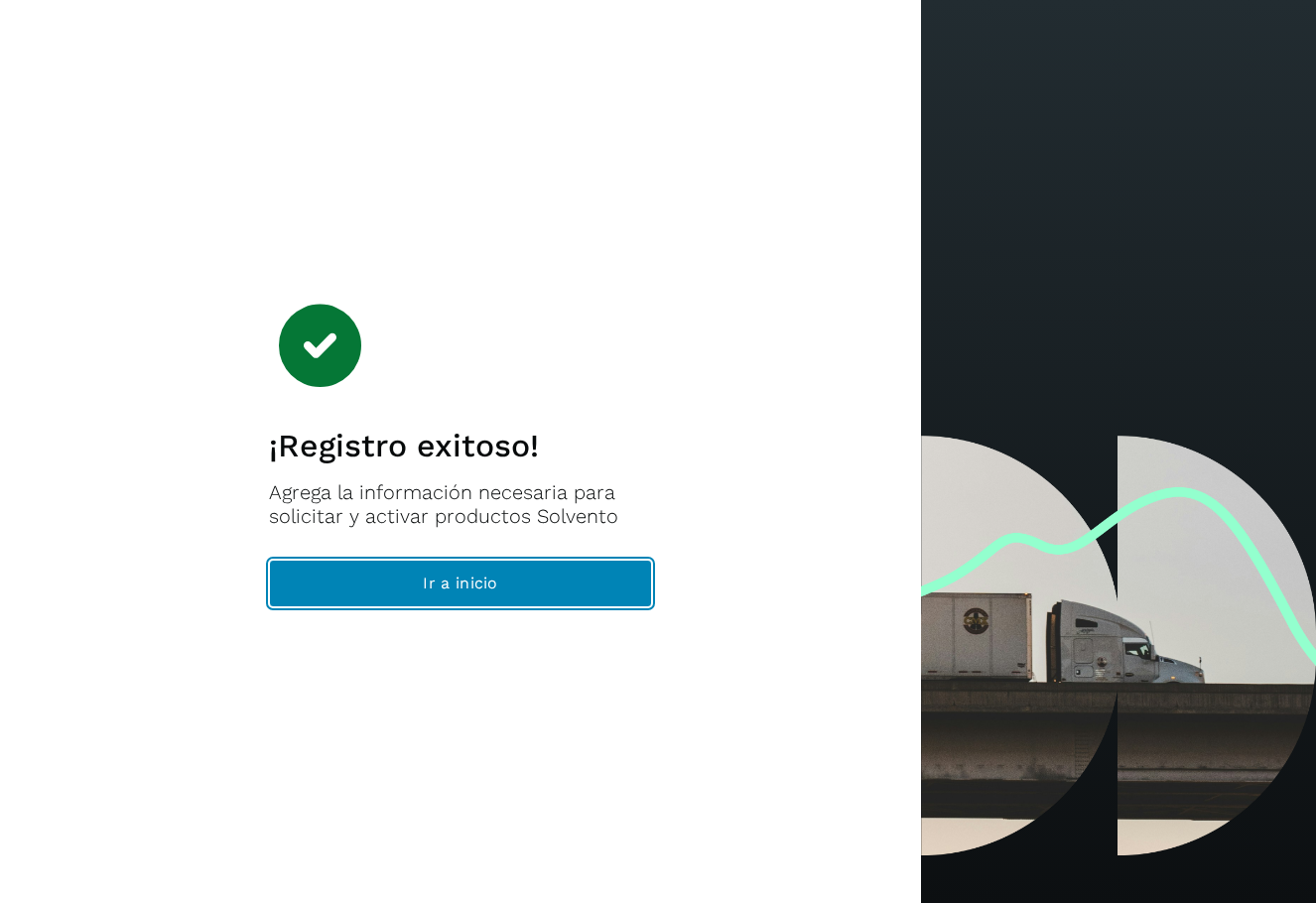 click on "Ir a inicio" 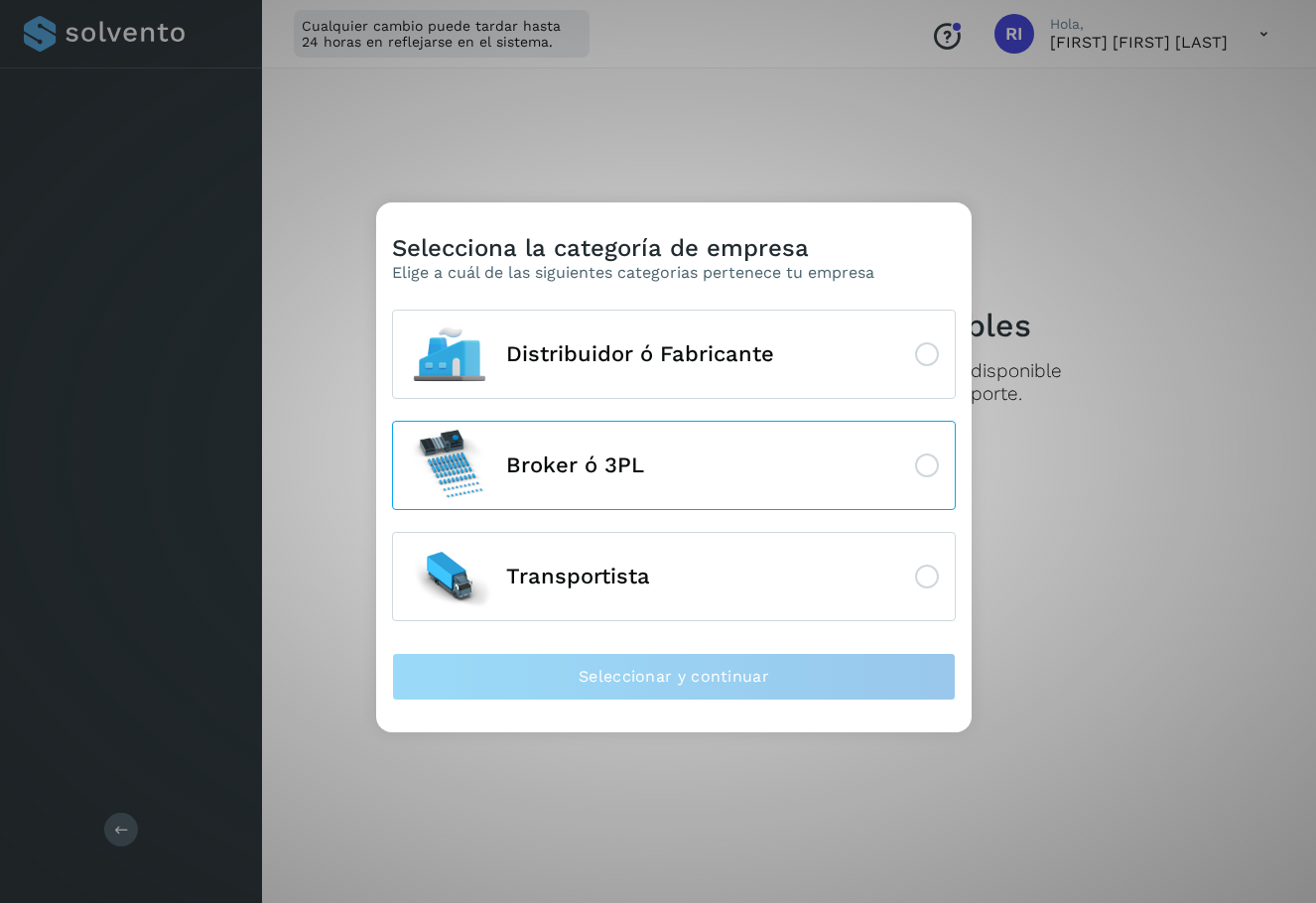 click on "Broker ó 3PL" at bounding box center (674, 465) 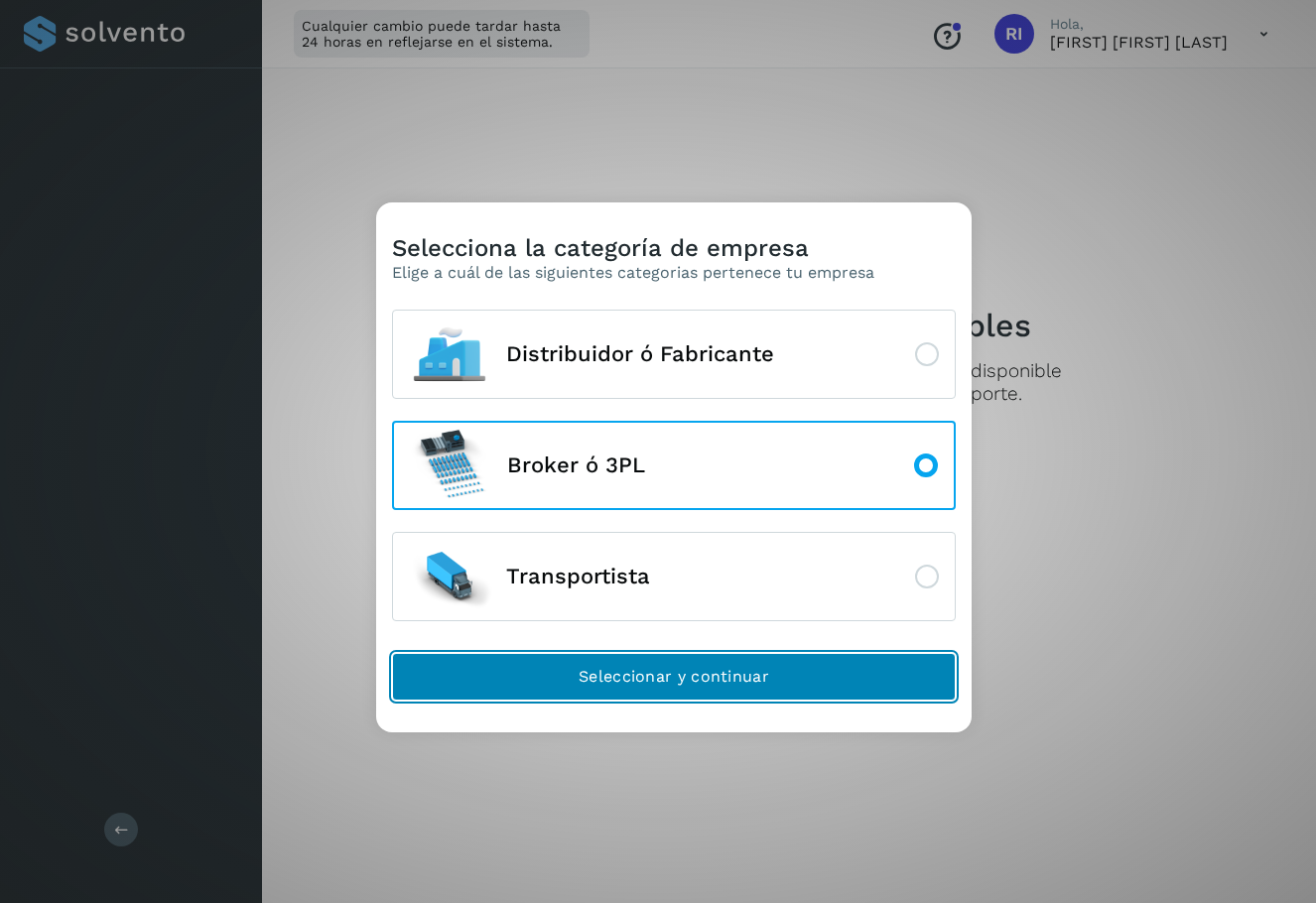 click on "Seleccionar y continuar" 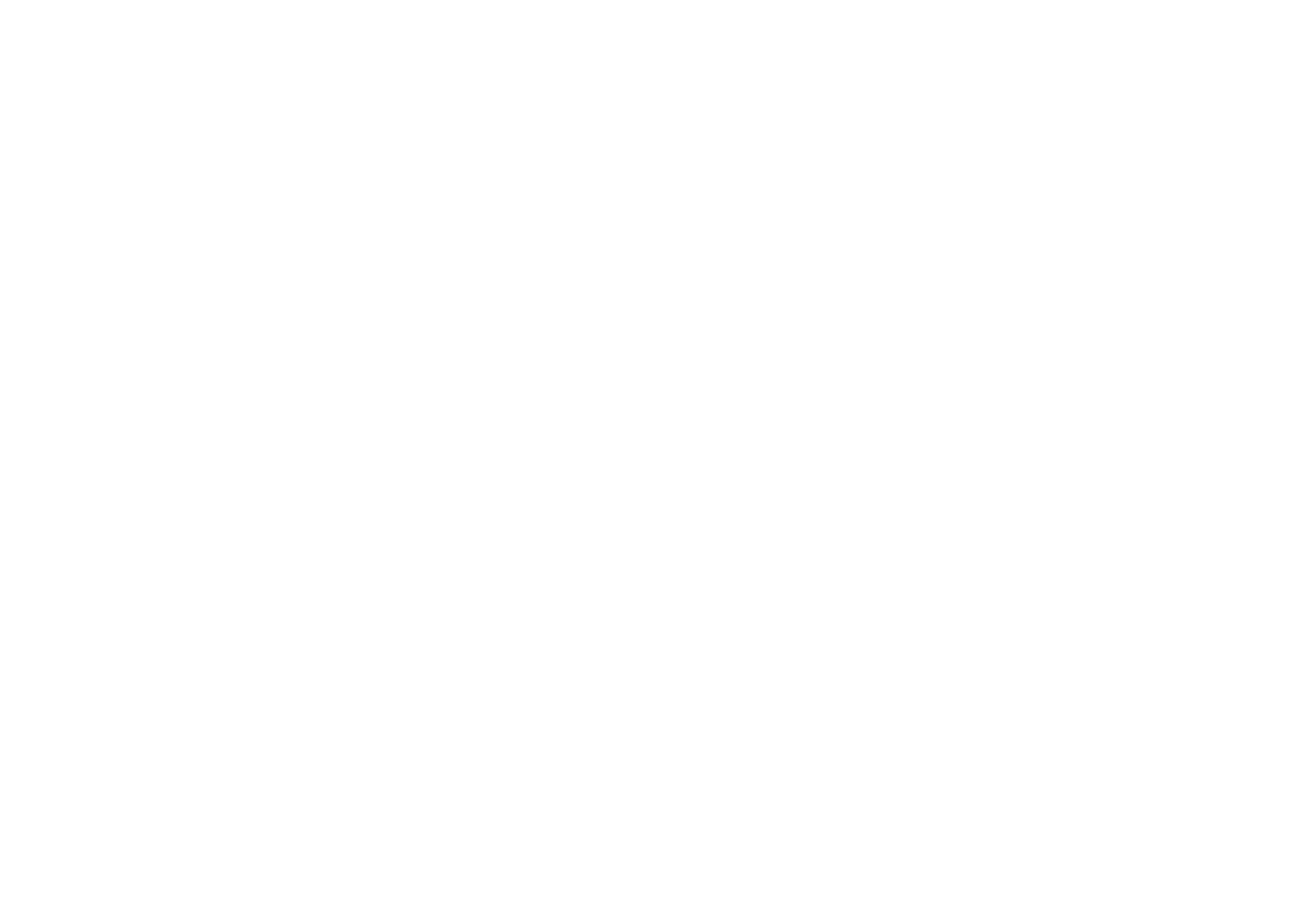 scroll, scrollTop: 0, scrollLeft: 0, axis: both 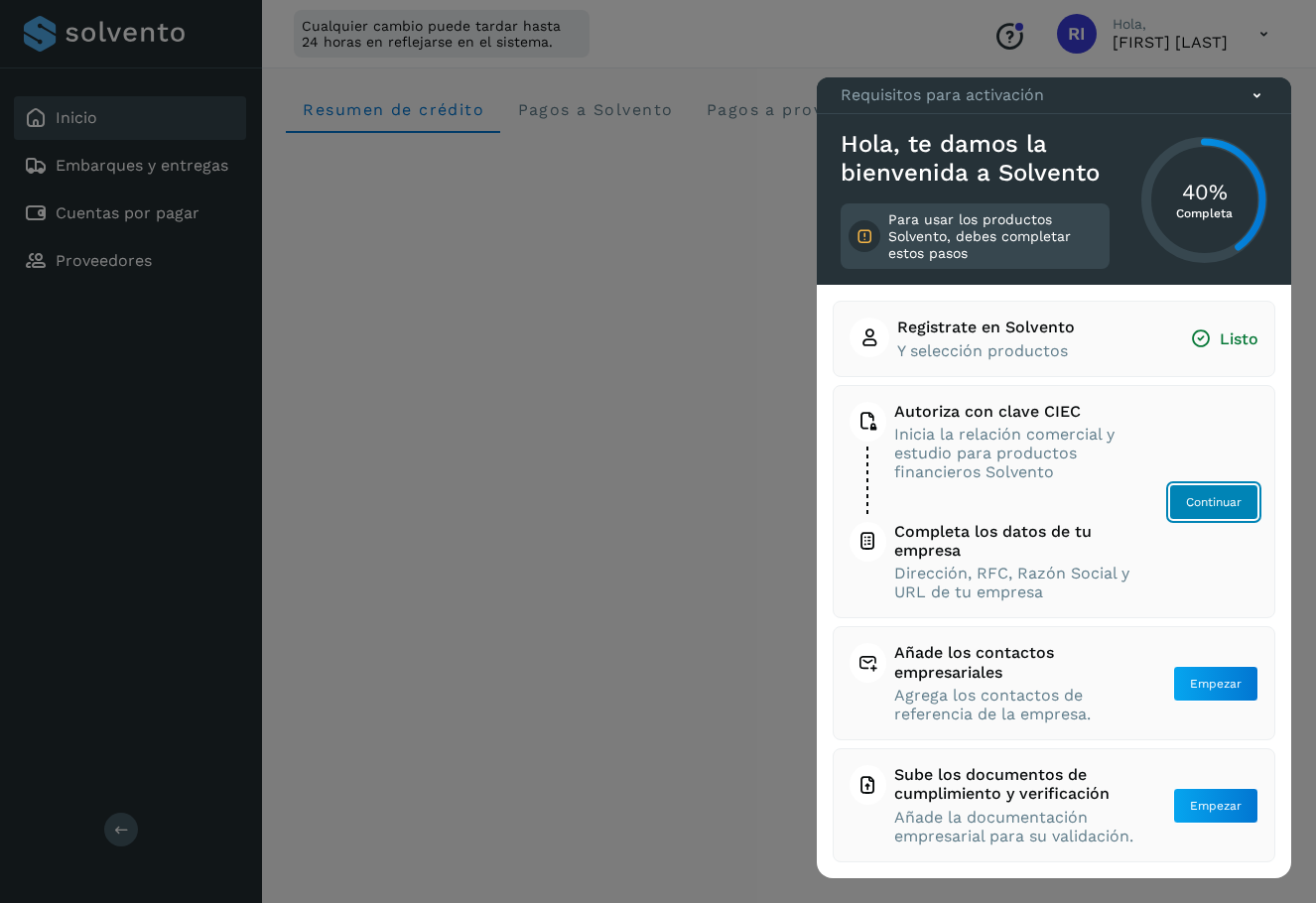 click on "Continuar" 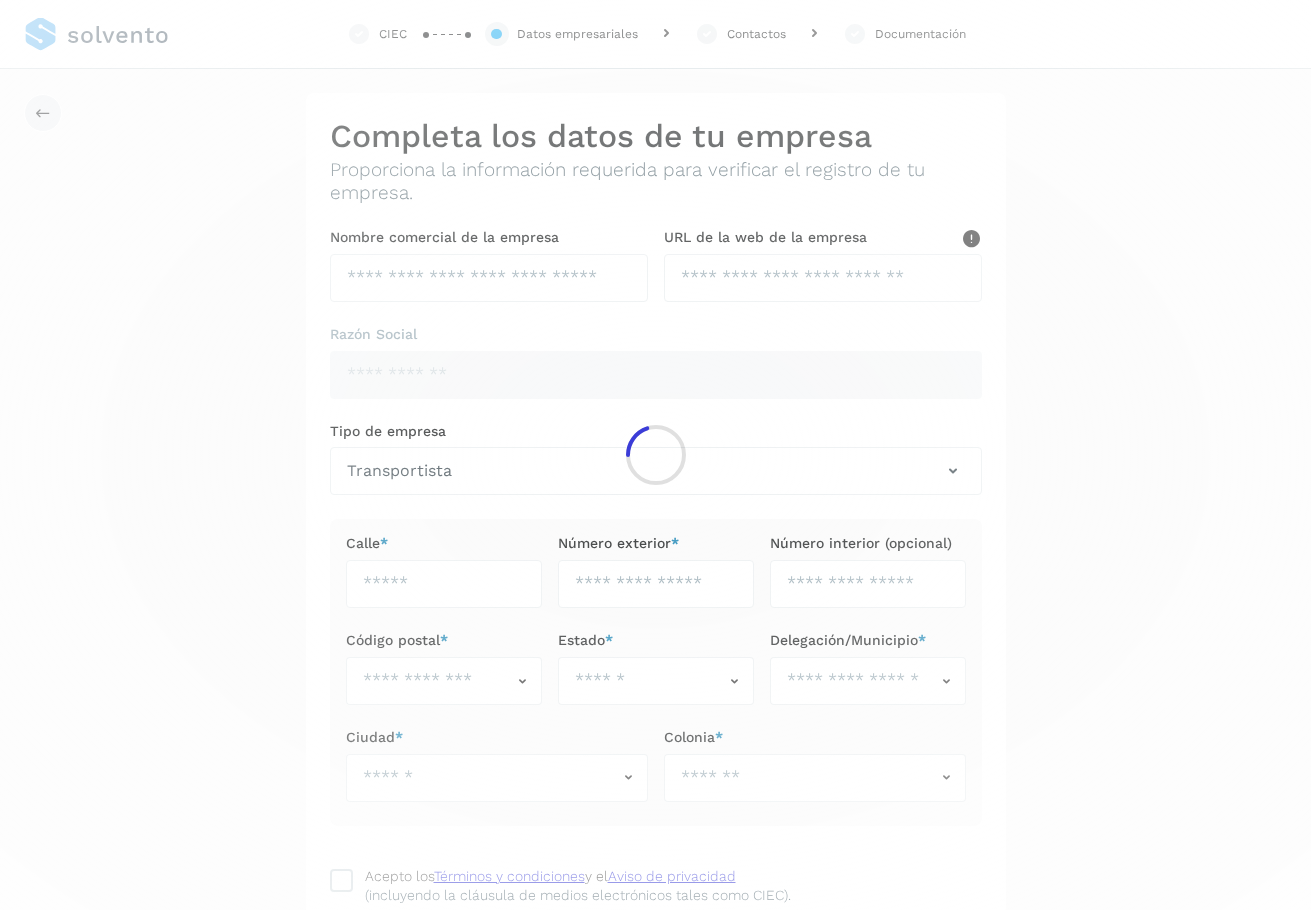 type on "**********" 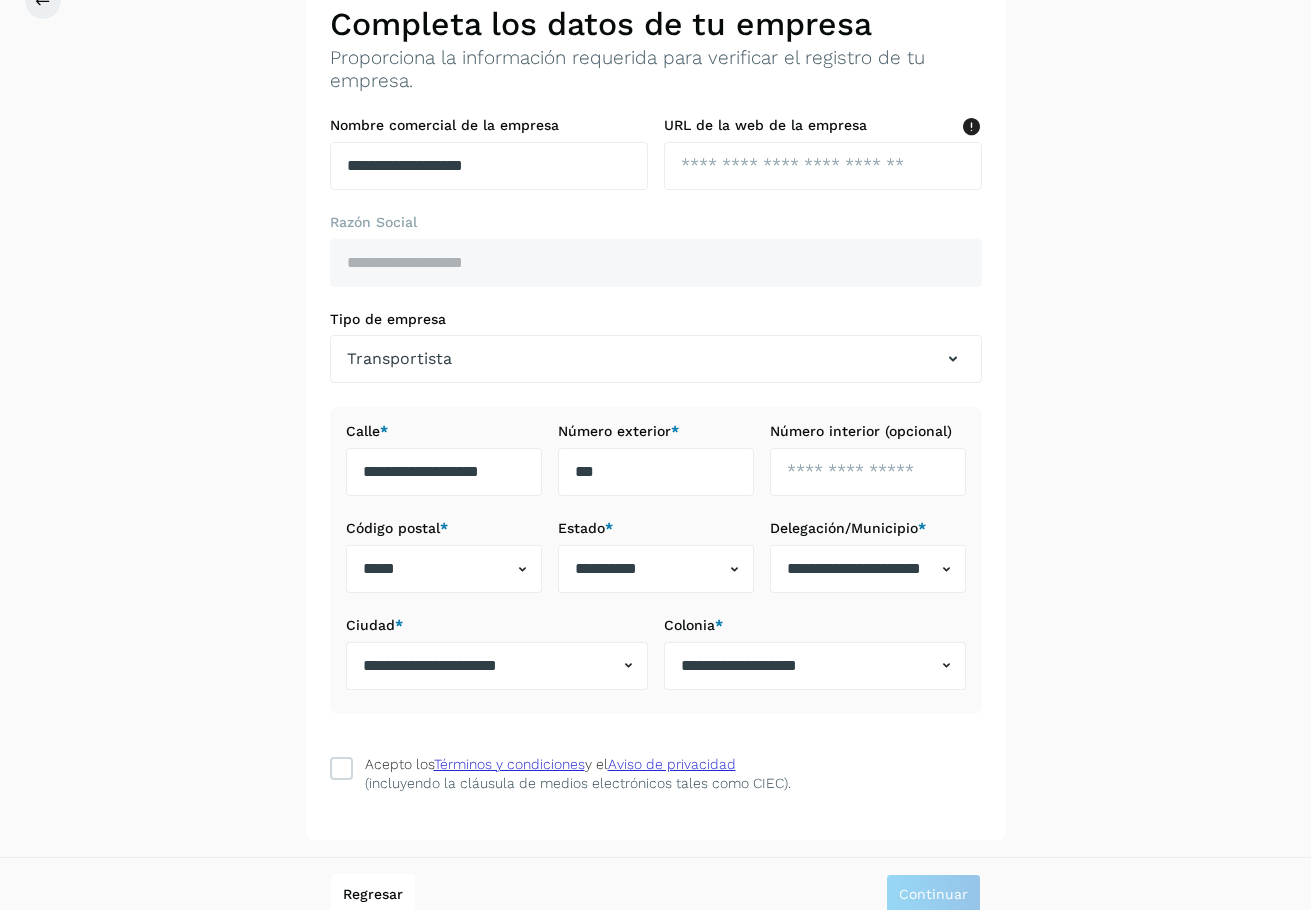 scroll, scrollTop: 132, scrollLeft: 0, axis: vertical 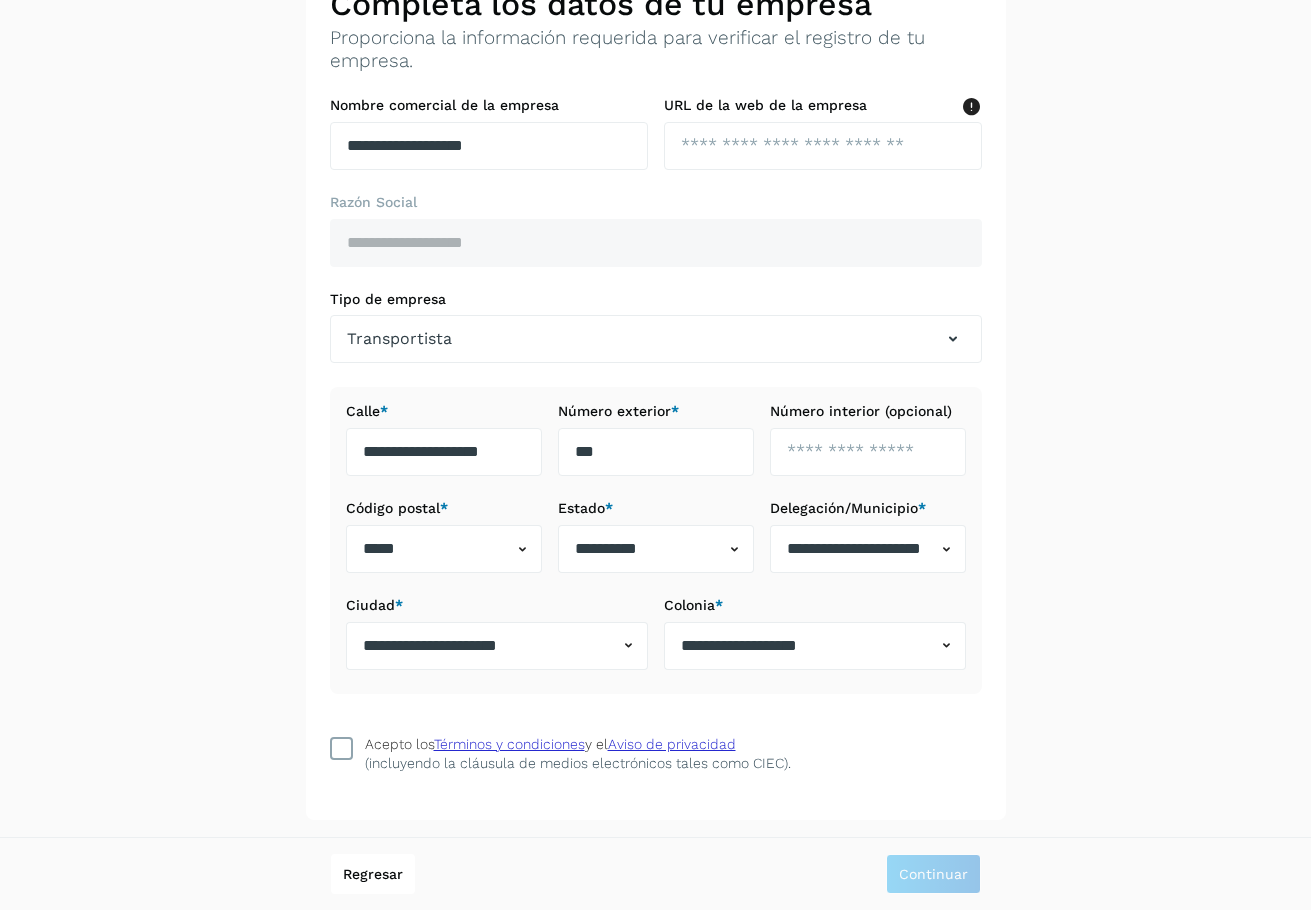 click at bounding box center [341, 748] 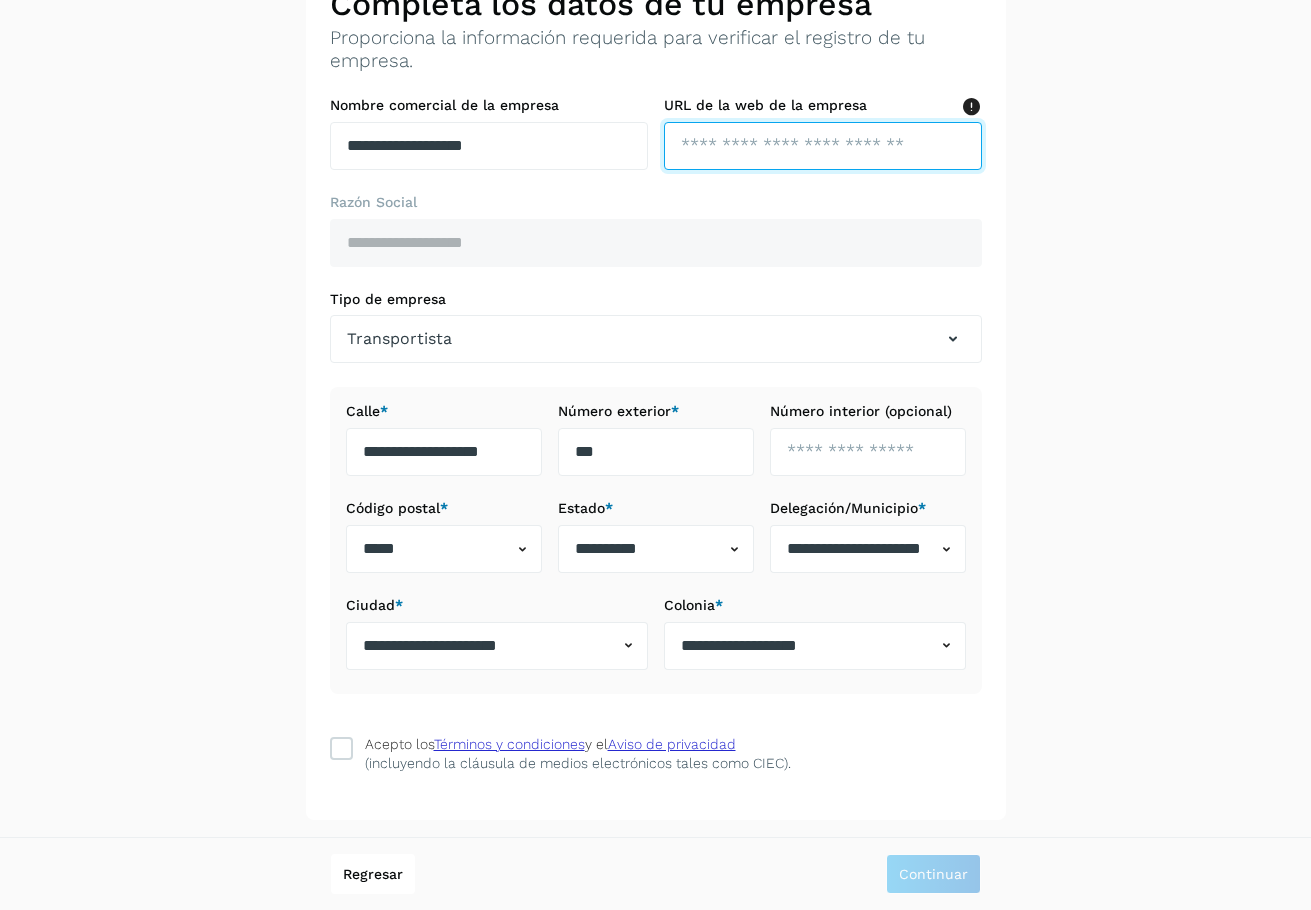 click at bounding box center (823, 146) 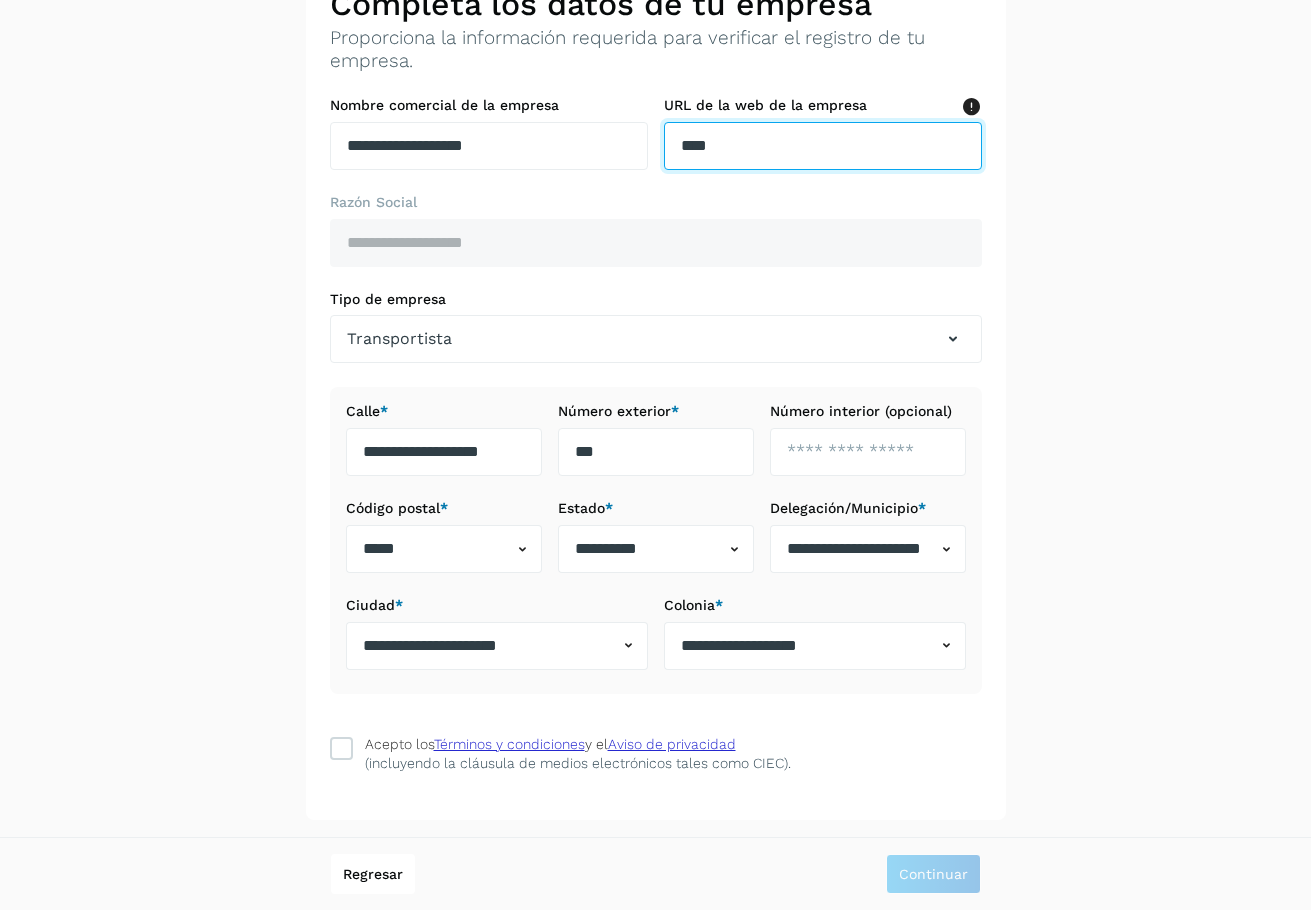 click on "****" at bounding box center (823, 146) 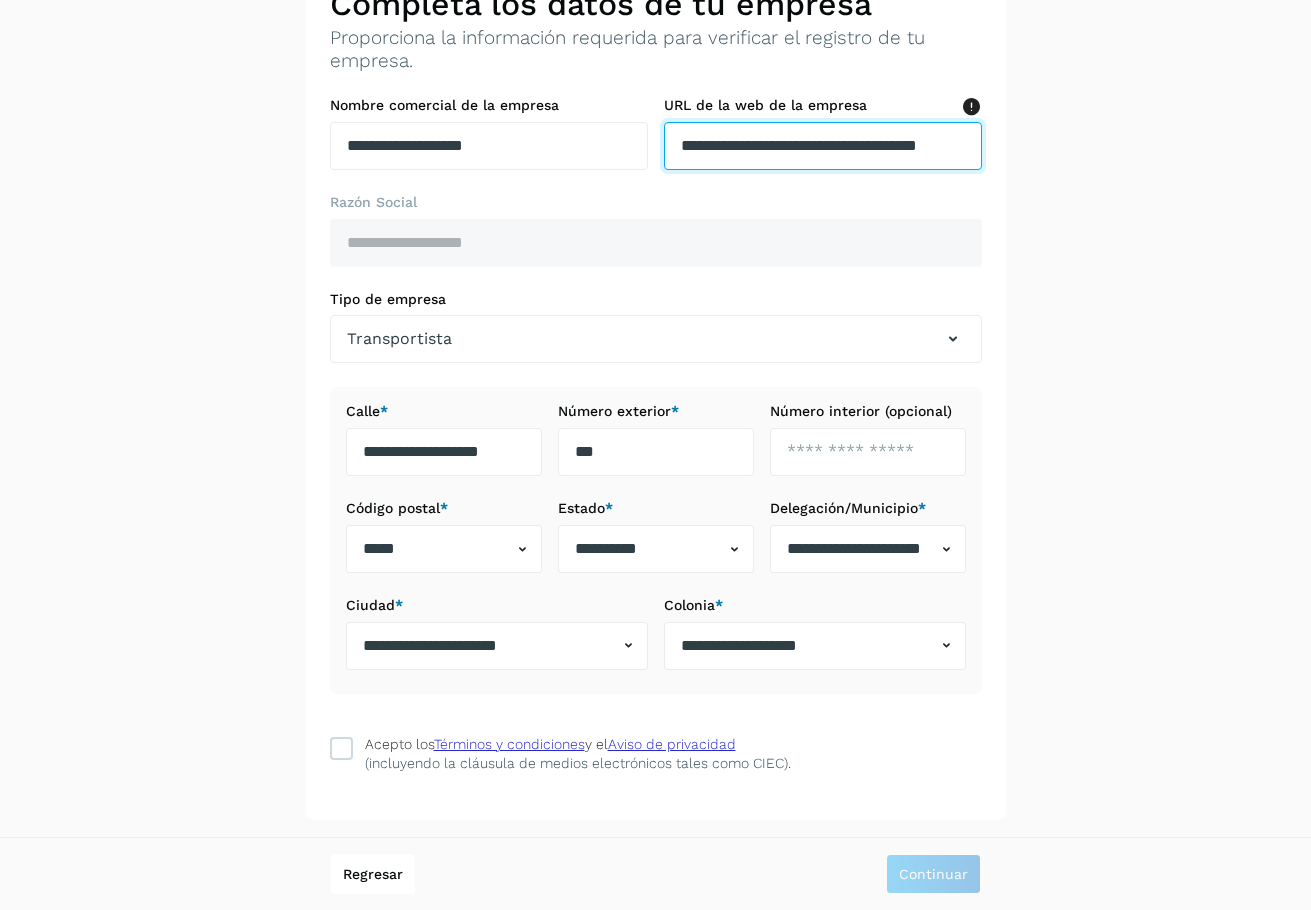 scroll, scrollTop: 0, scrollLeft: 65, axis: horizontal 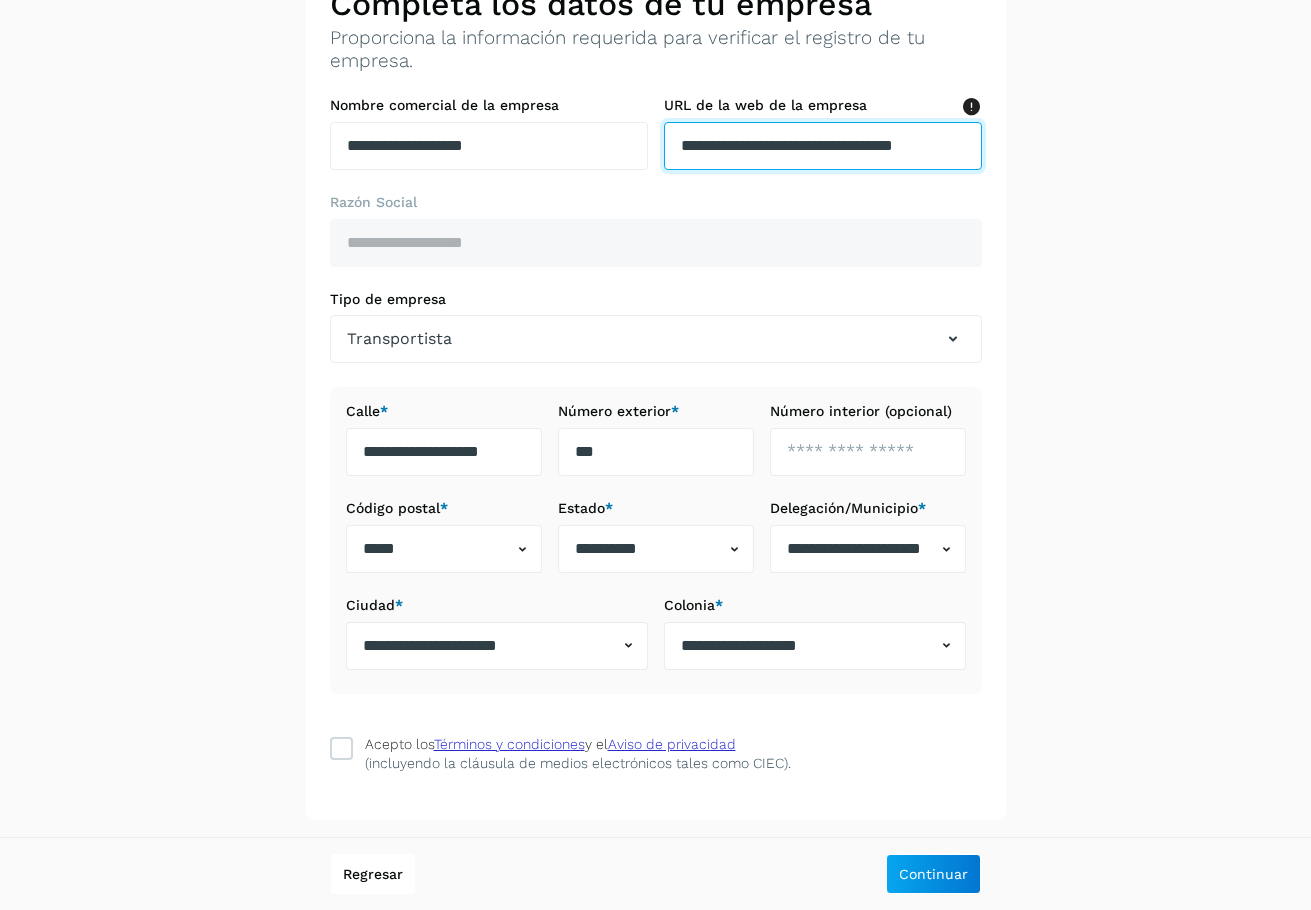 type on "**********" 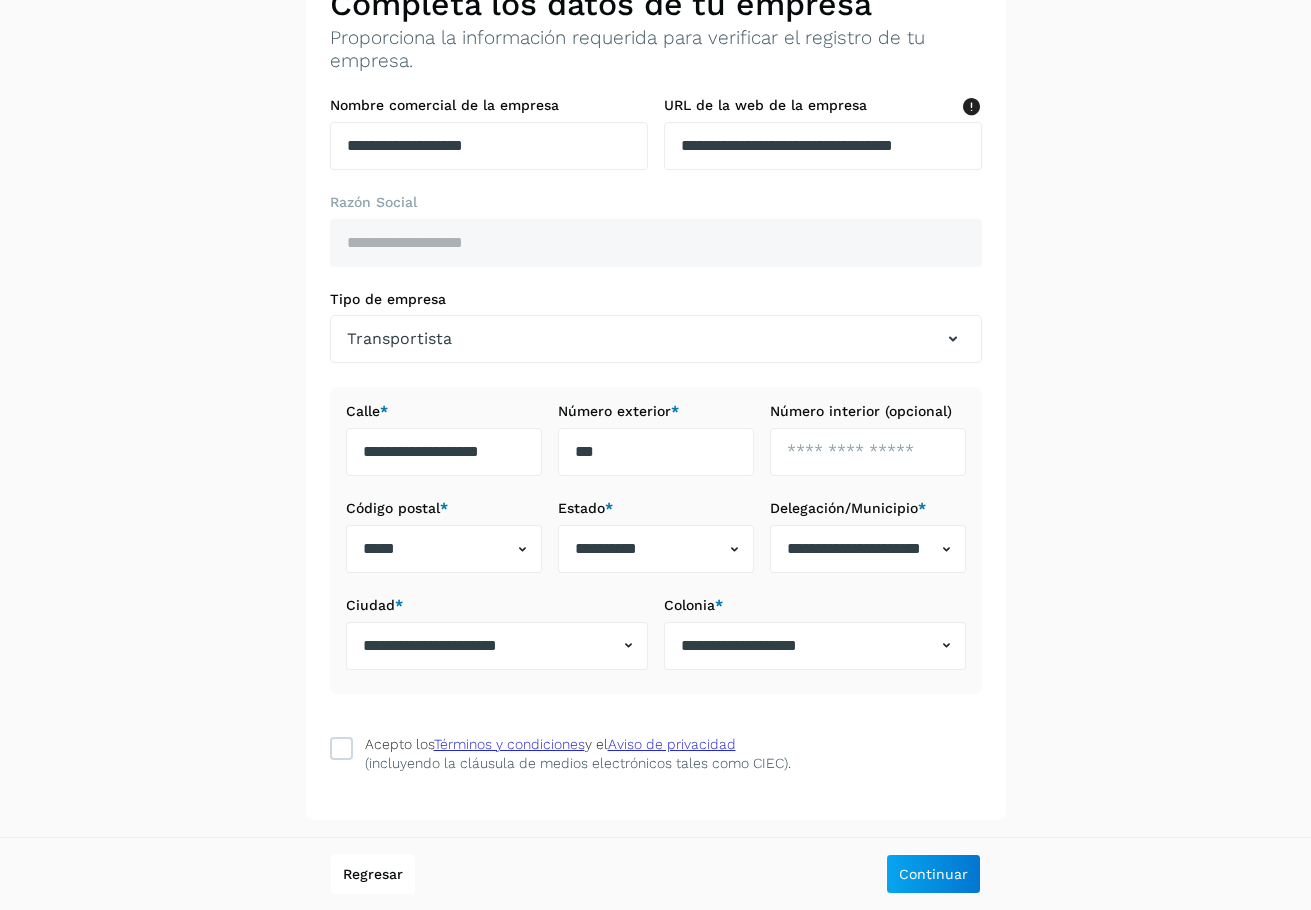 click on "**********" at bounding box center [655, 390] 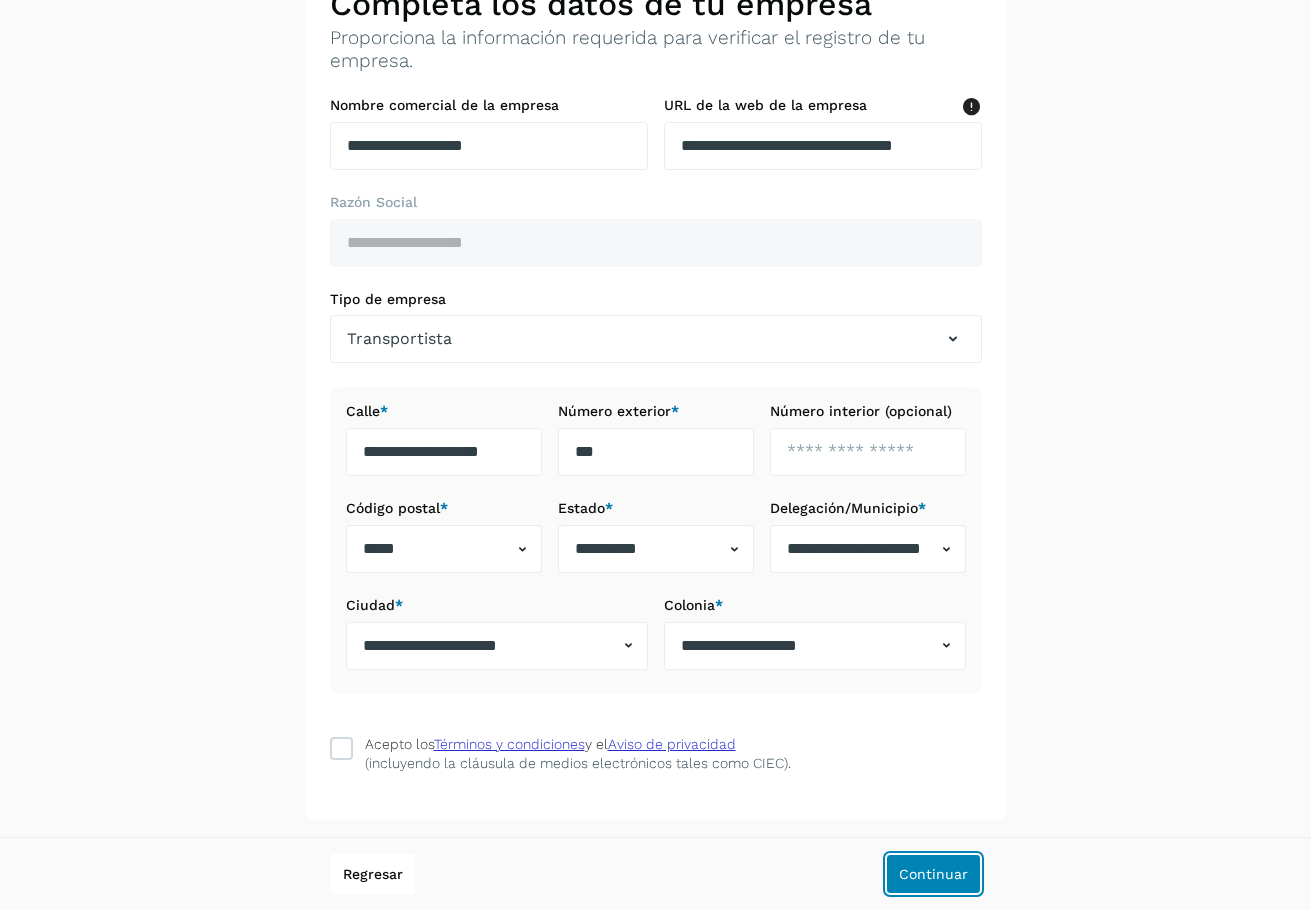 click on "Continuar" 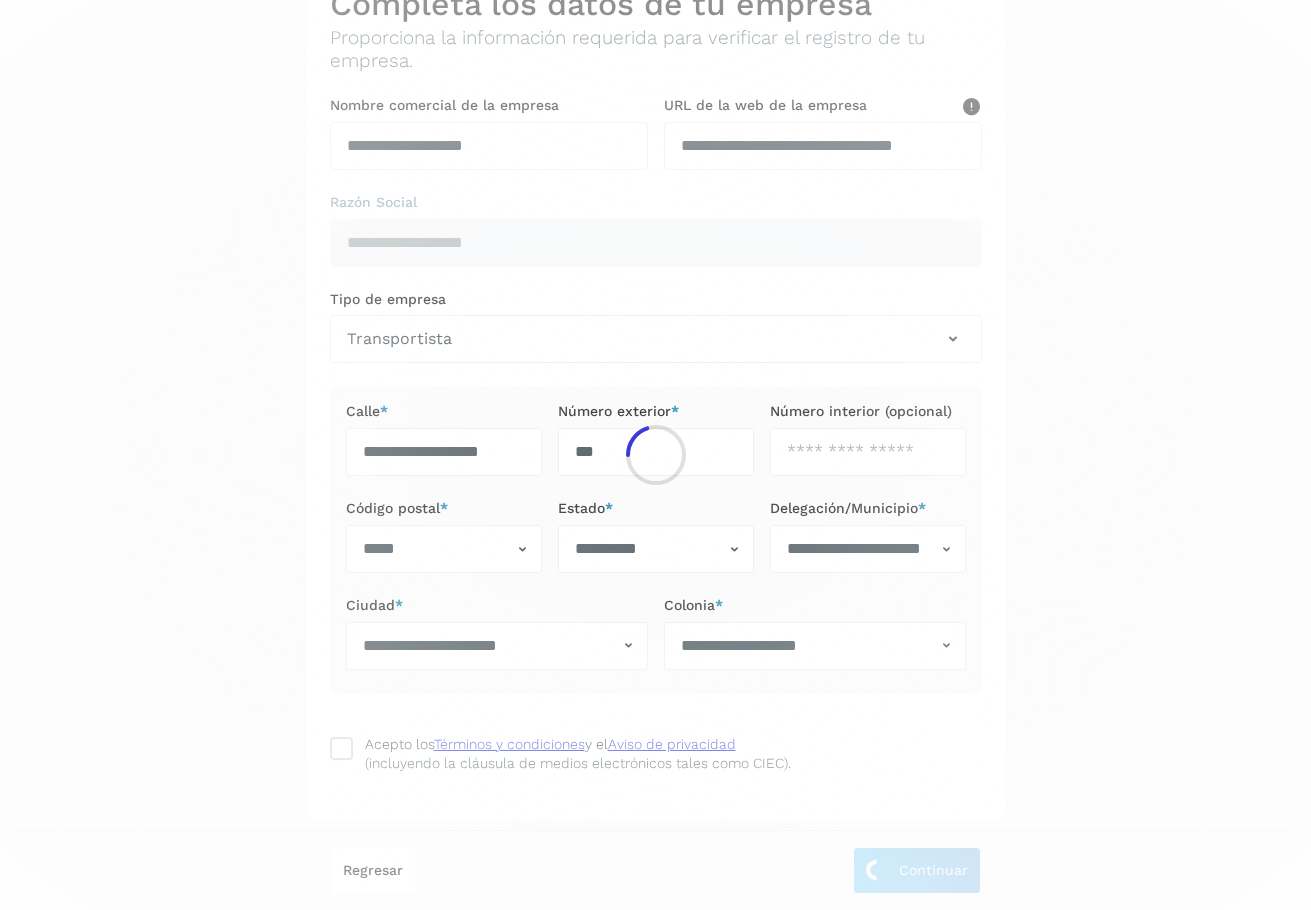 scroll, scrollTop: 114, scrollLeft: 0, axis: vertical 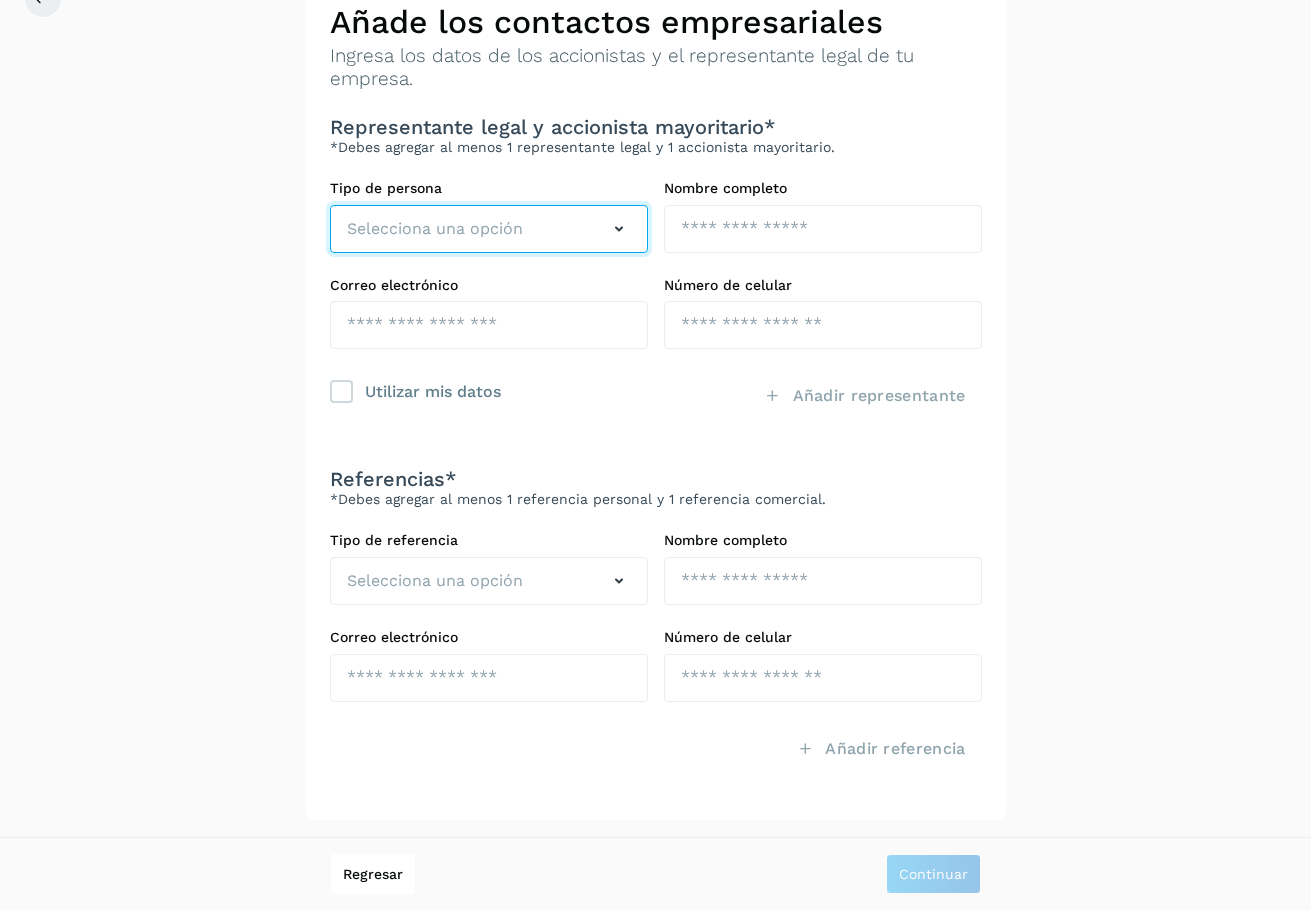 click on "Selecciona una opción" at bounding box center (435, 229) 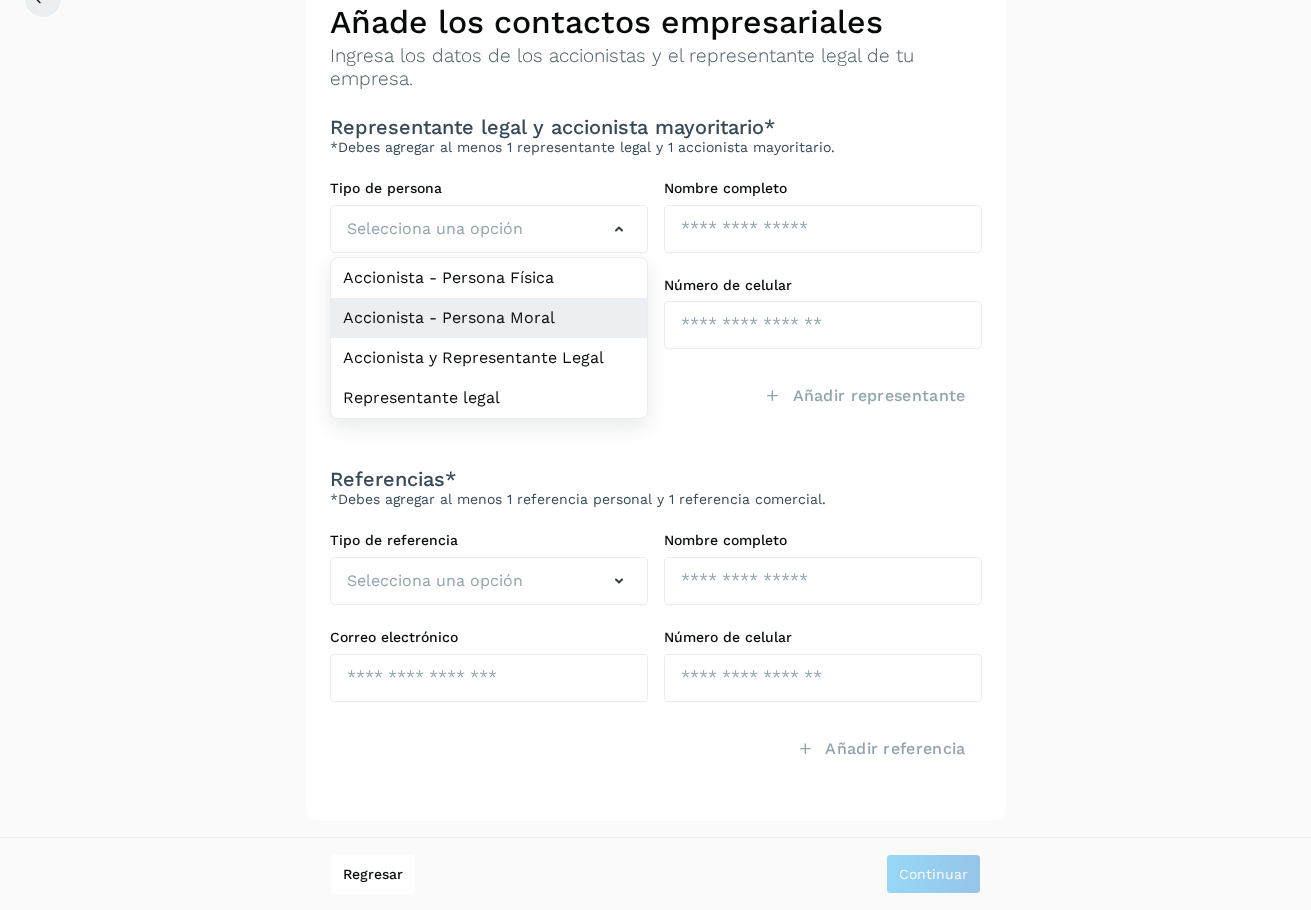 click on "Accionista - Persona Moral" 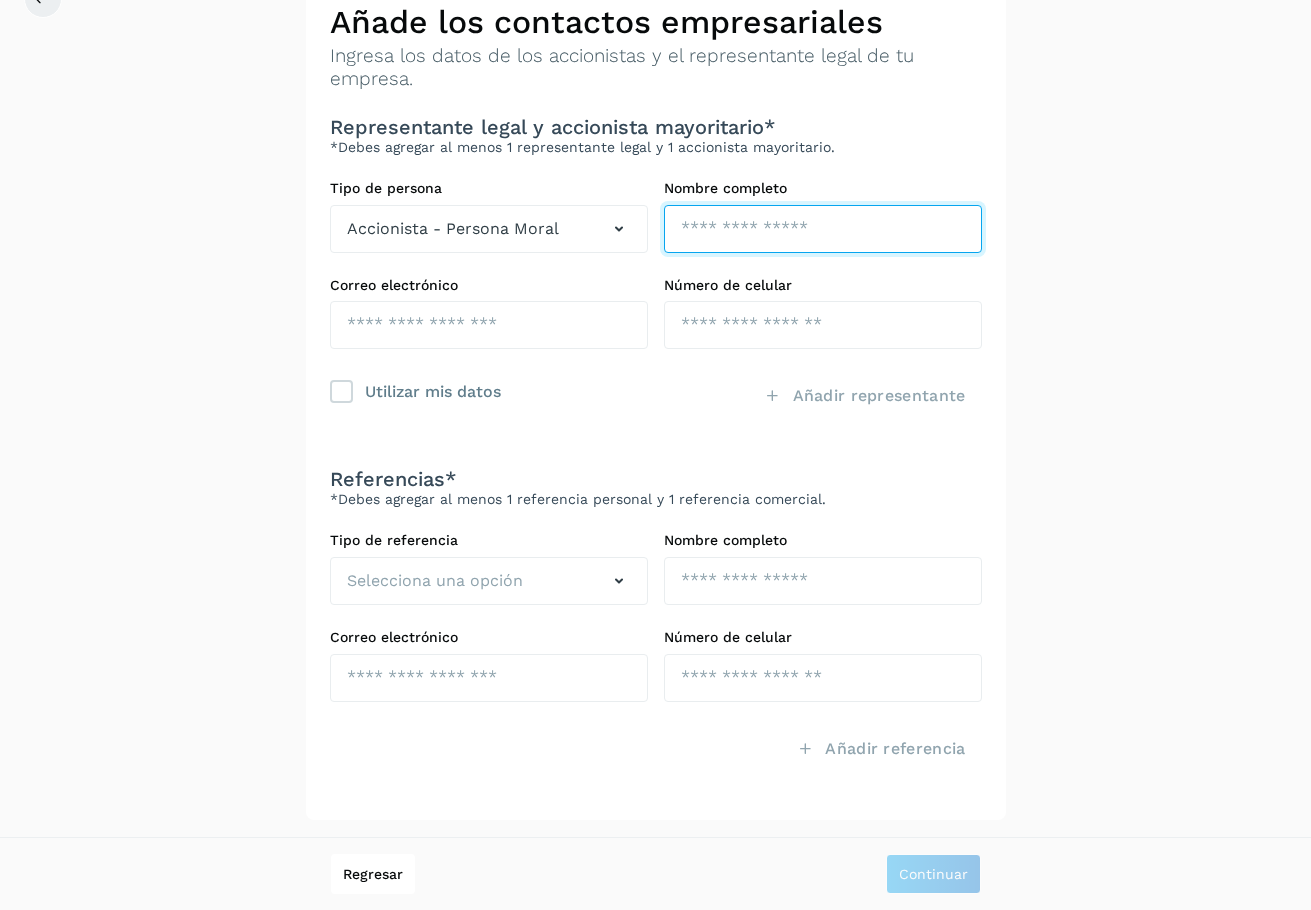click at bounding box center [823, 229] 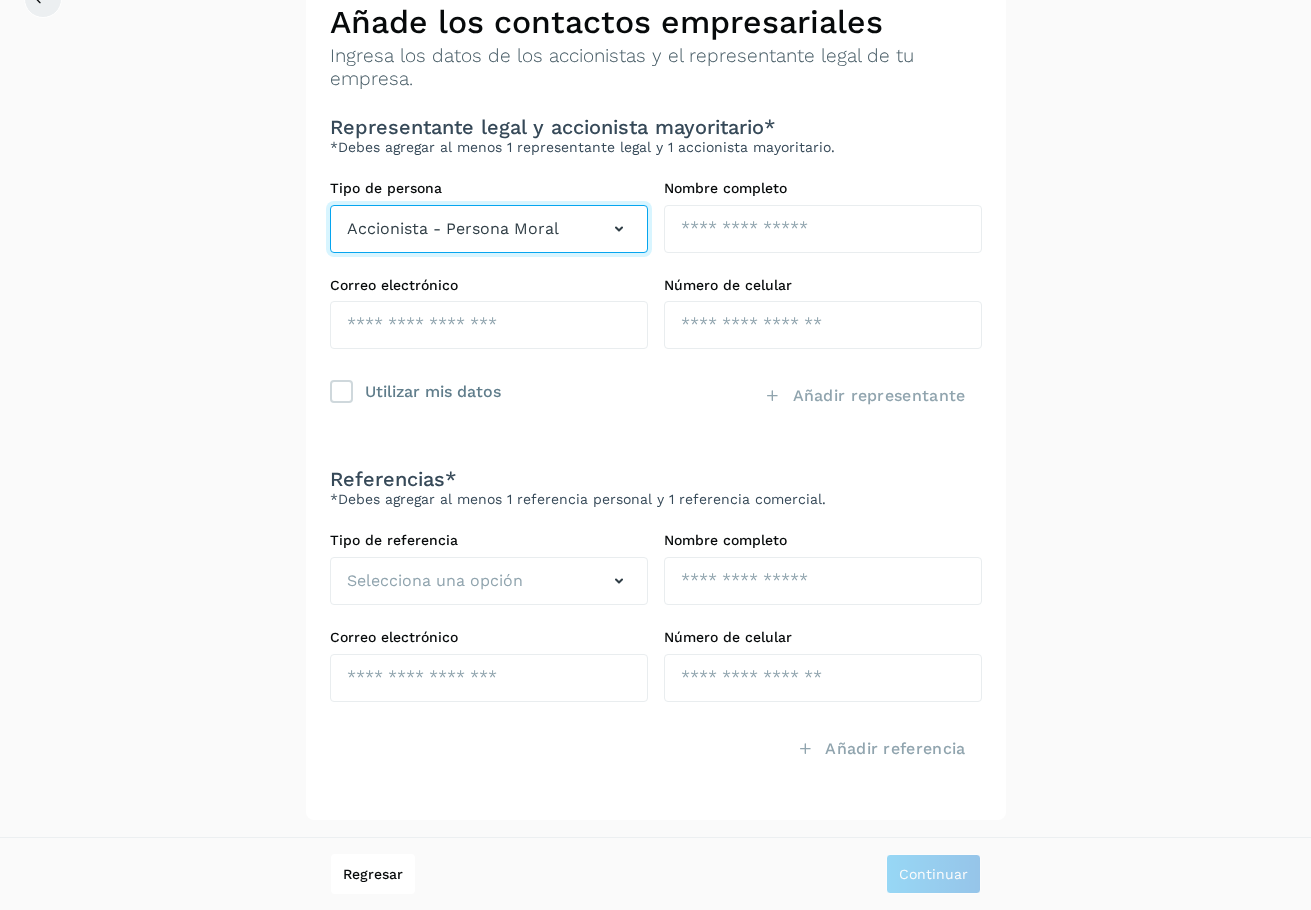 click on "Accionista - Persona Moral" at bounding box center (453, 229) 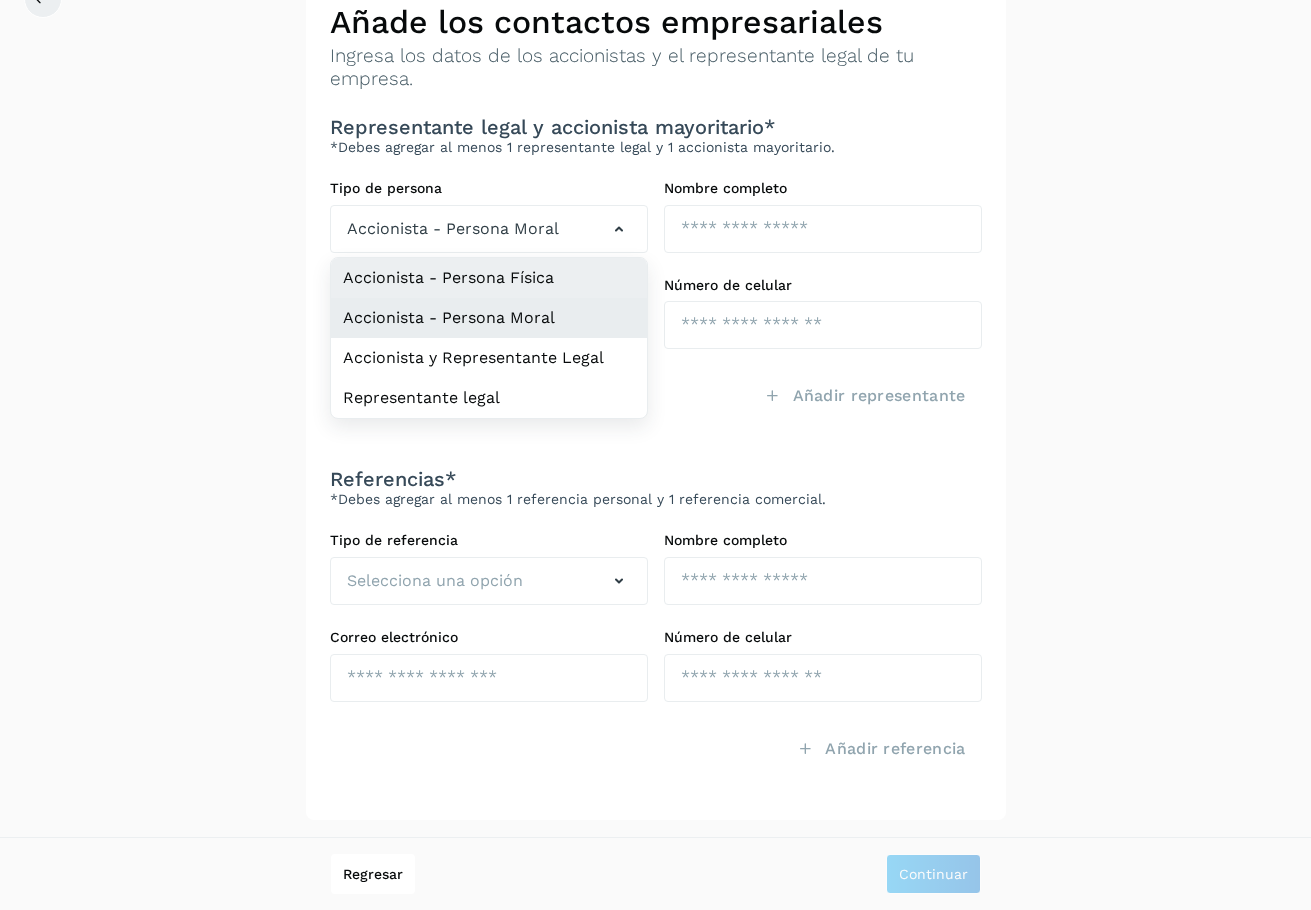 click on "Accionista - Persona Física" 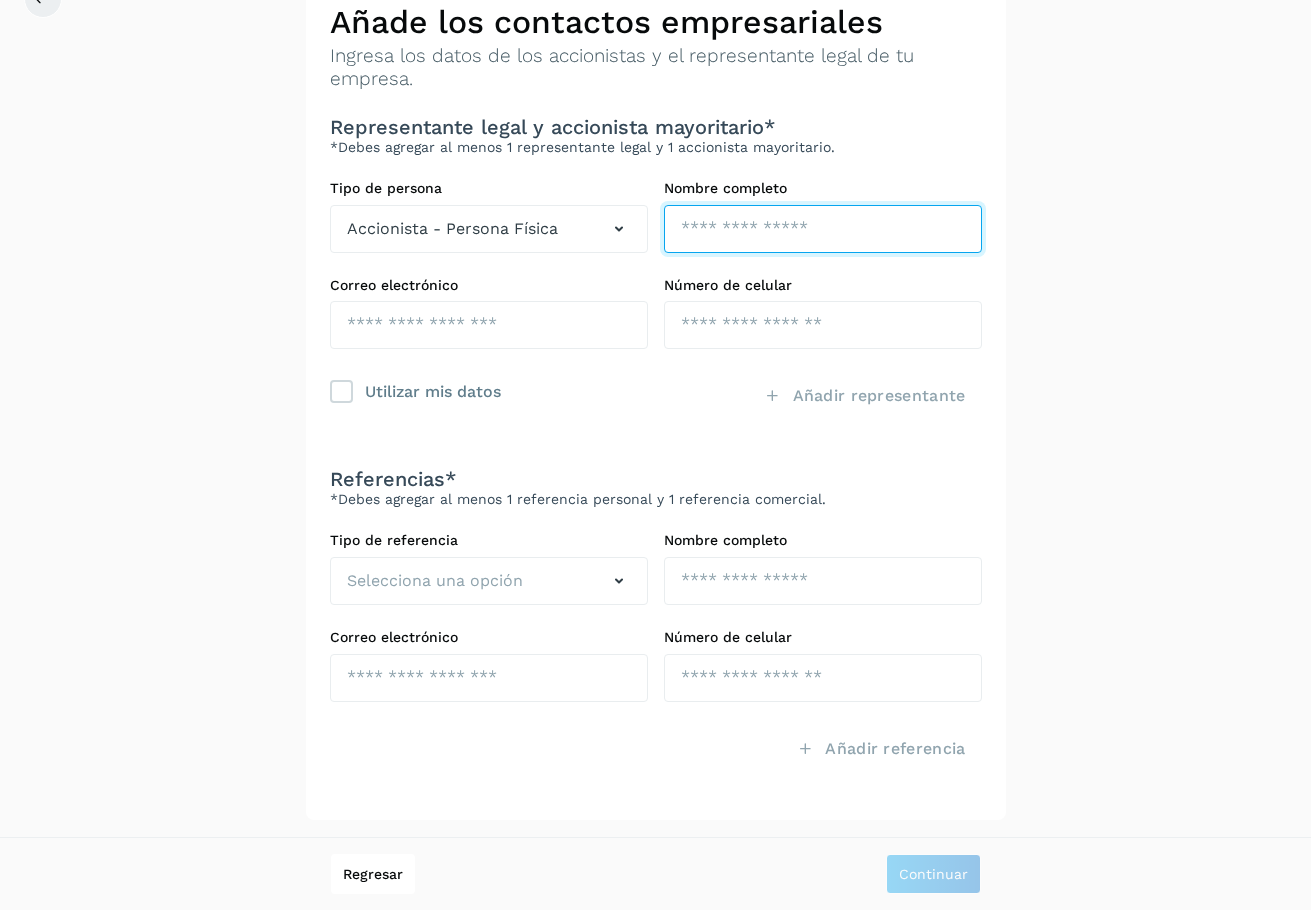 click at bounding box center (823, 229) 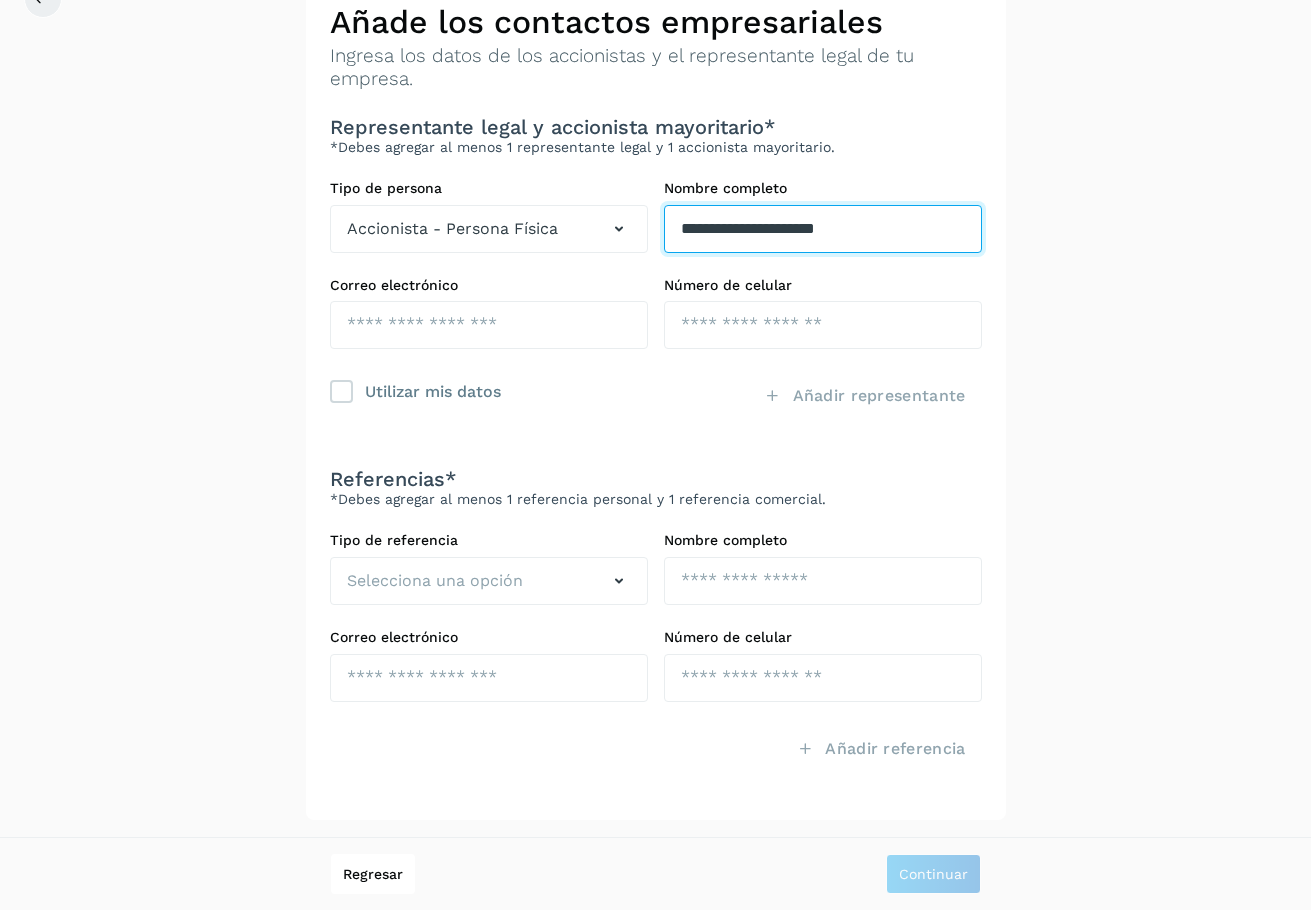 type on "**********" 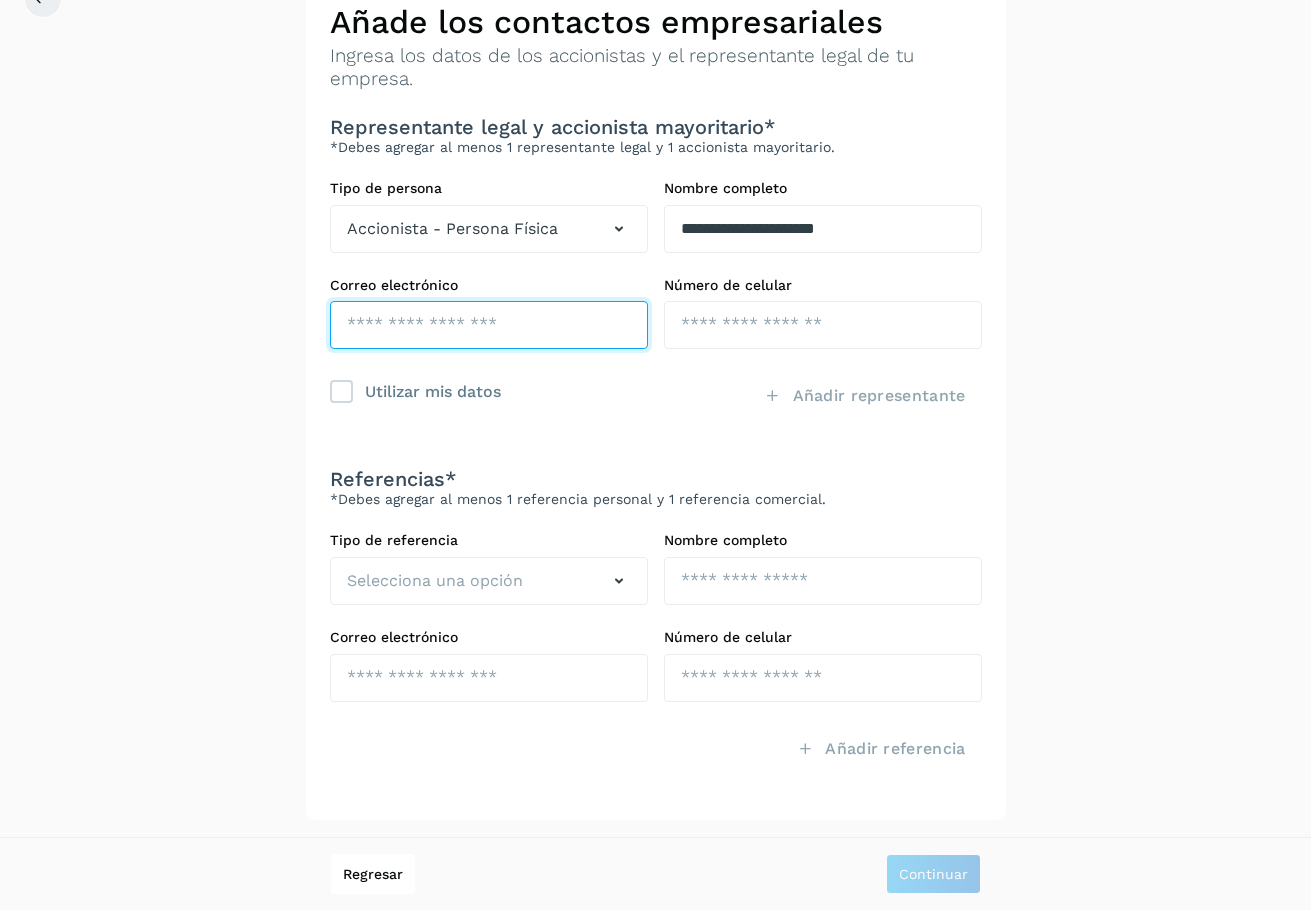 click at bounding box center (489, 325) 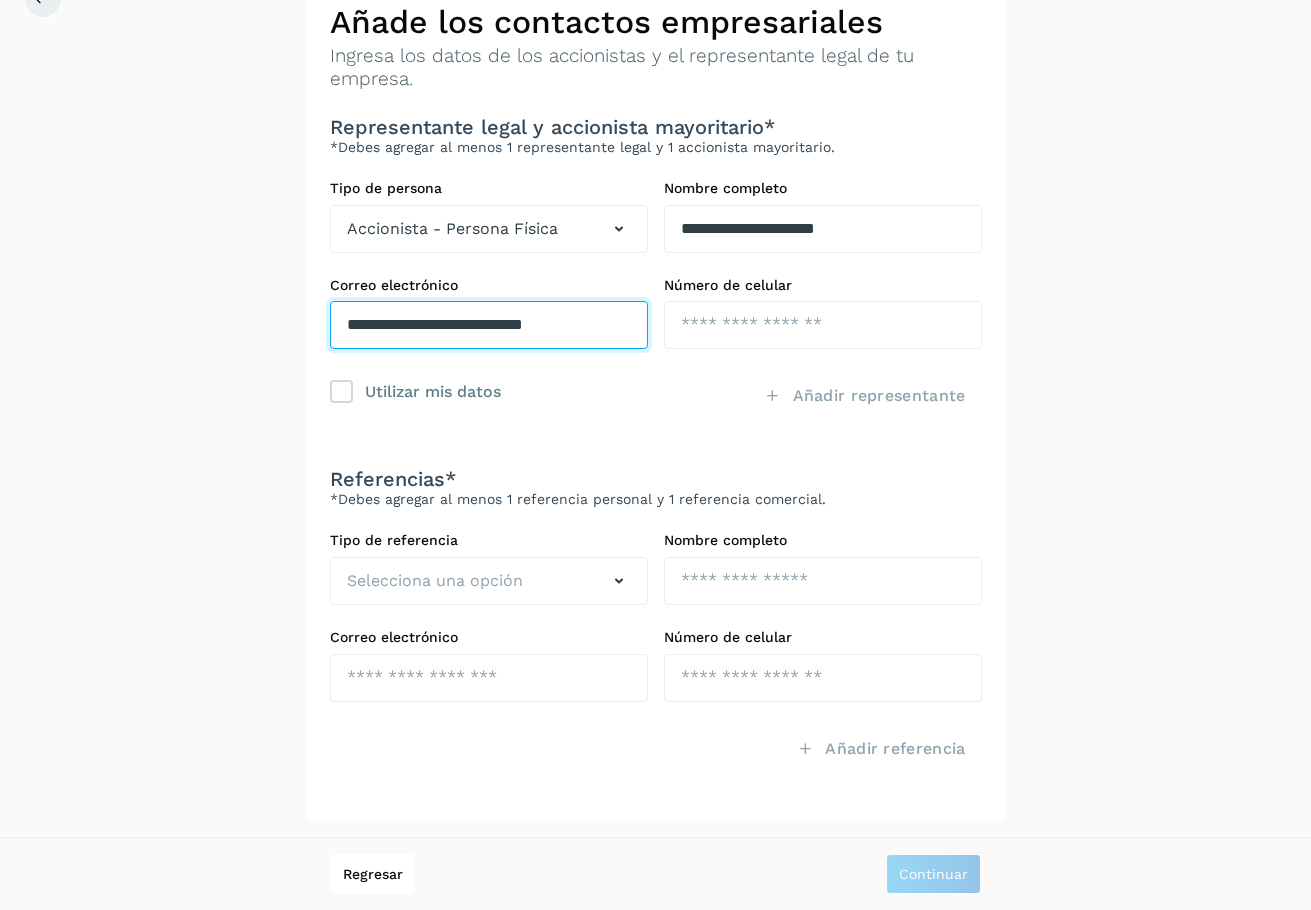 scroll, scrollTop: 0, scrollLeft: 30, axis: horizontal 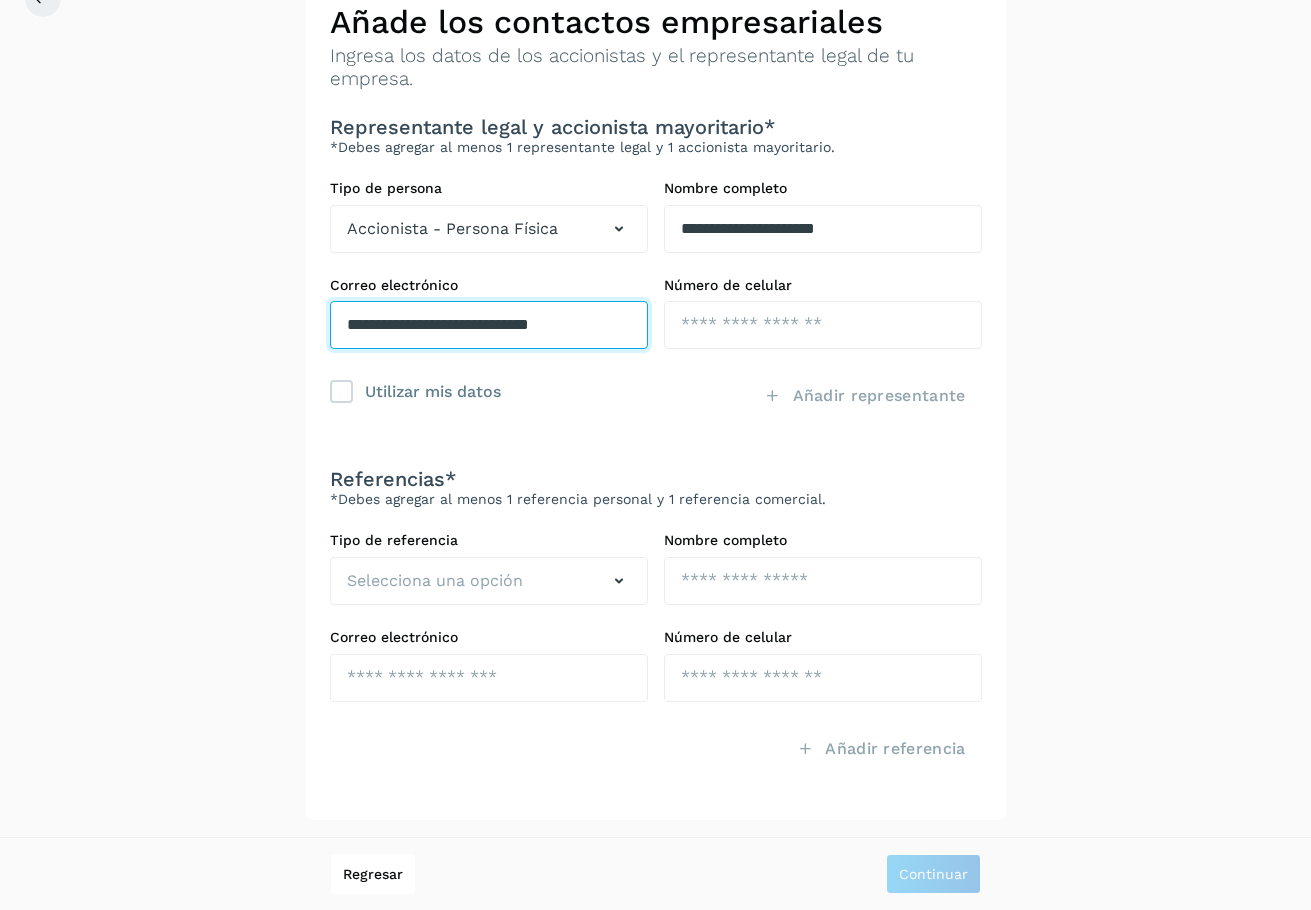 type on "**********" 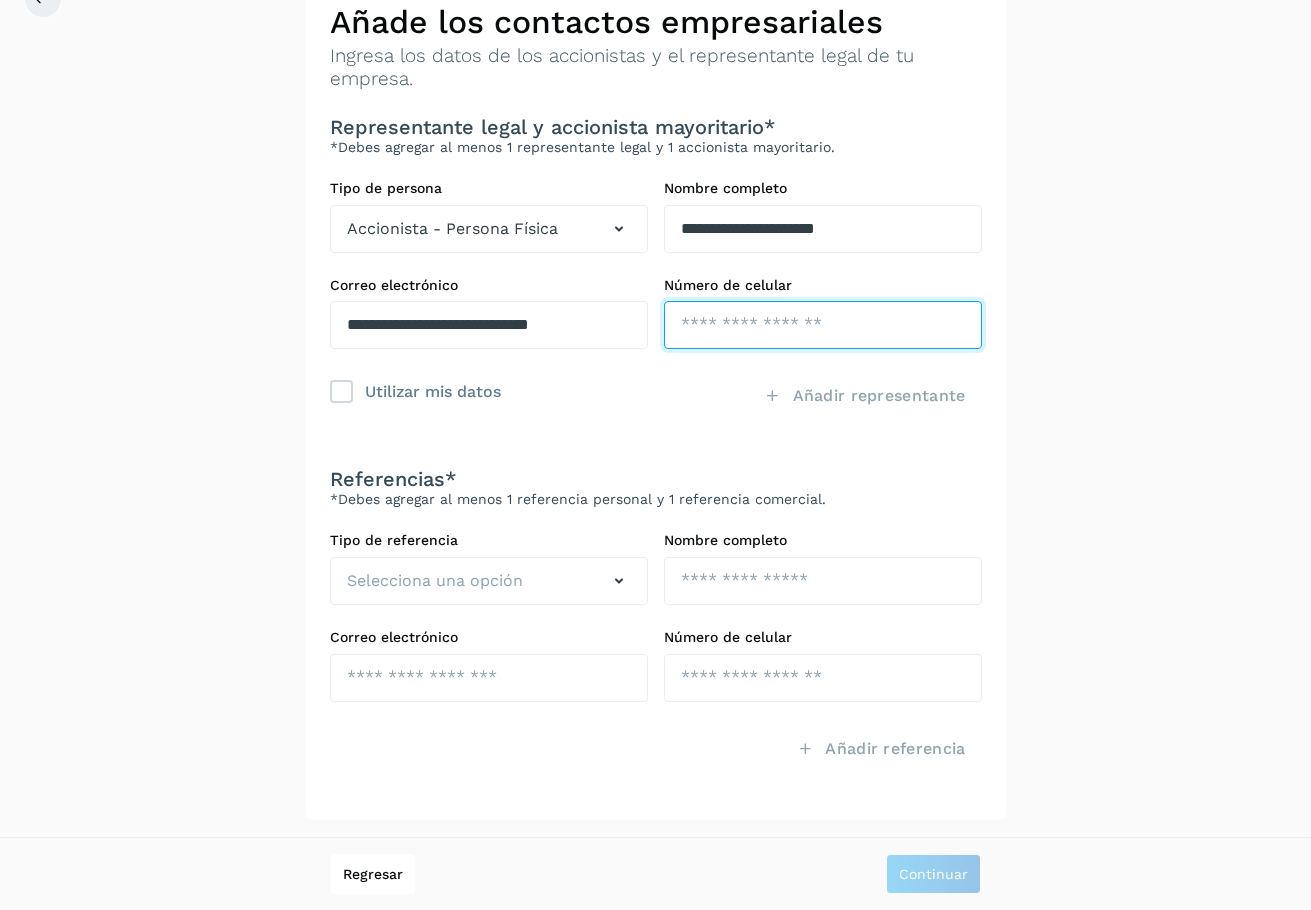 scroll, scrollTop: 0, scrollLeft: 0, axis: both 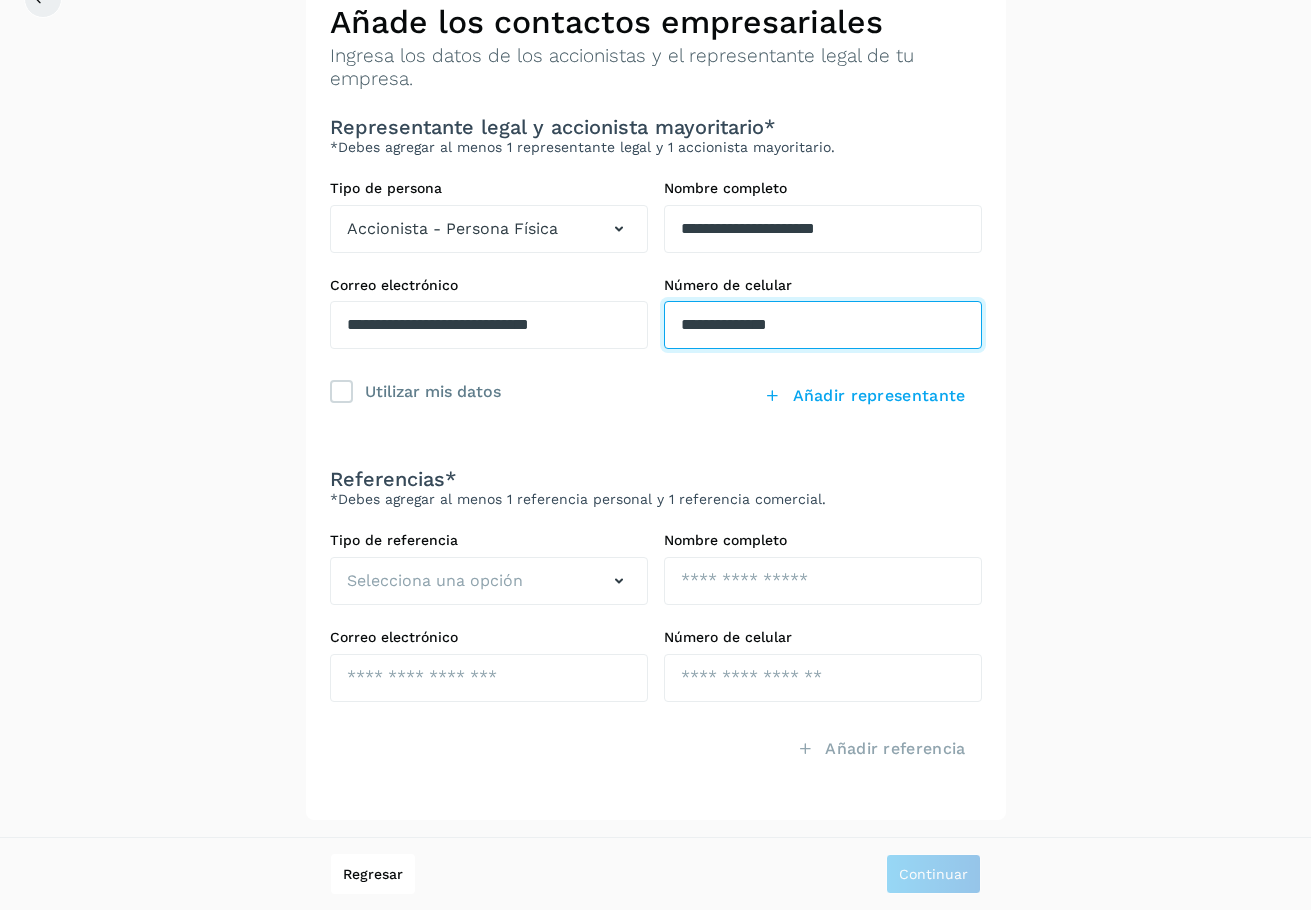 type on "**********" 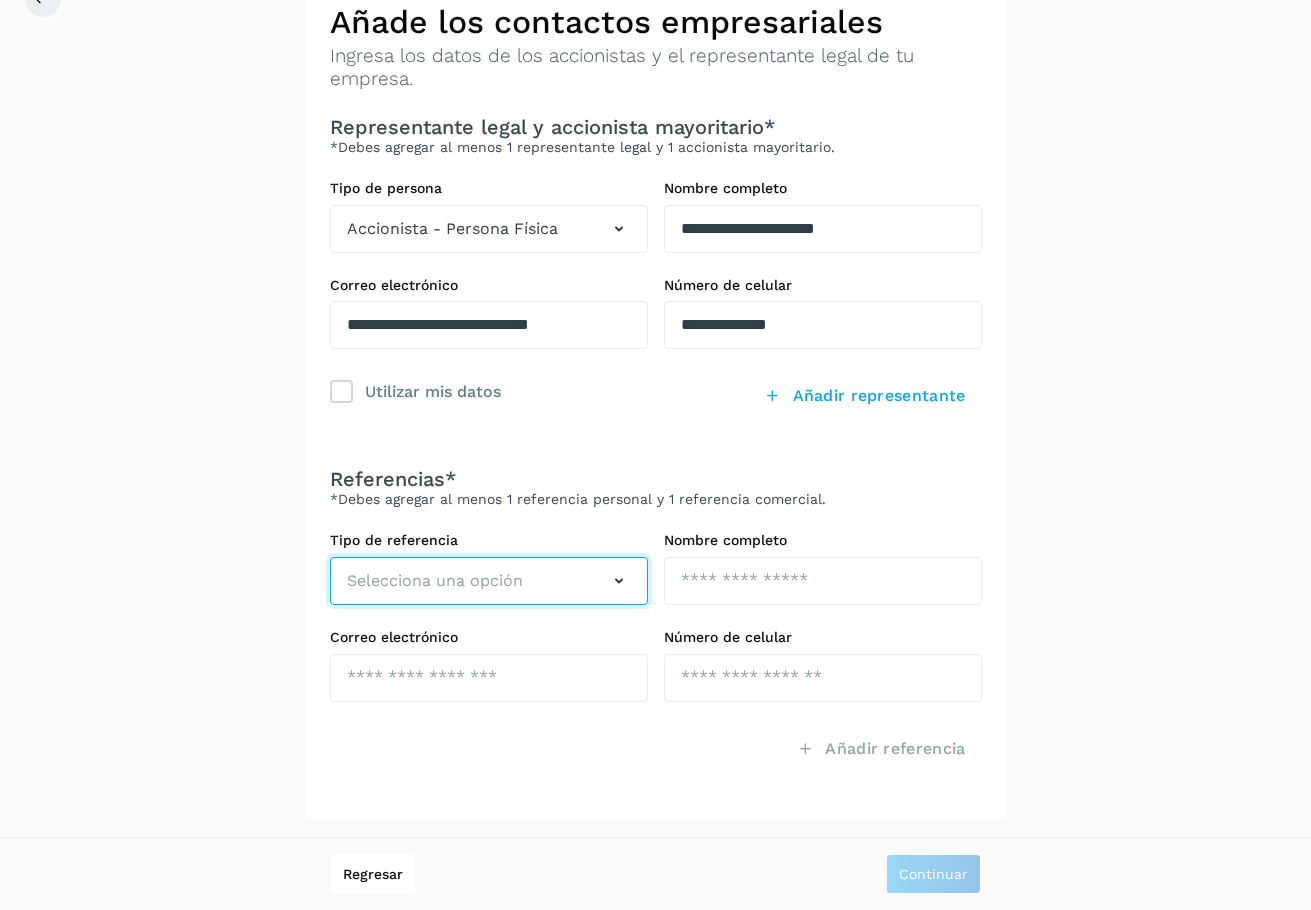 click on "Selecciona una opción" at bounding box center [435, 581] 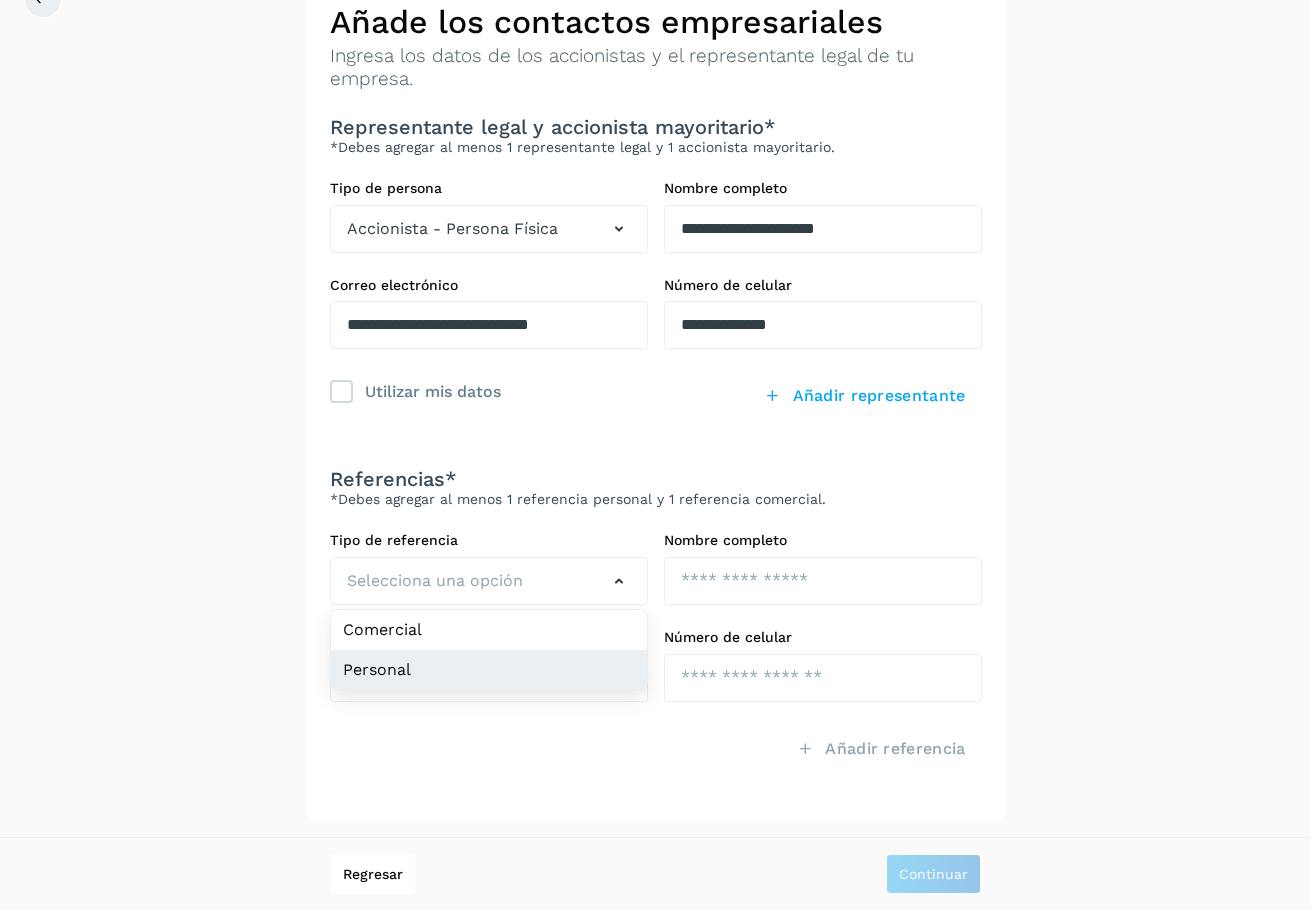 click on "Personal" 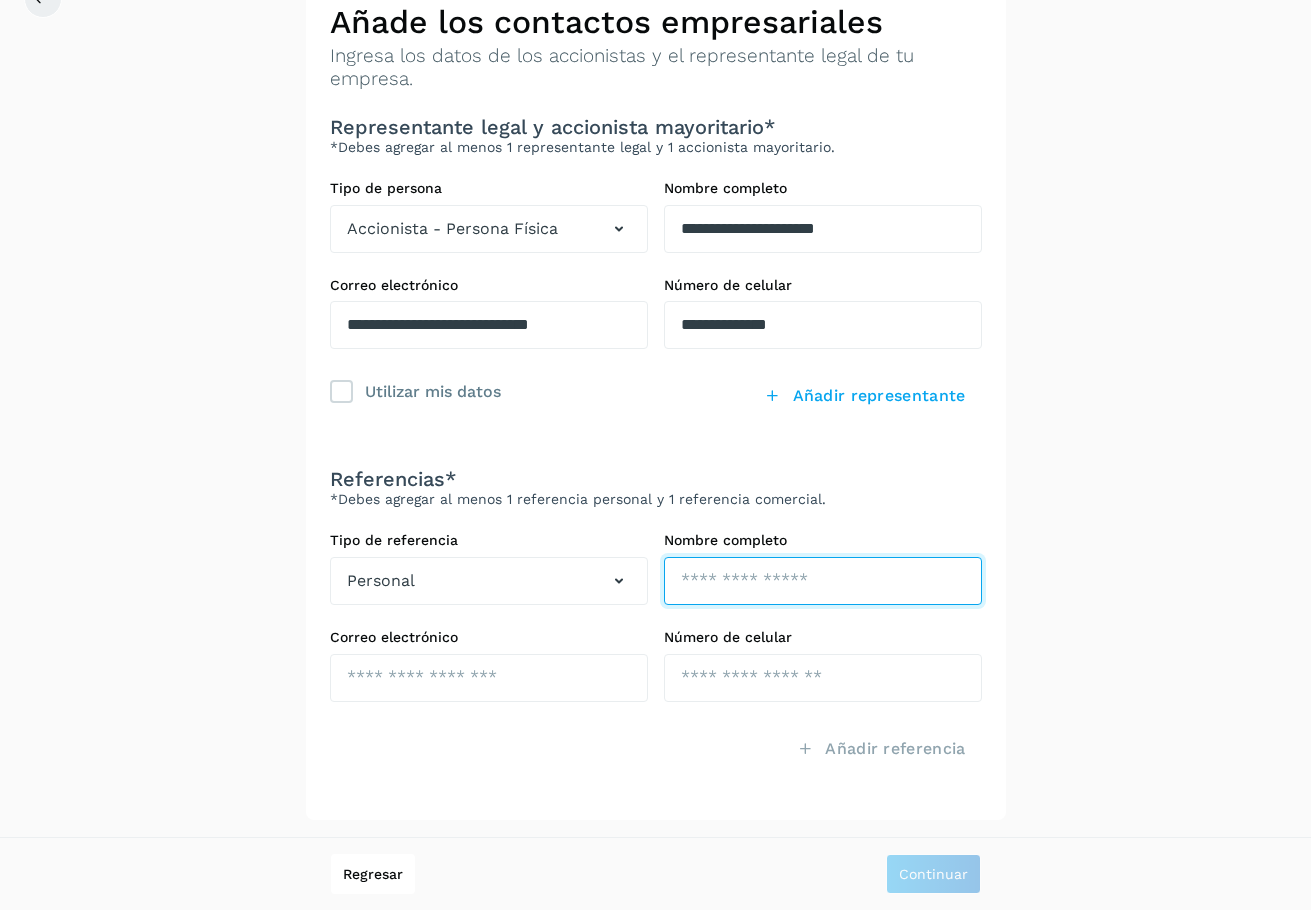 click at bounding box center [823, 581] 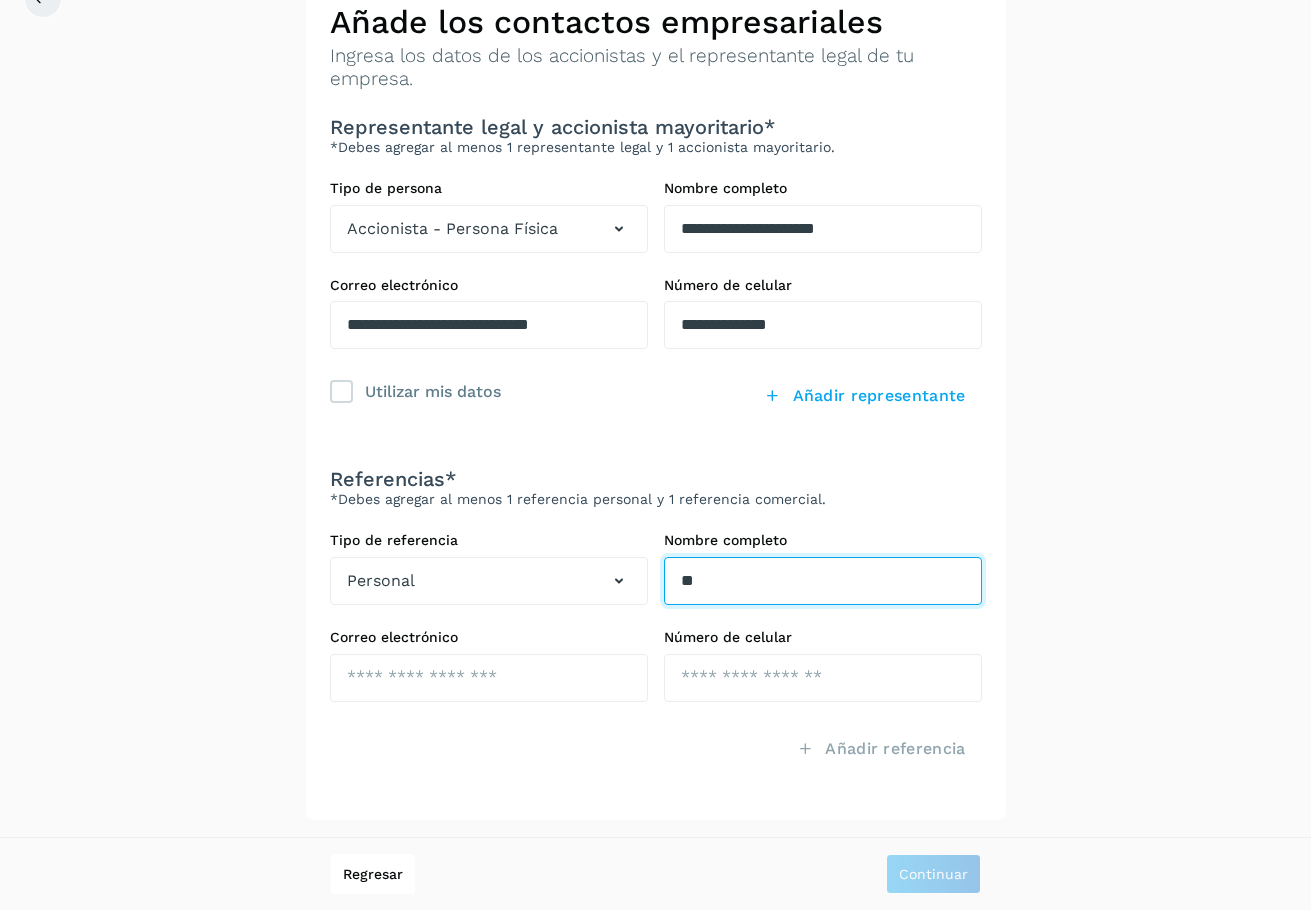 type on "*" 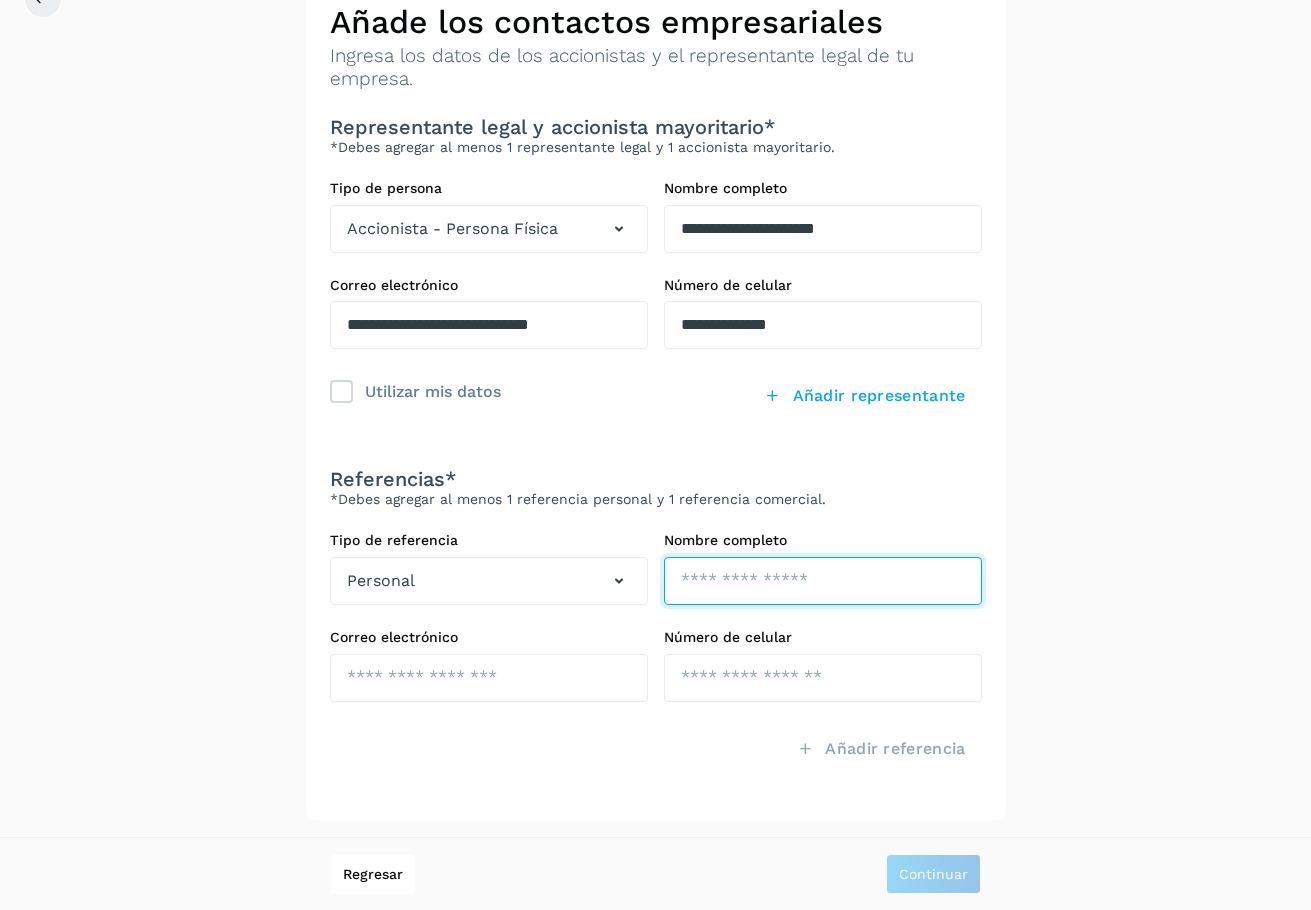 click at bounding box center [823, 581] 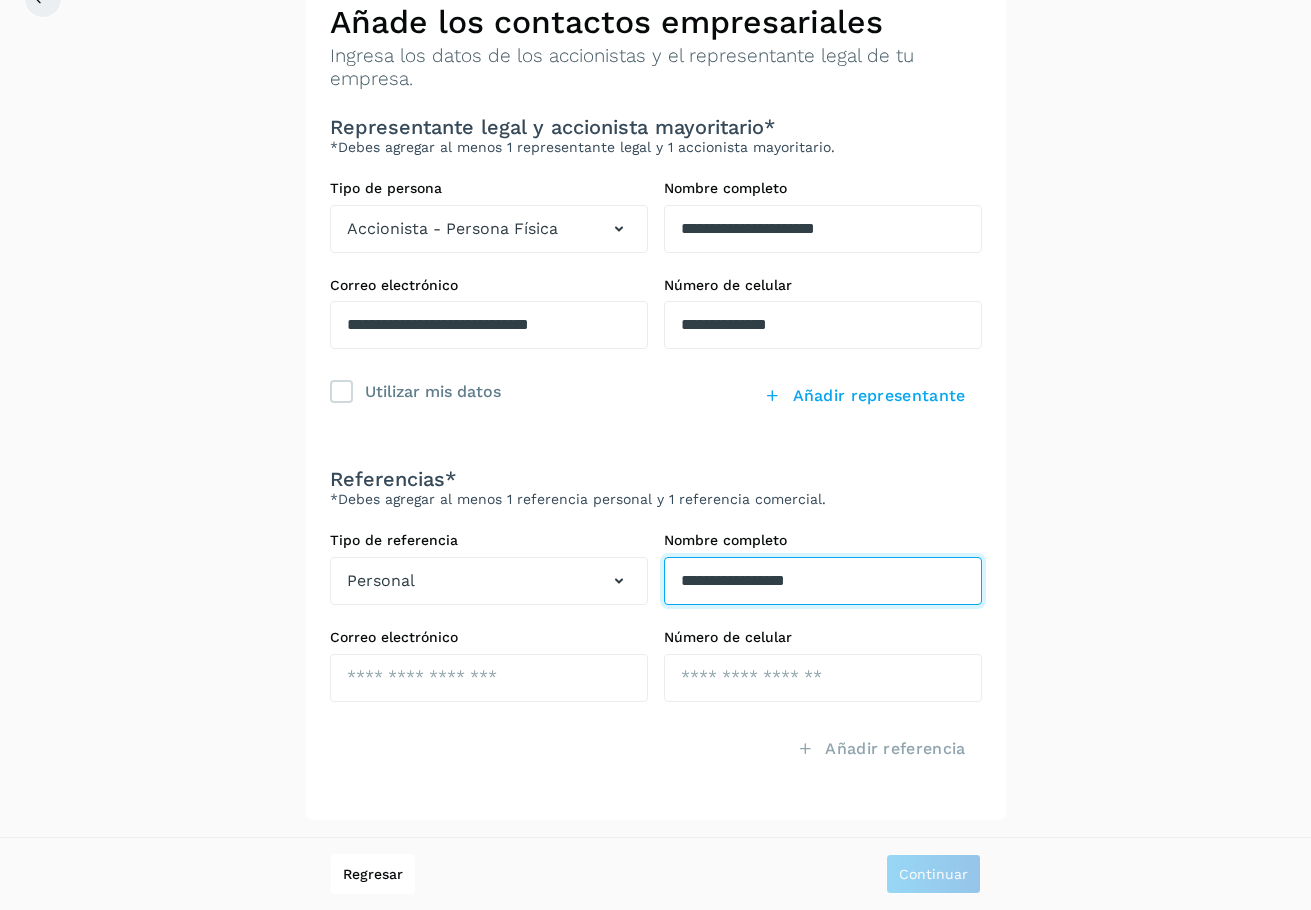 type on "**********" 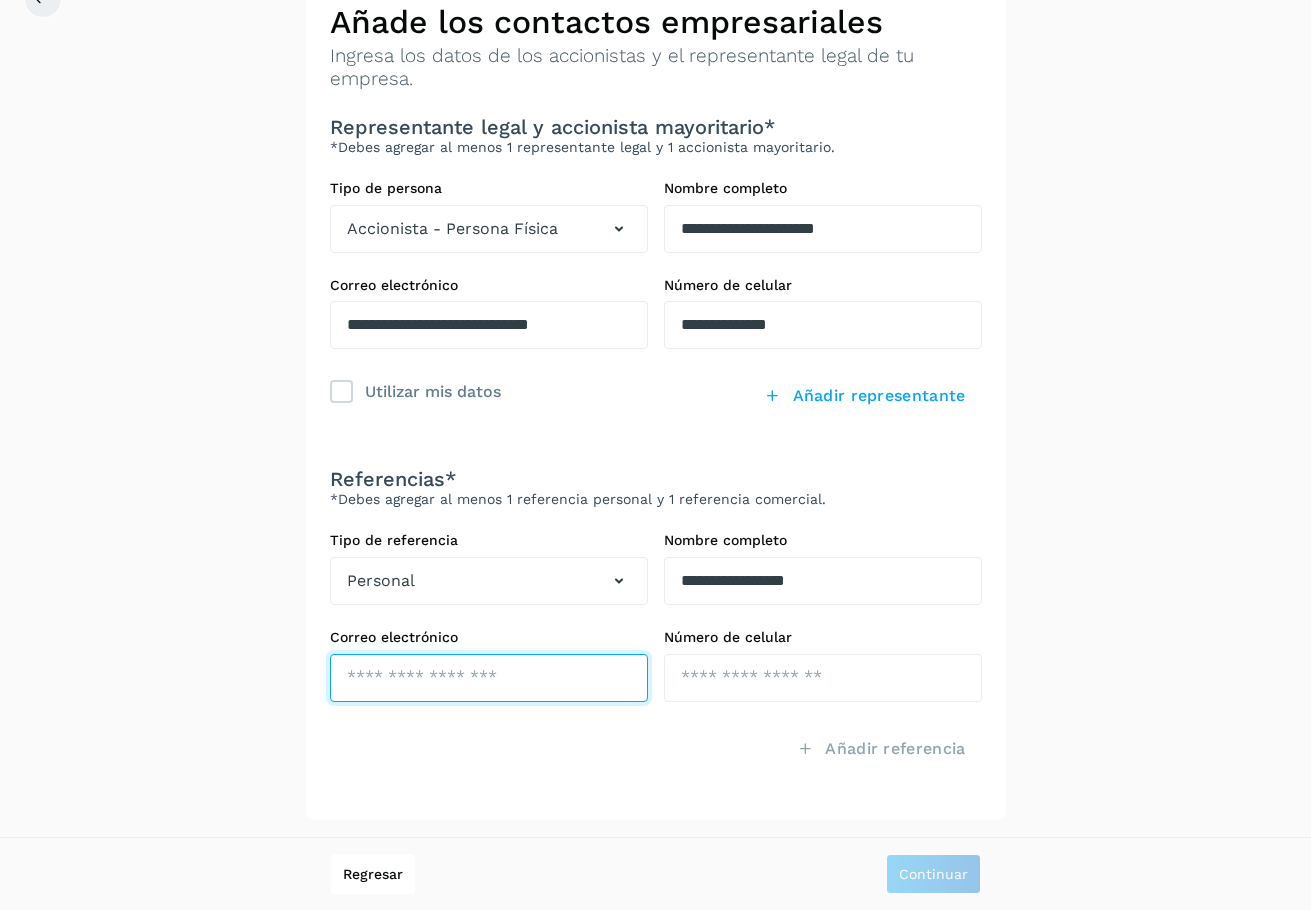 click at bounding box center (489, 678) 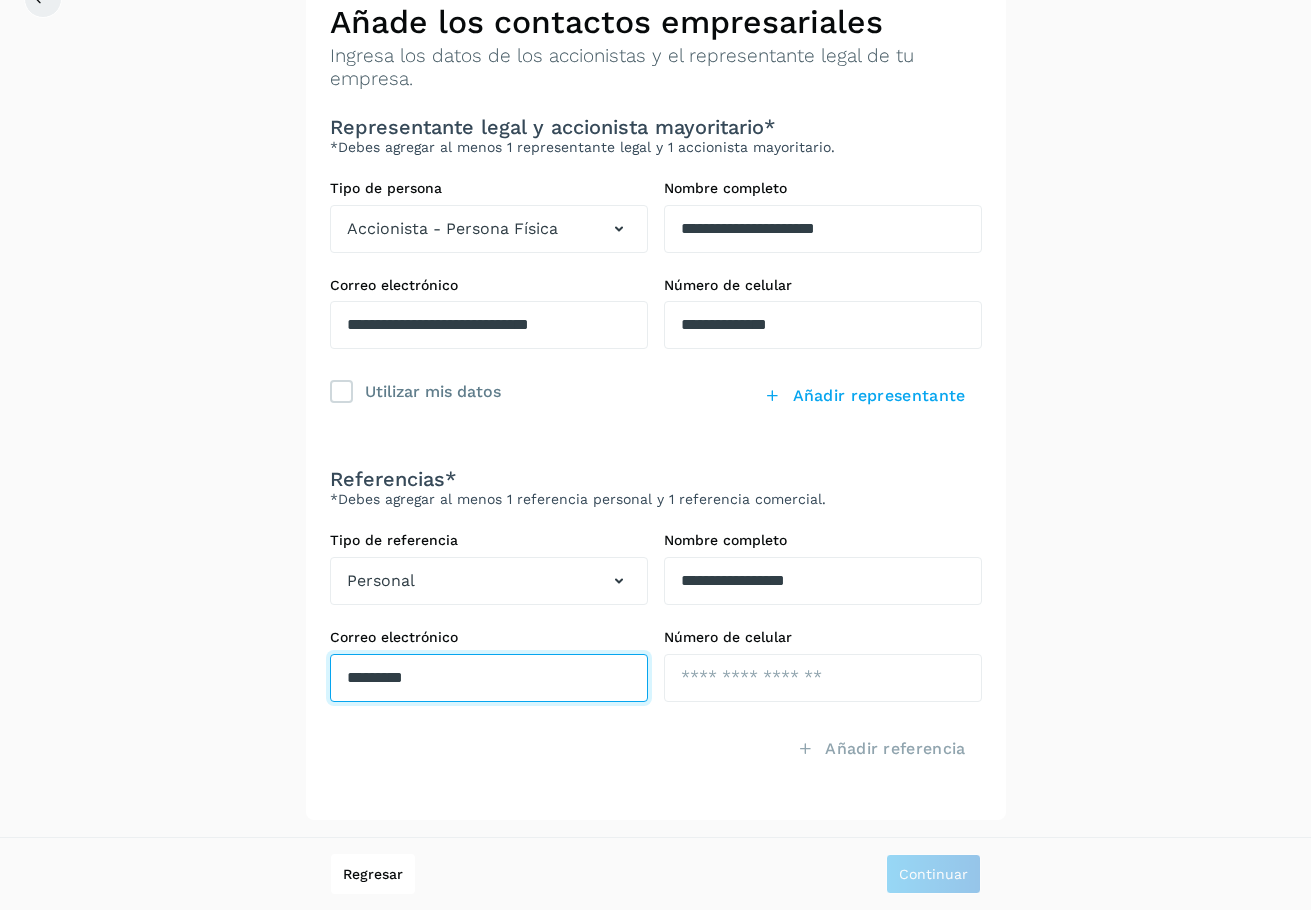 type on "**********" 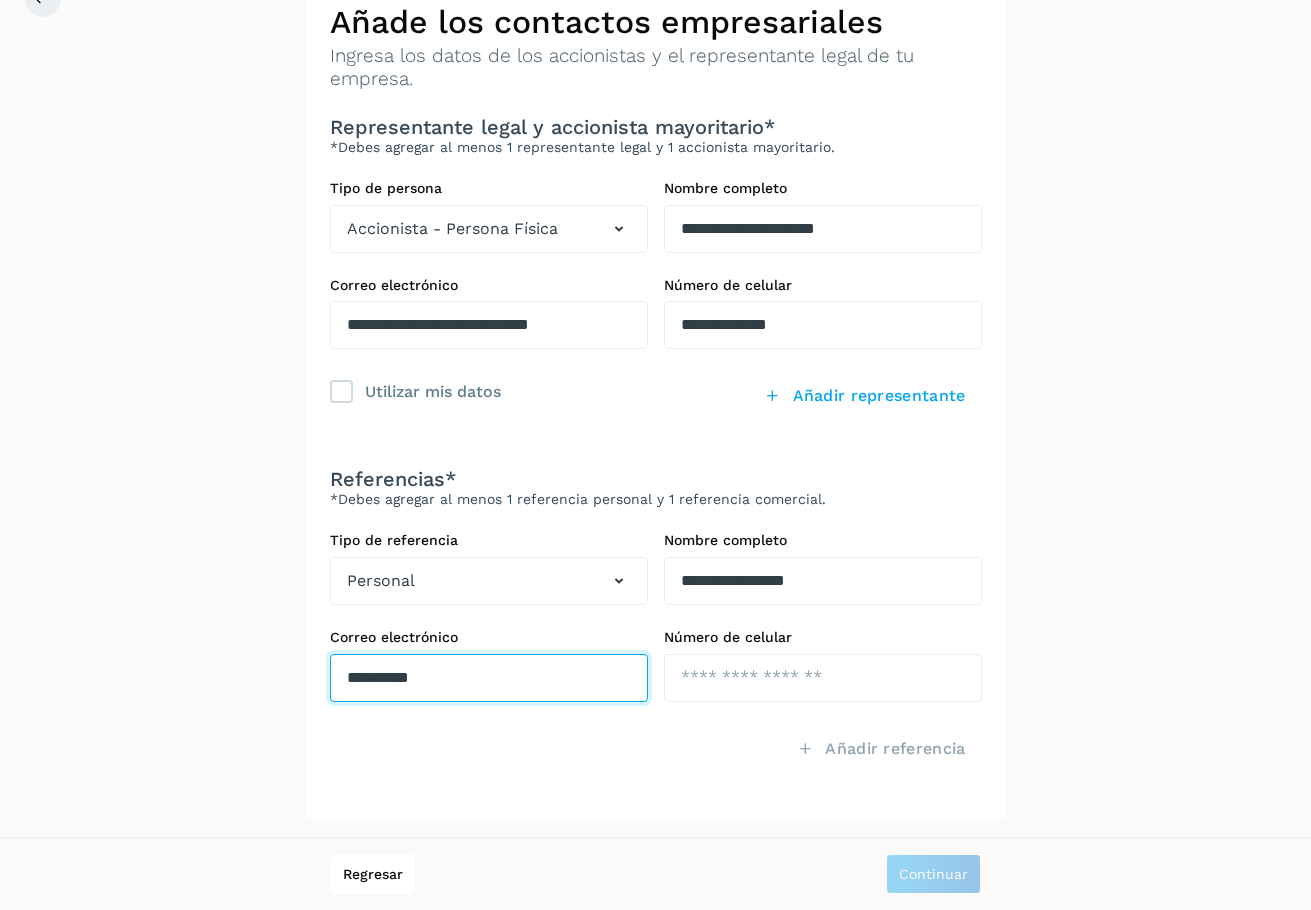 drag, startPoint x: 530, startPoint y: 681, endPoint x: 223, endPoint y: 669, distance: 307.23444 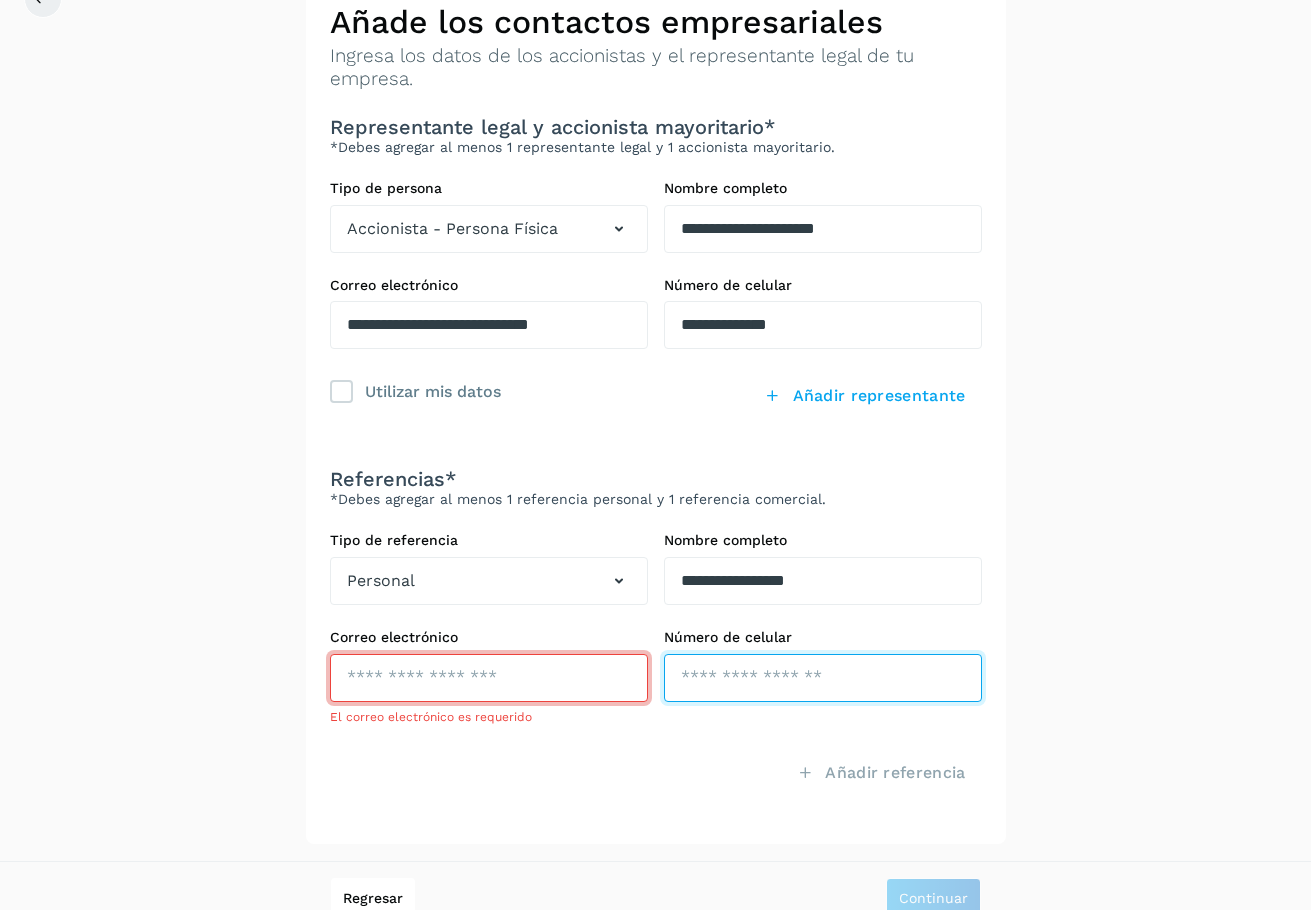 click at bounding box center (823, 678) 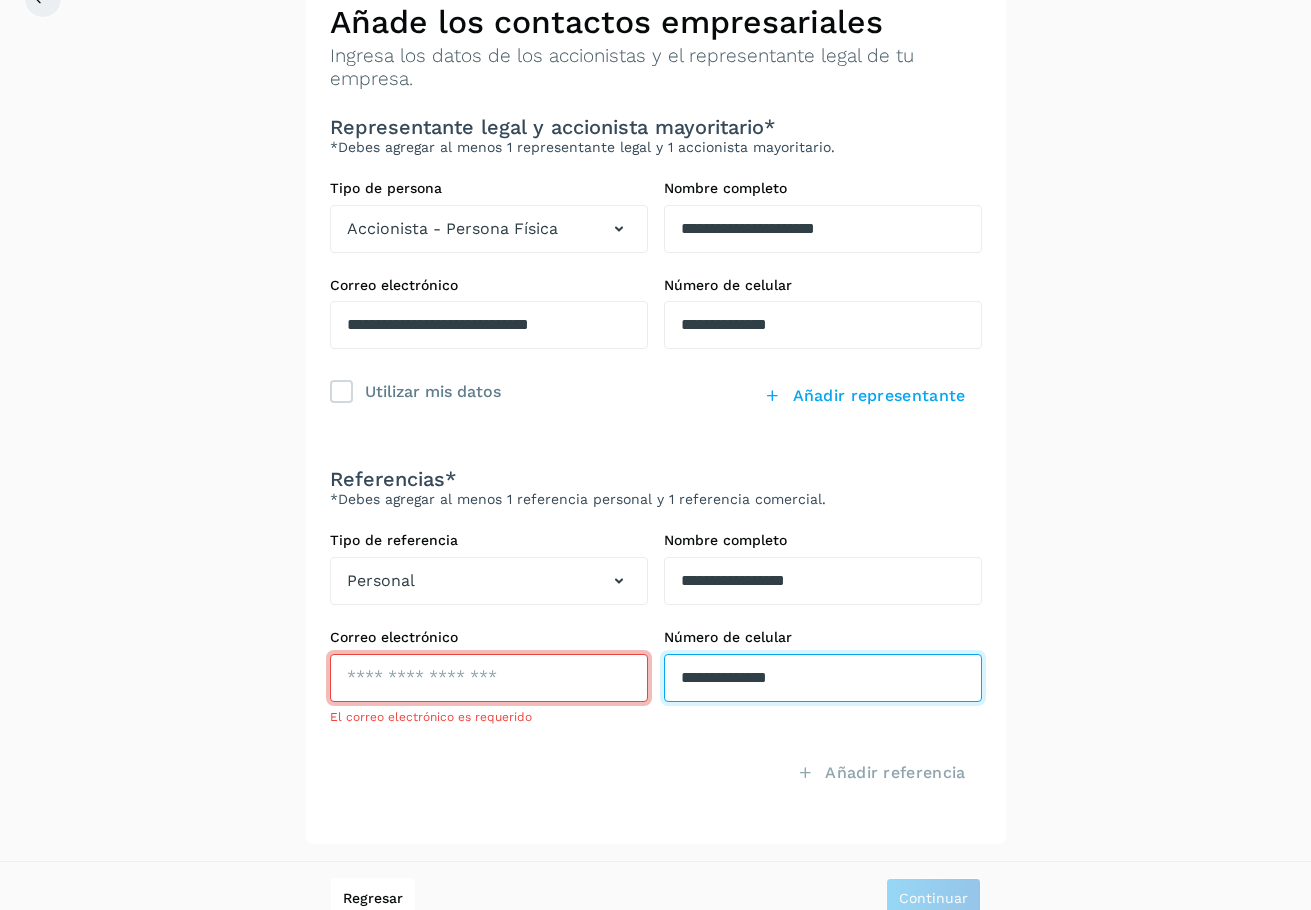 type on "**********" 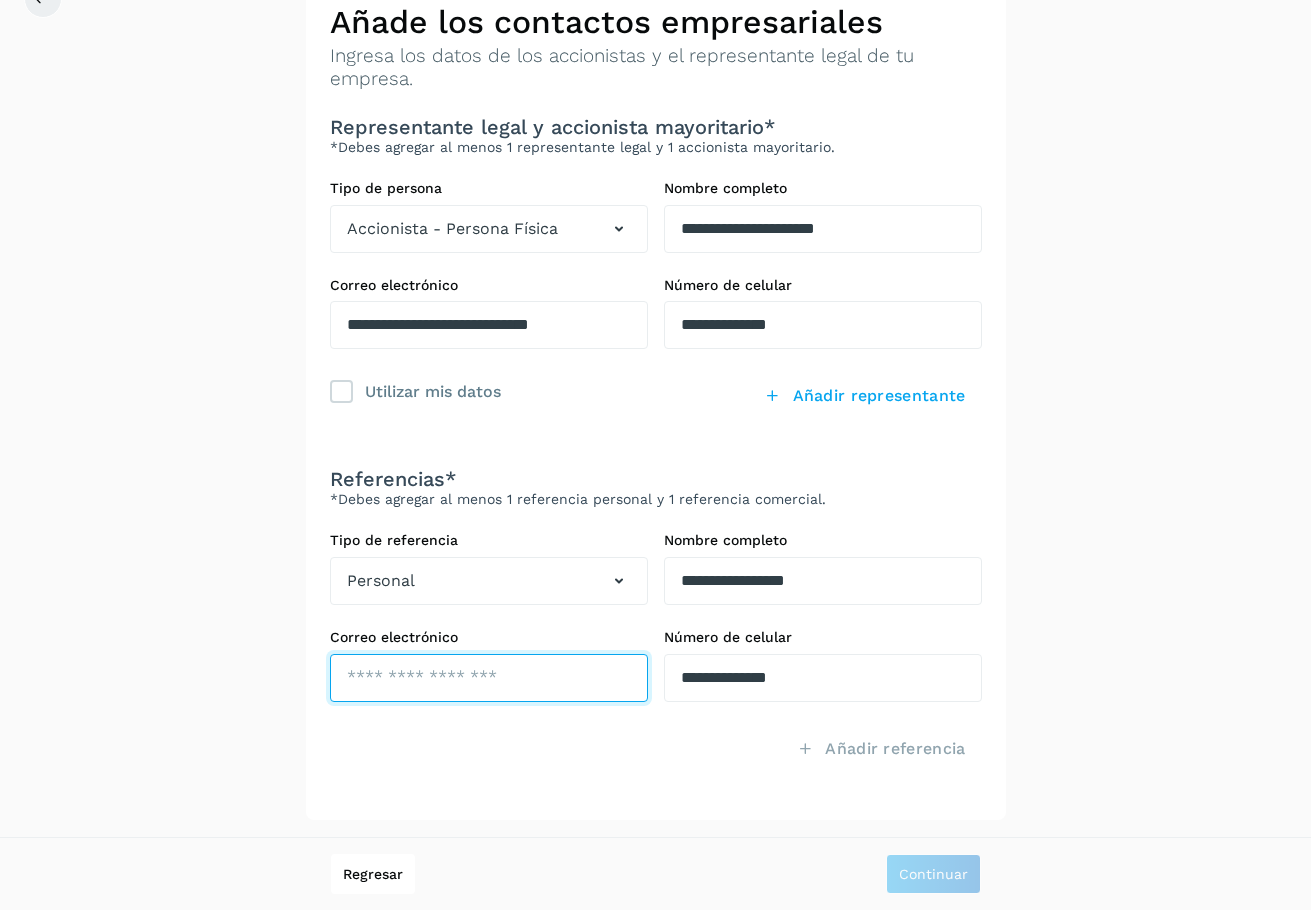 click at bounding box center (489, 678) 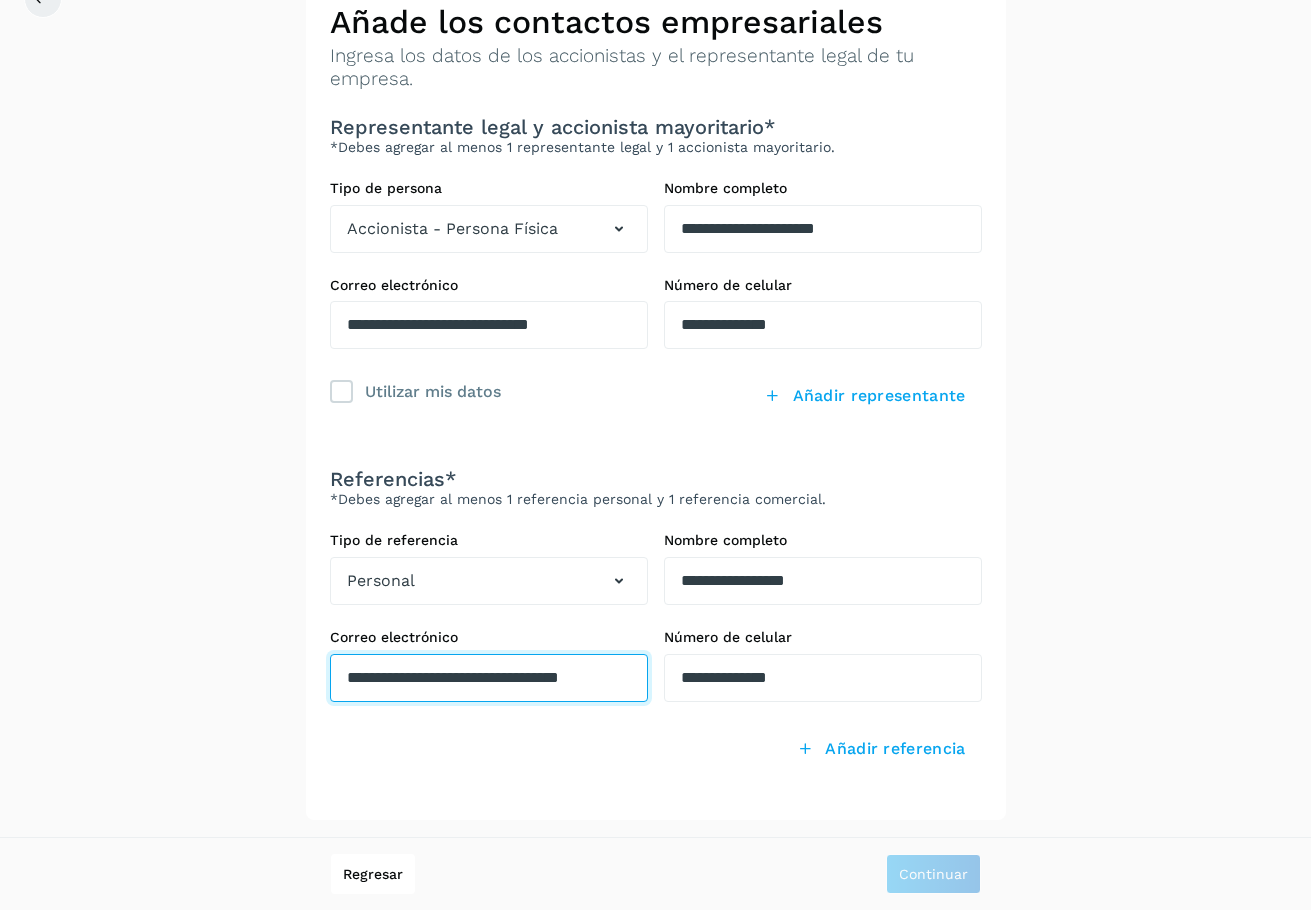 type on "**********" 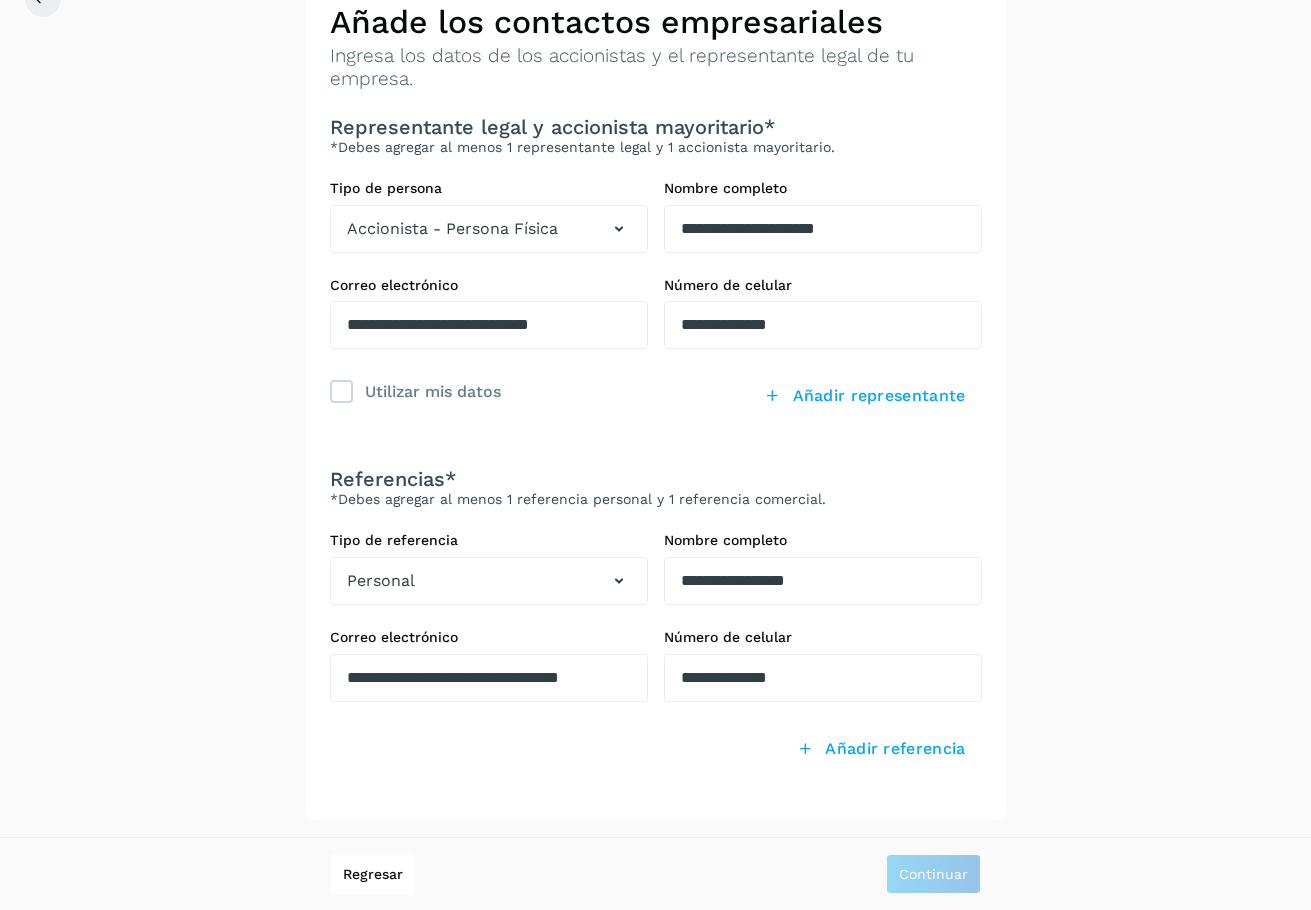 click on "**********" at bounding box center [655, 399] 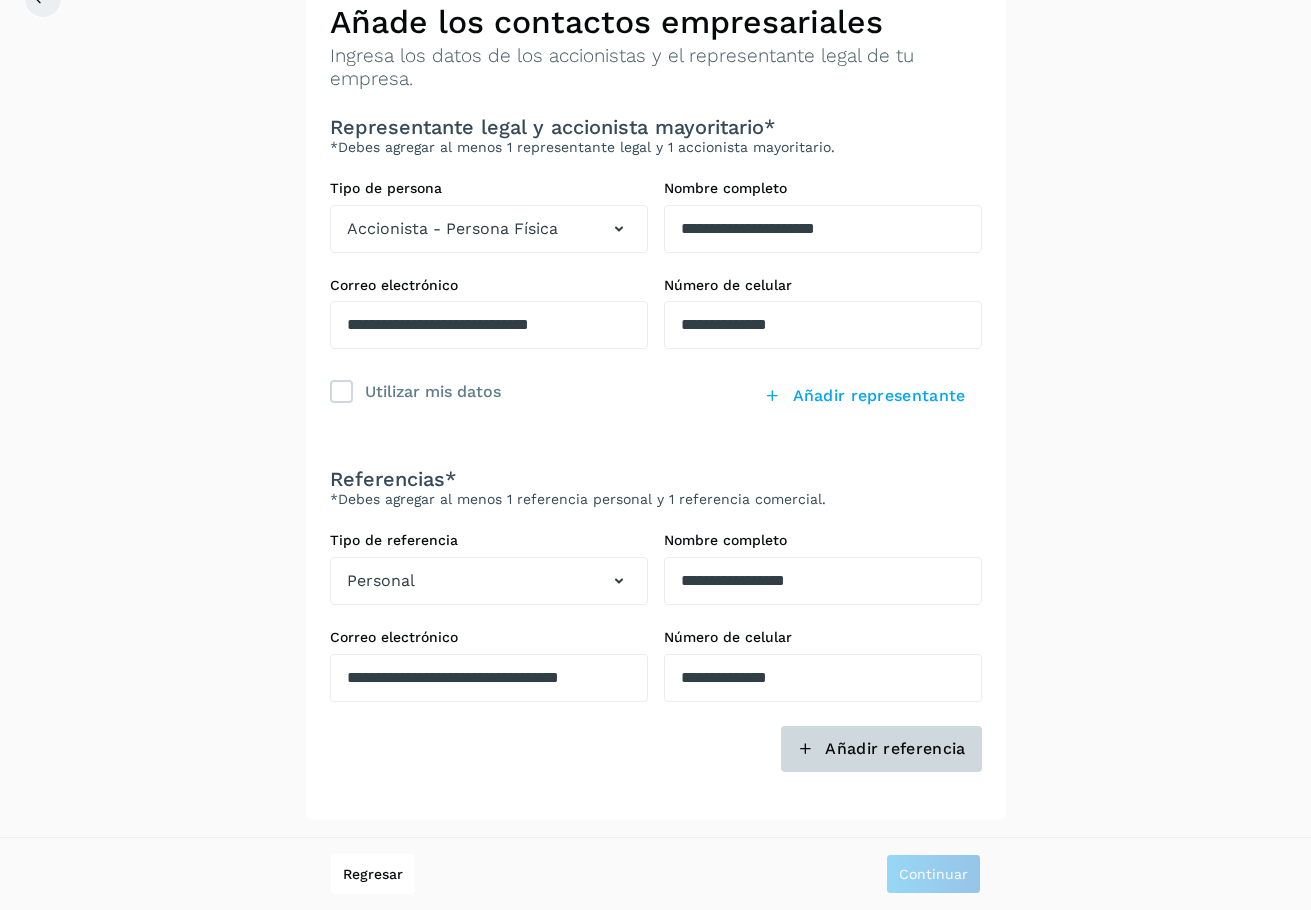 click on "Añadir referencia" 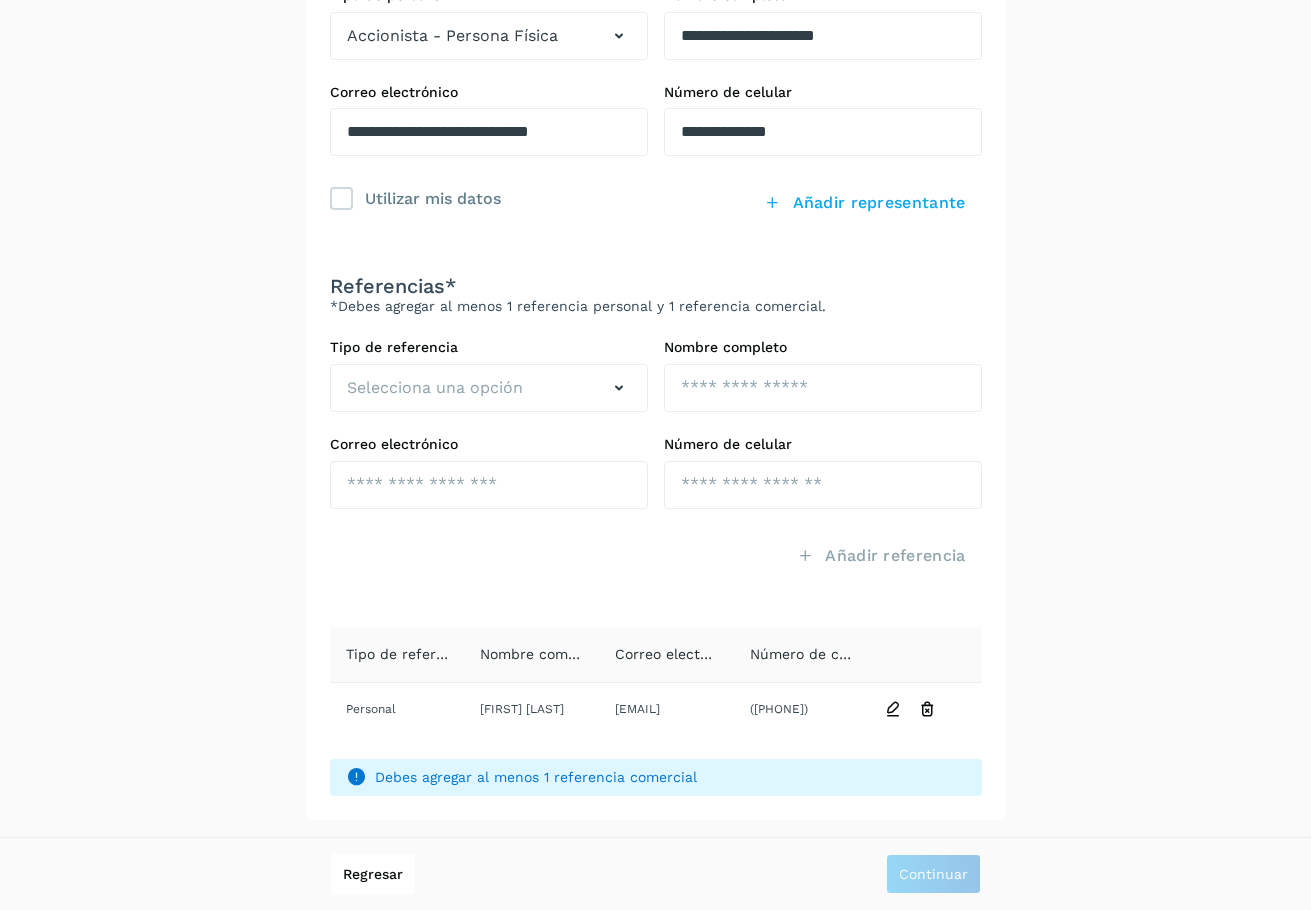scroll, scrollTop: 107, scrollLeft: 0, axis: vertical 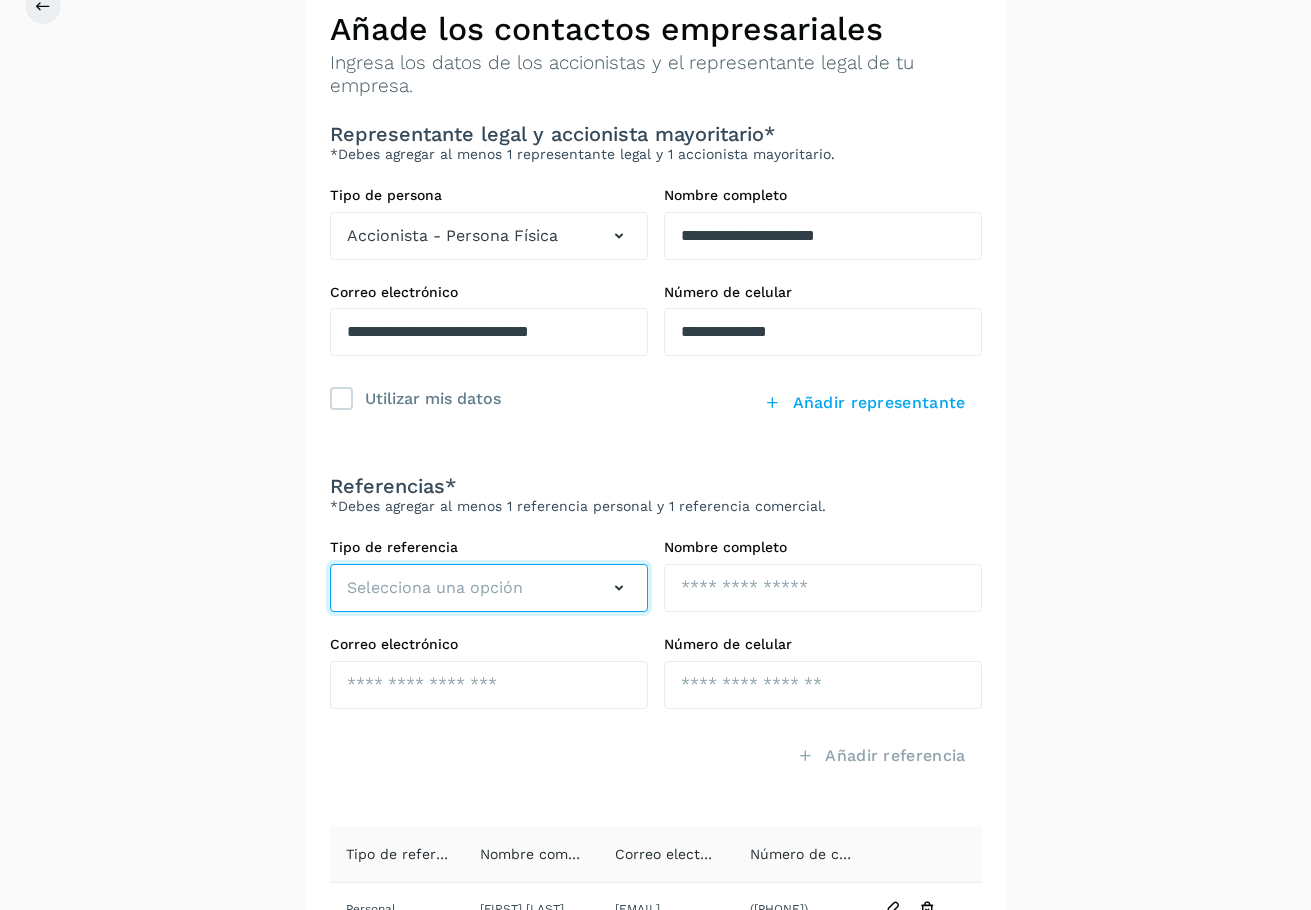 click on "Selecciona una opción" at bounding box center [435, 588] 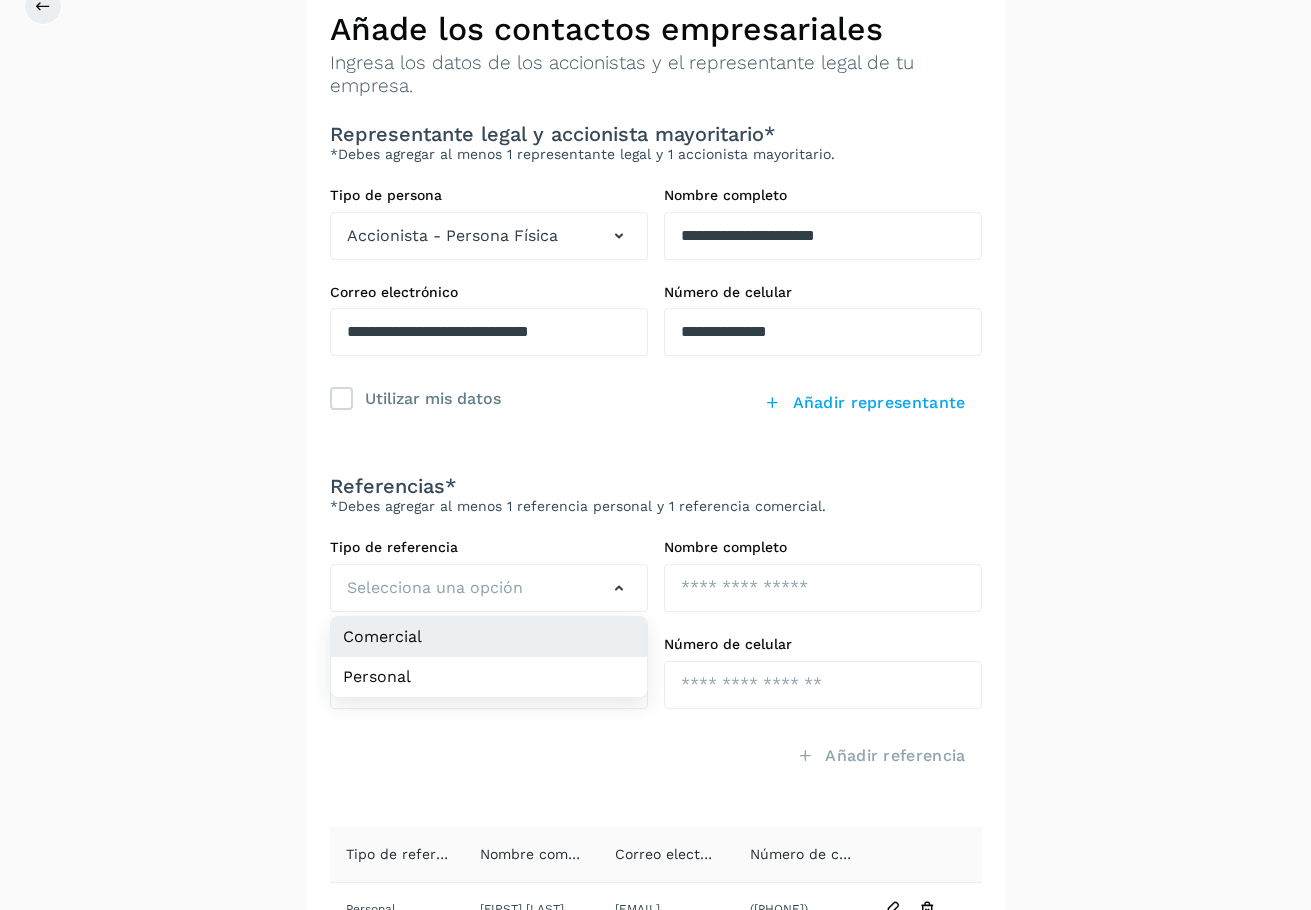 click on "Comercial" 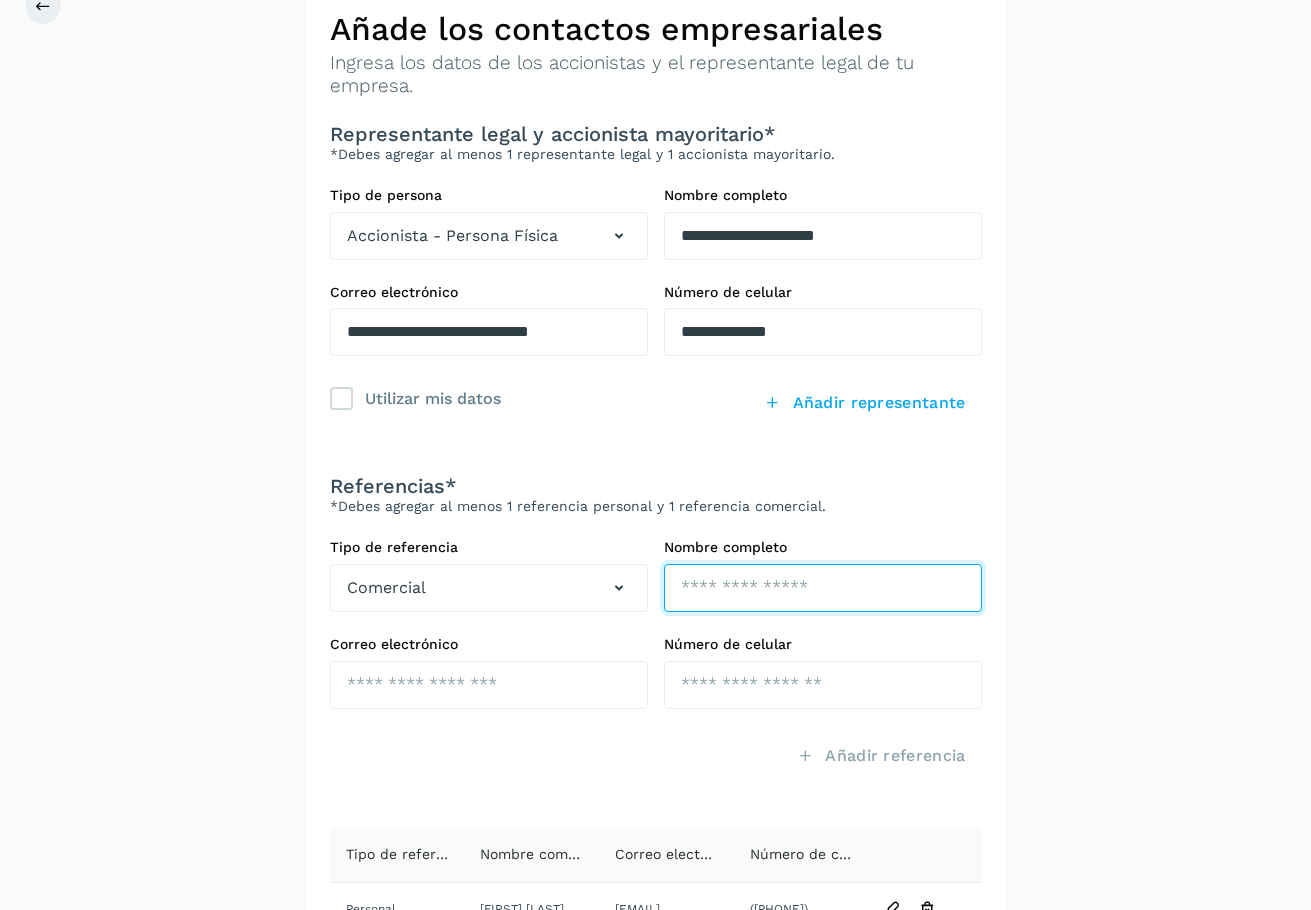 click at bounding box center (823, 588) 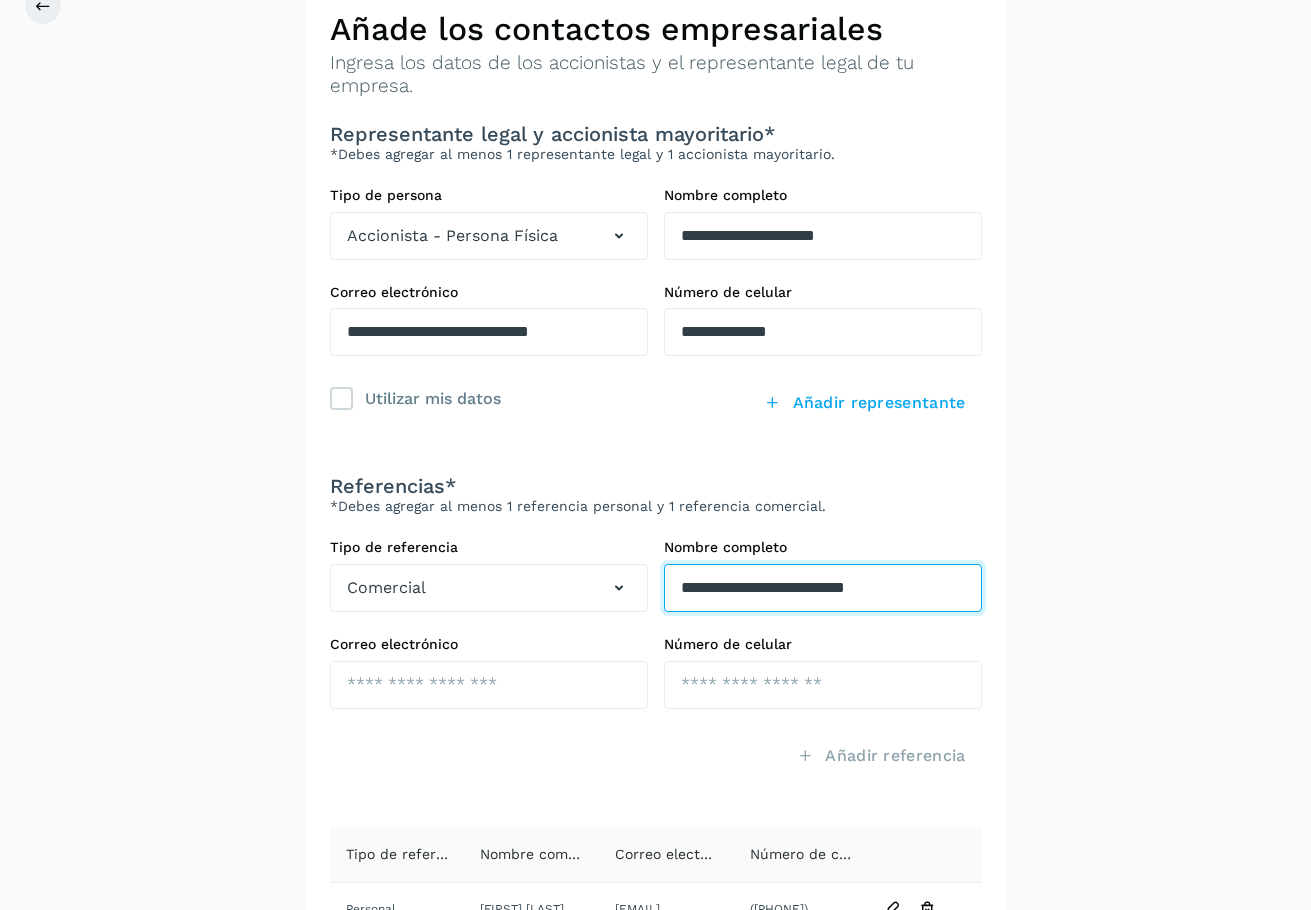 type on "**********" 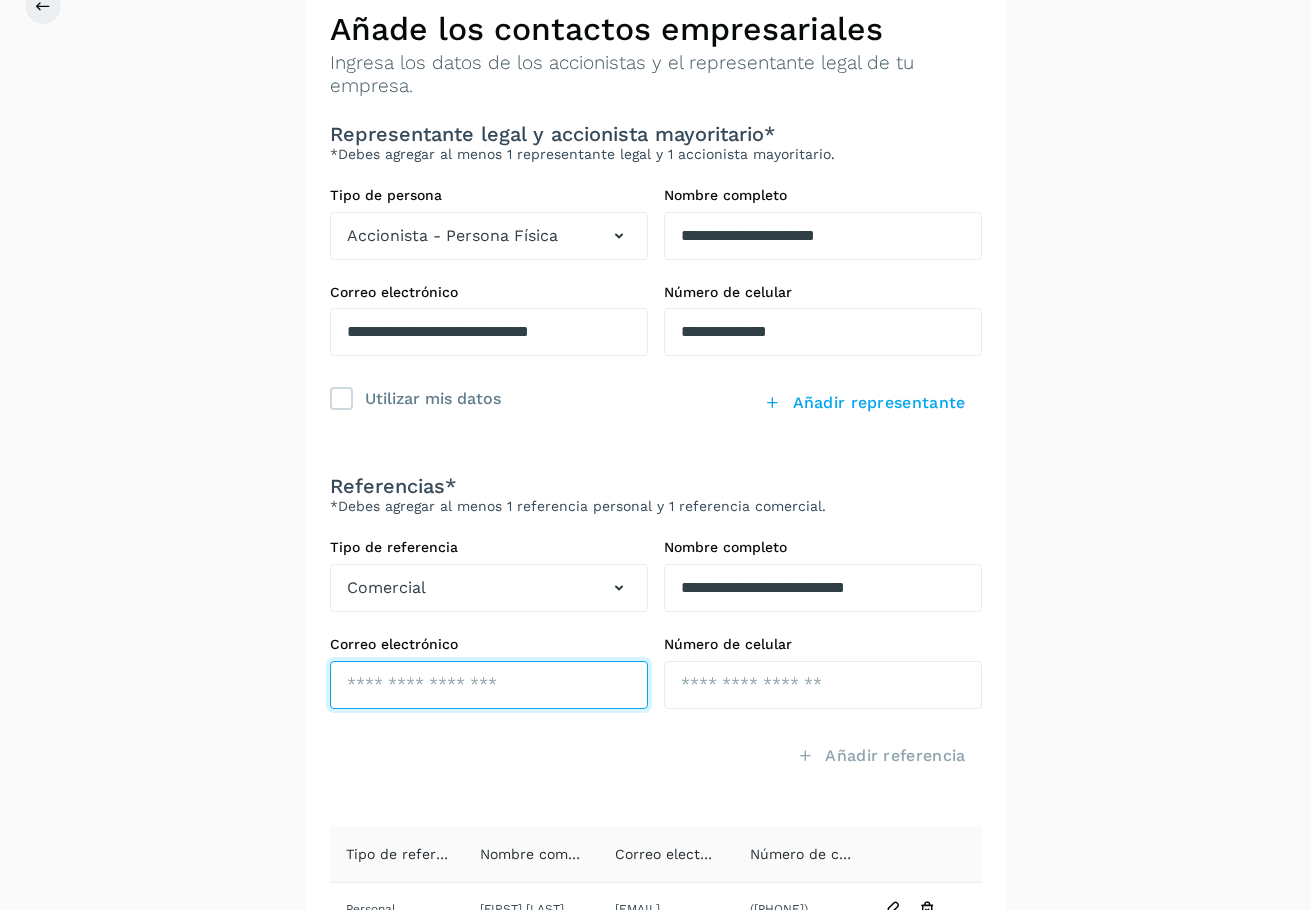 click at bounding box center (489, 685) 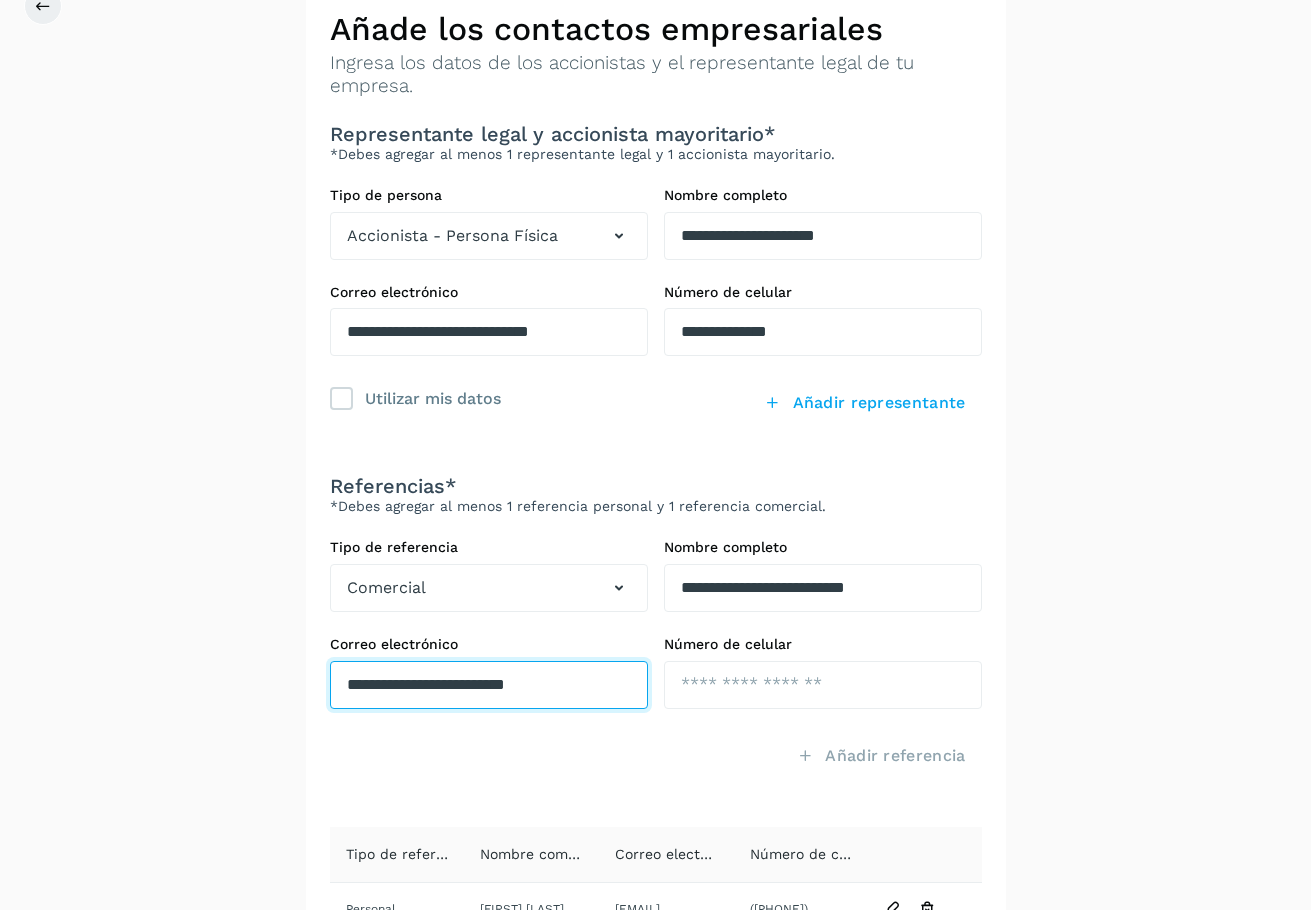 type on "**********" 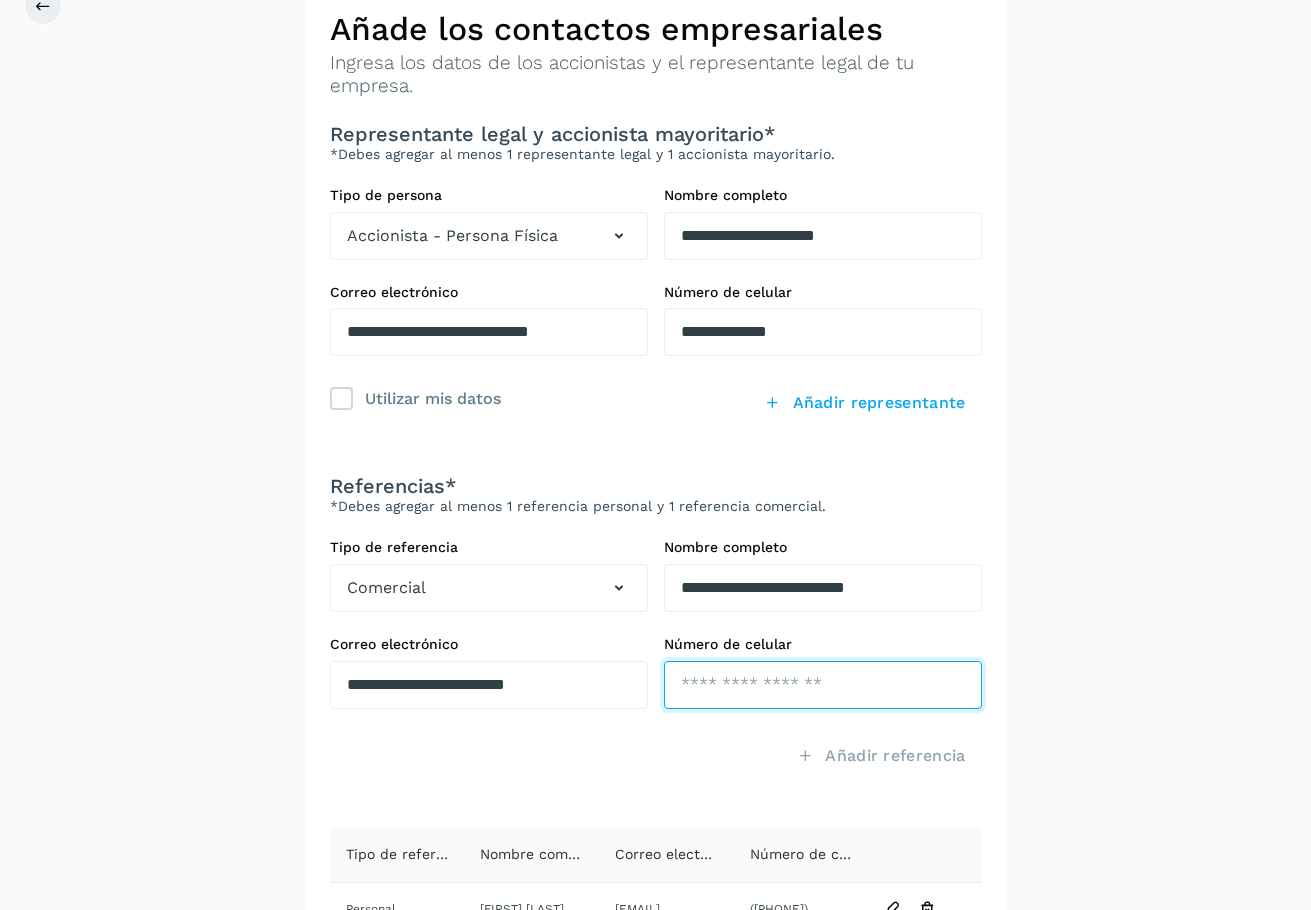 click at bounding box center (823, 685) 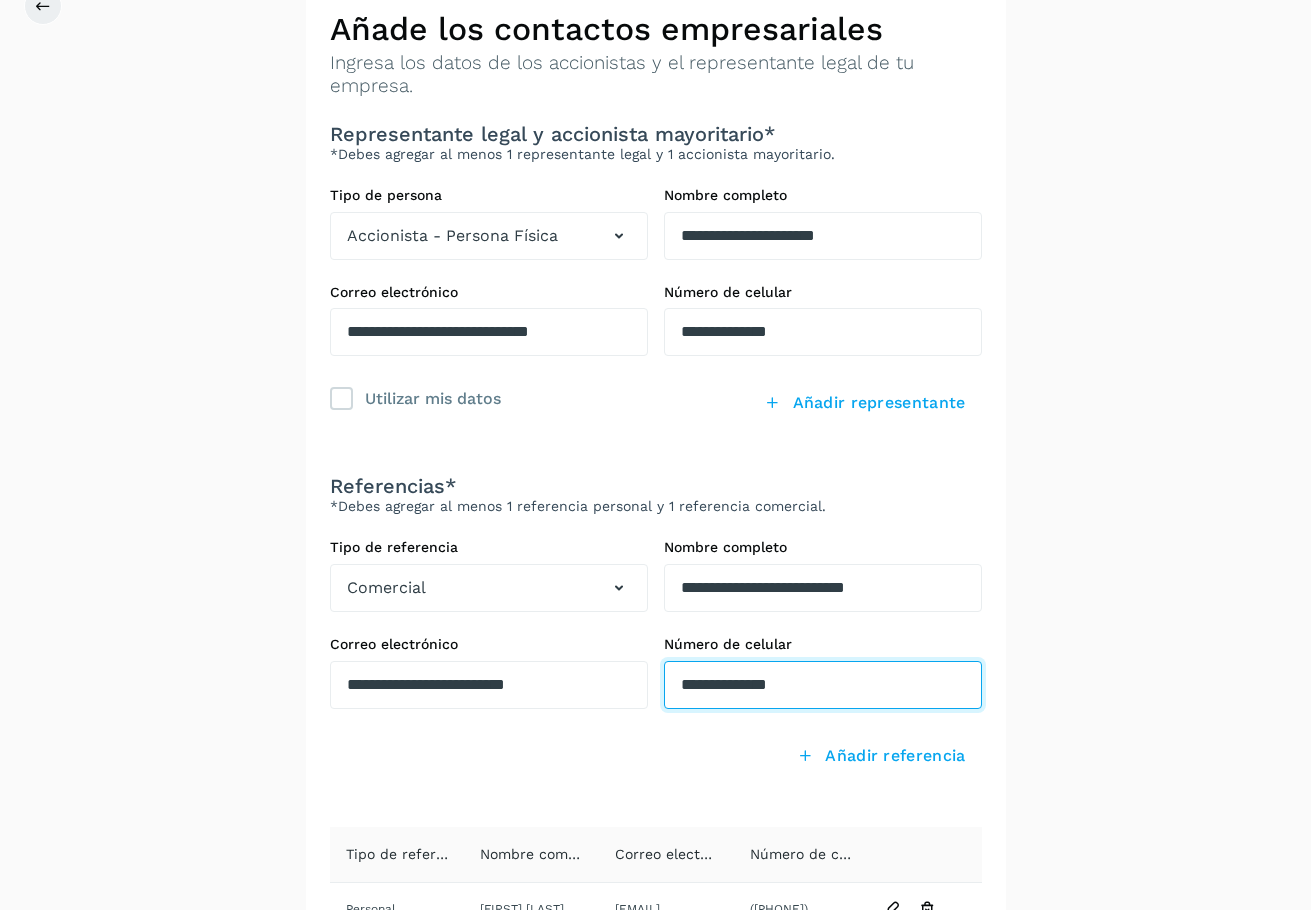 type on "**********" 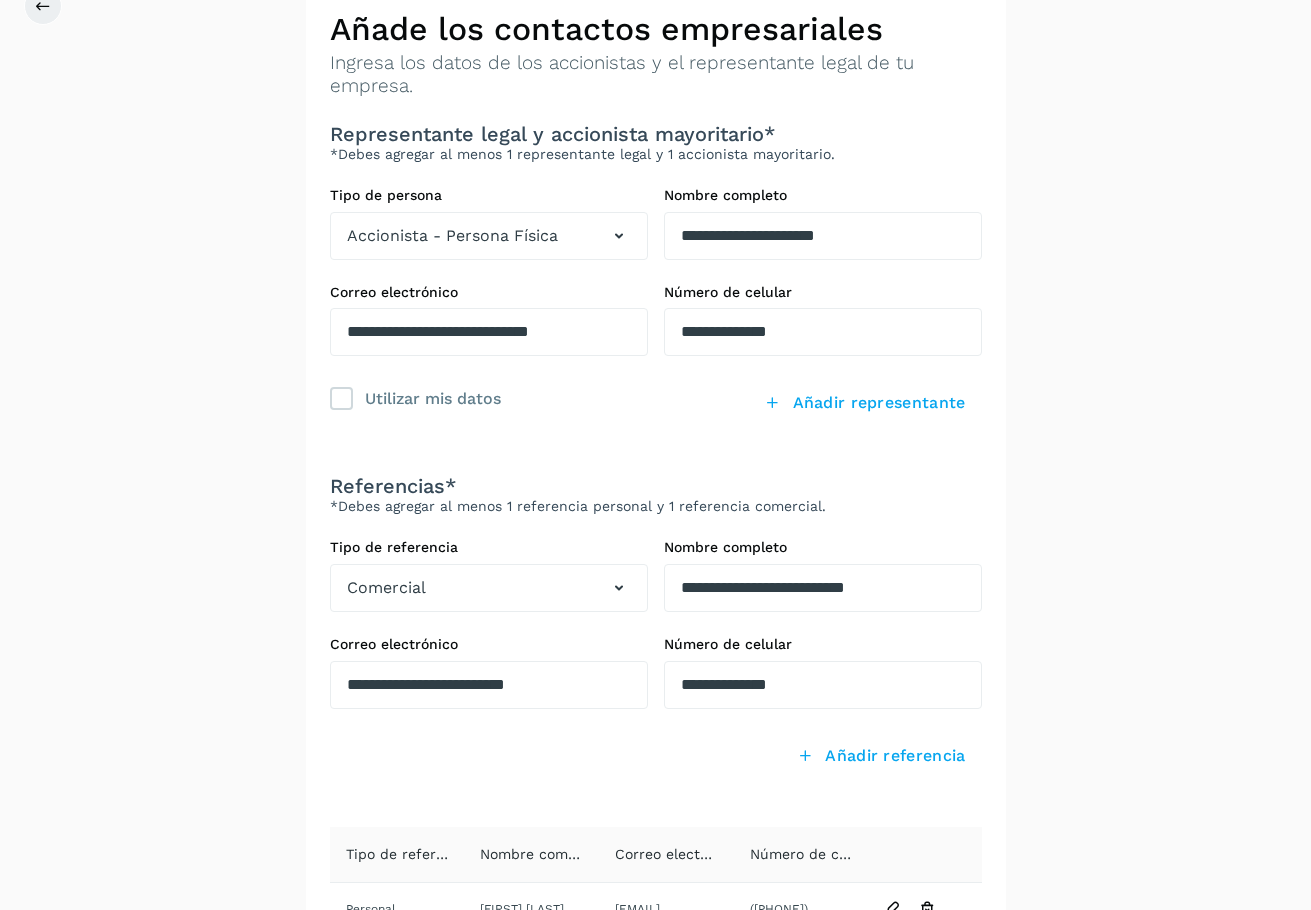 click on "**********" at bounding box center (655, 503) 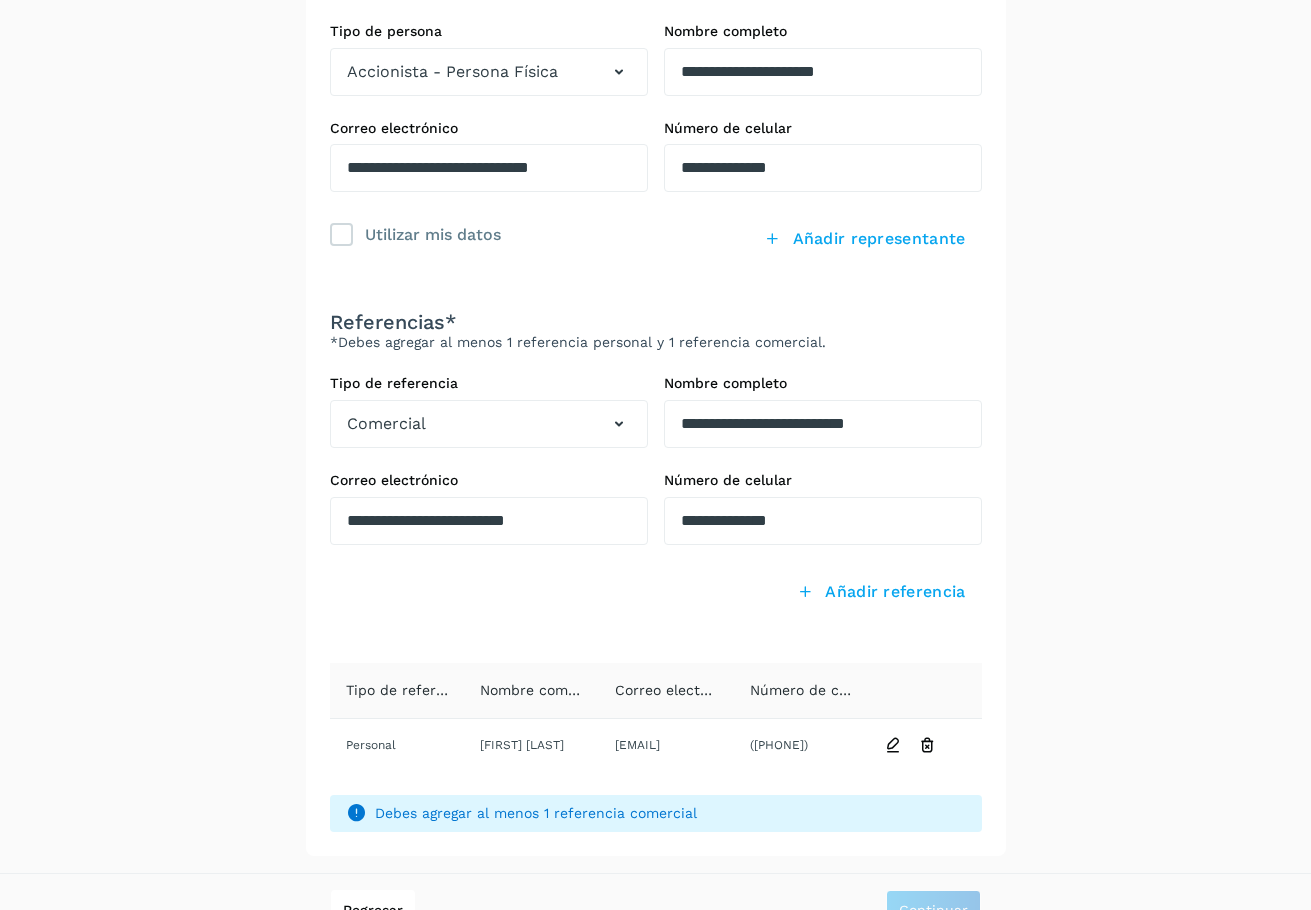 scroll, scrollTop: 307, scrollLeft: 0, axis: vertical 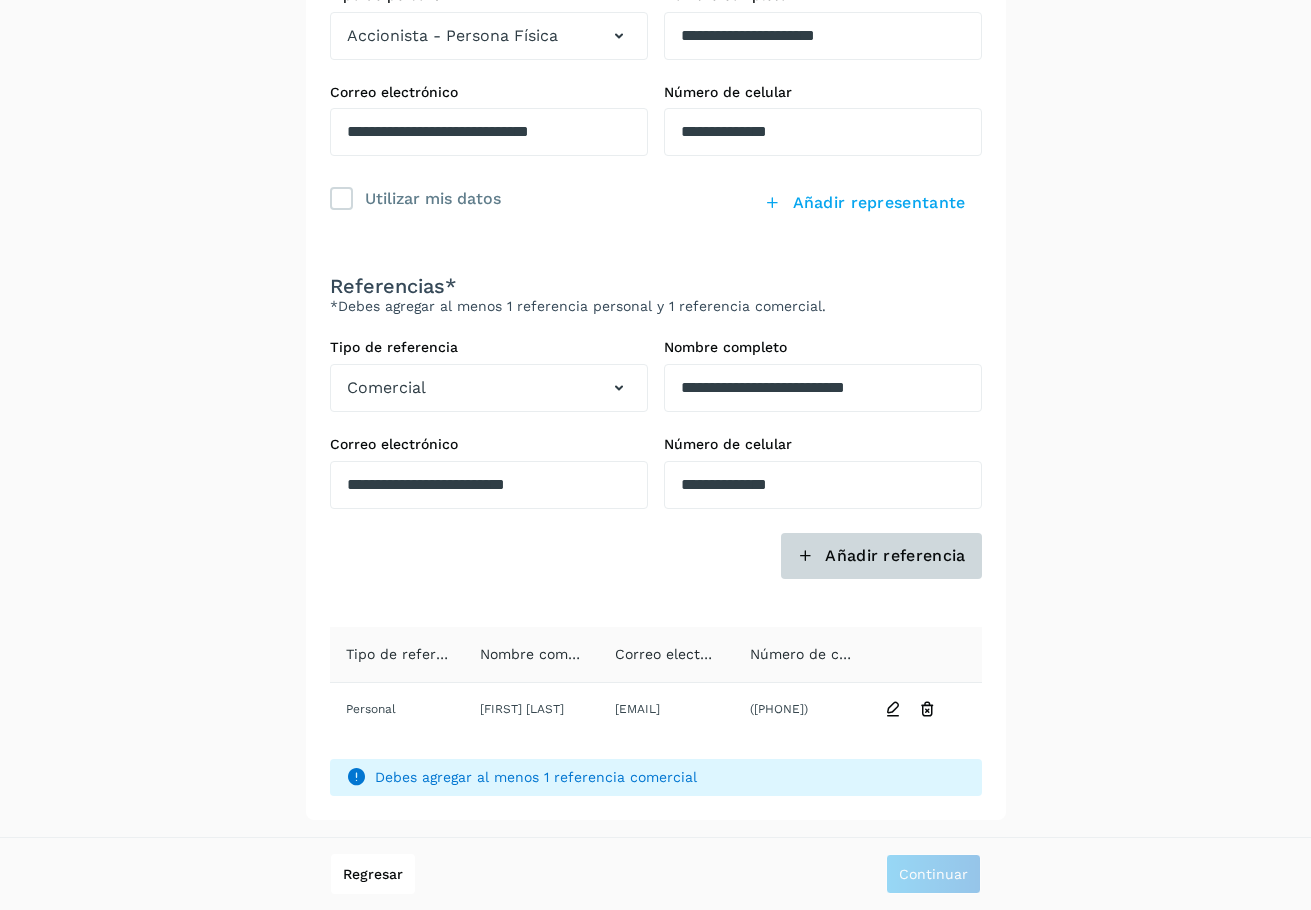 click on "Añadir referencia" 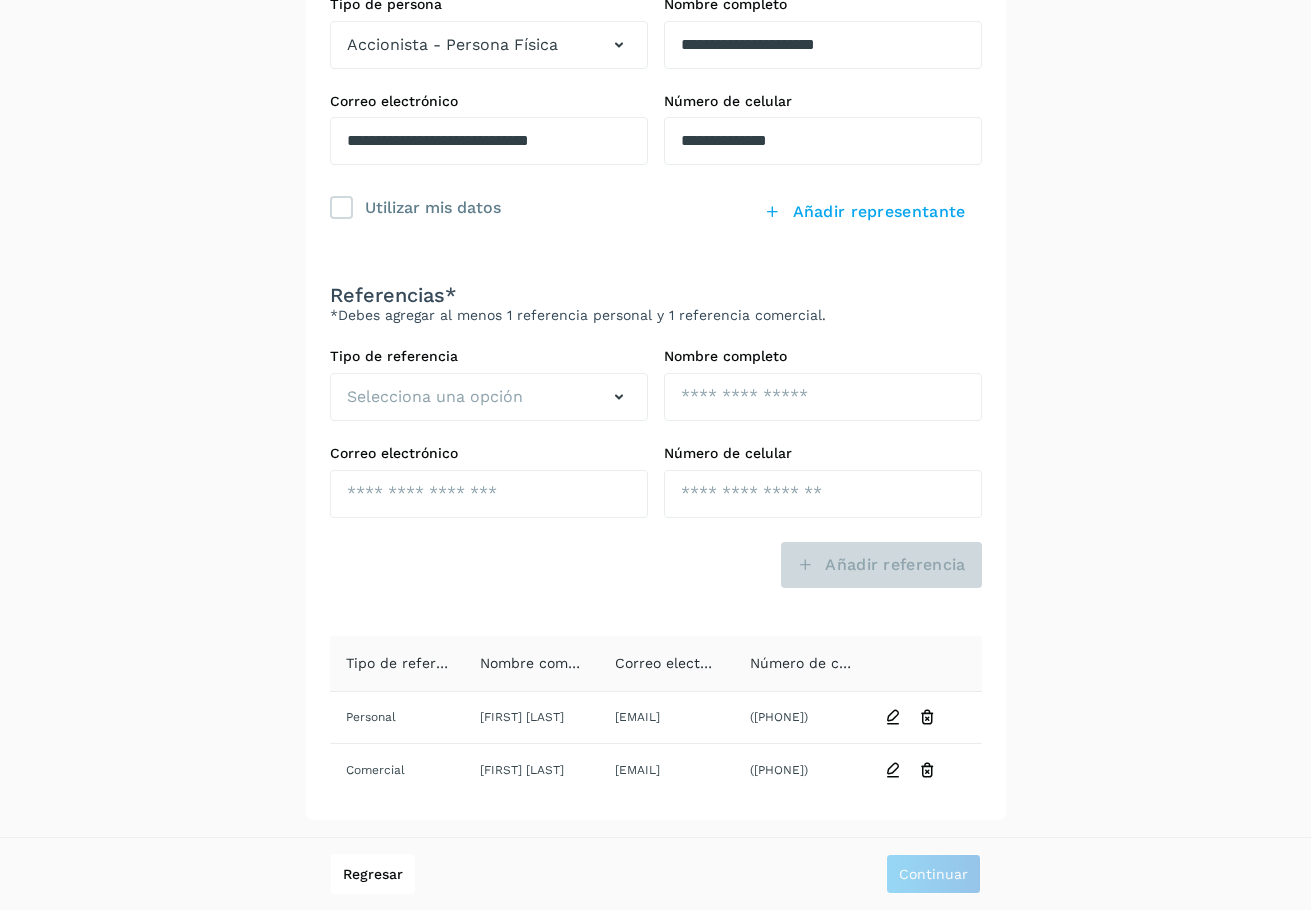 scroll, scrollTop: 298, scrollLeft: 0, axis: vertical 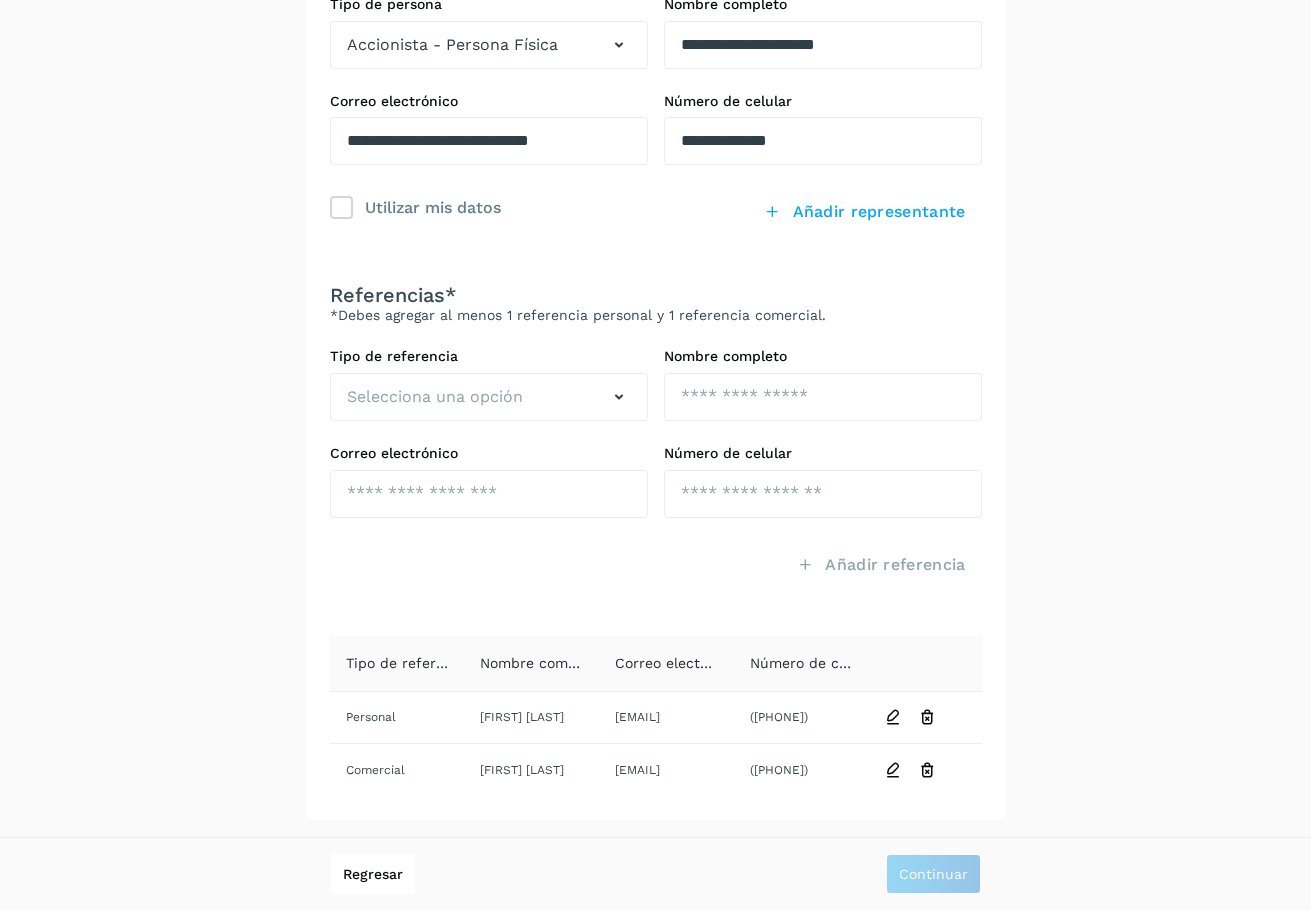 click on "**********" at bounding box center [655, 307] 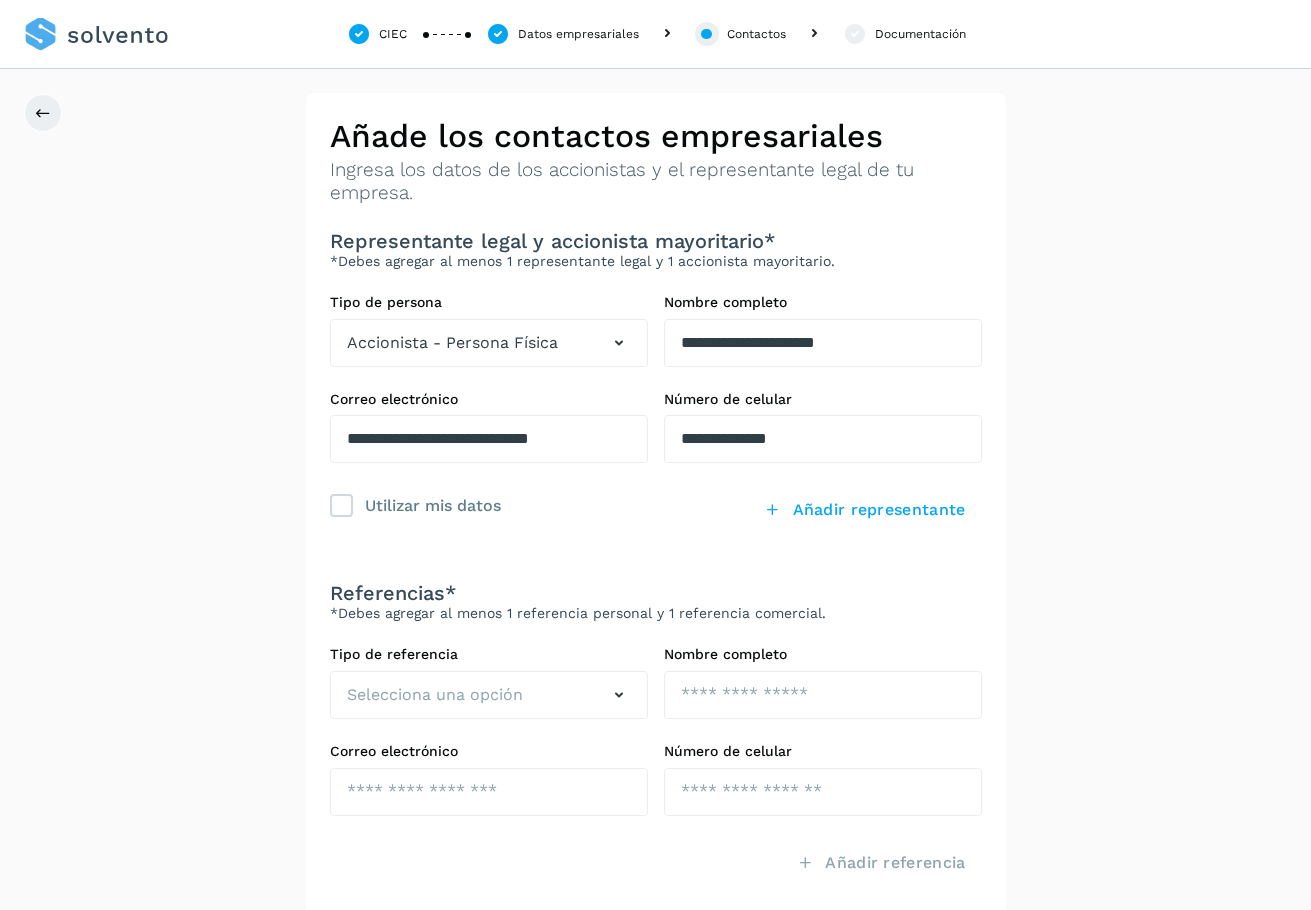 scroll, scrollTop: 100, scrollLeft: 0, axis: vertical 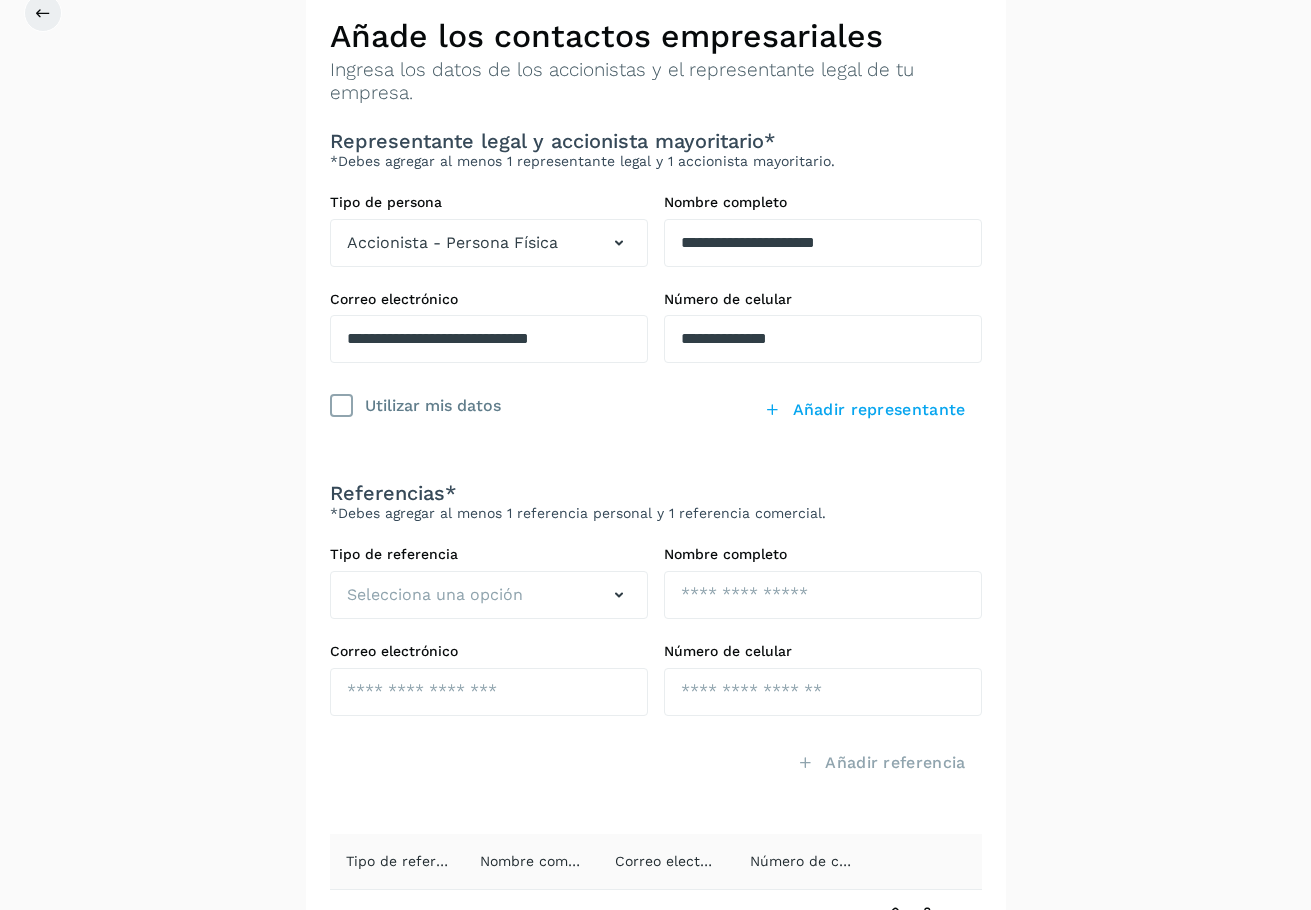 click at bounding box center (341, 406) 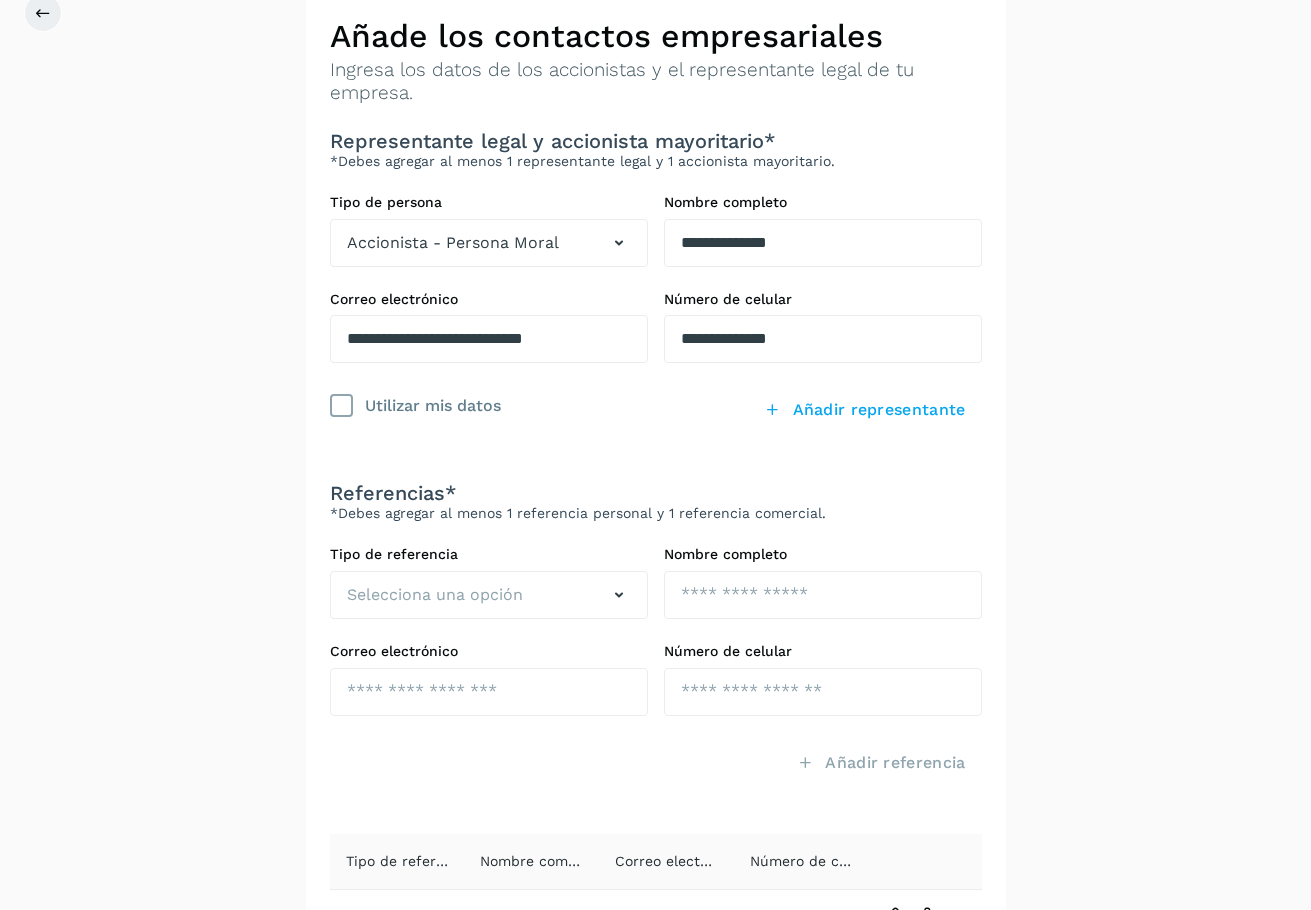 click at bounding box center (341, 406) 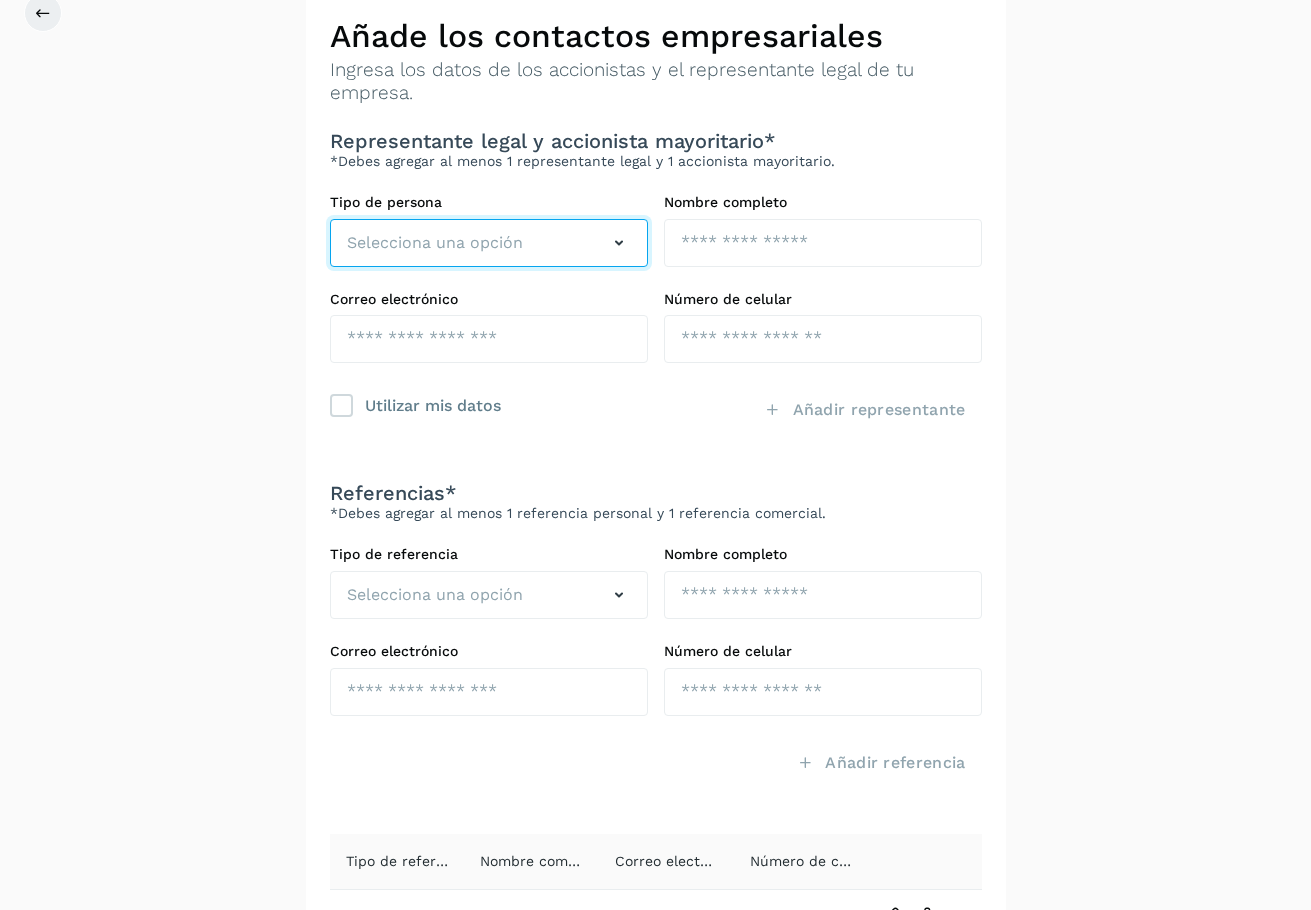 click on "Selecciona una opción" at bounding box center (435, 243) 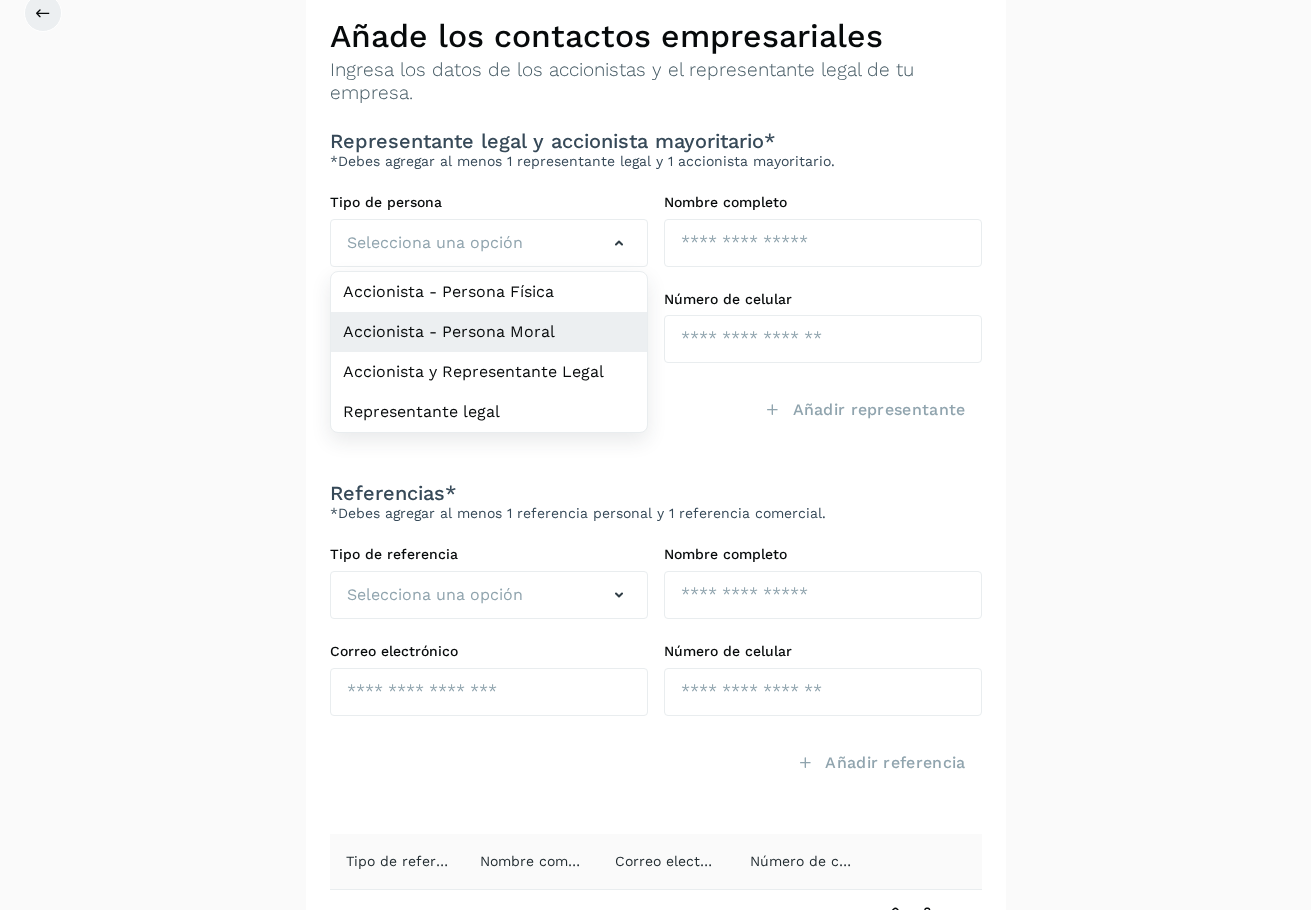 click on "Accionista - Persona Moral" 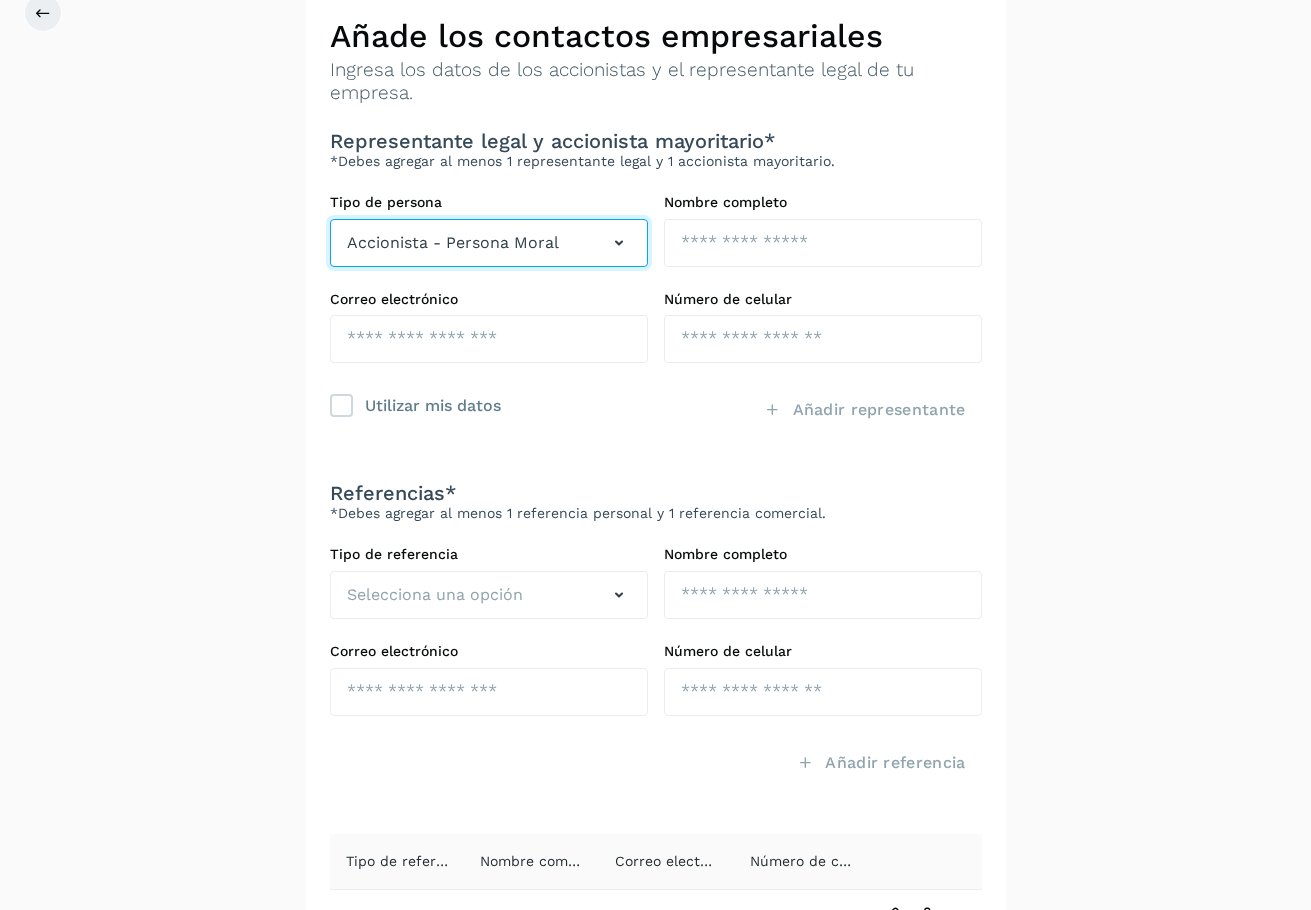 click on "Accionista - Persona Moral" at bounding box center [489, 243] 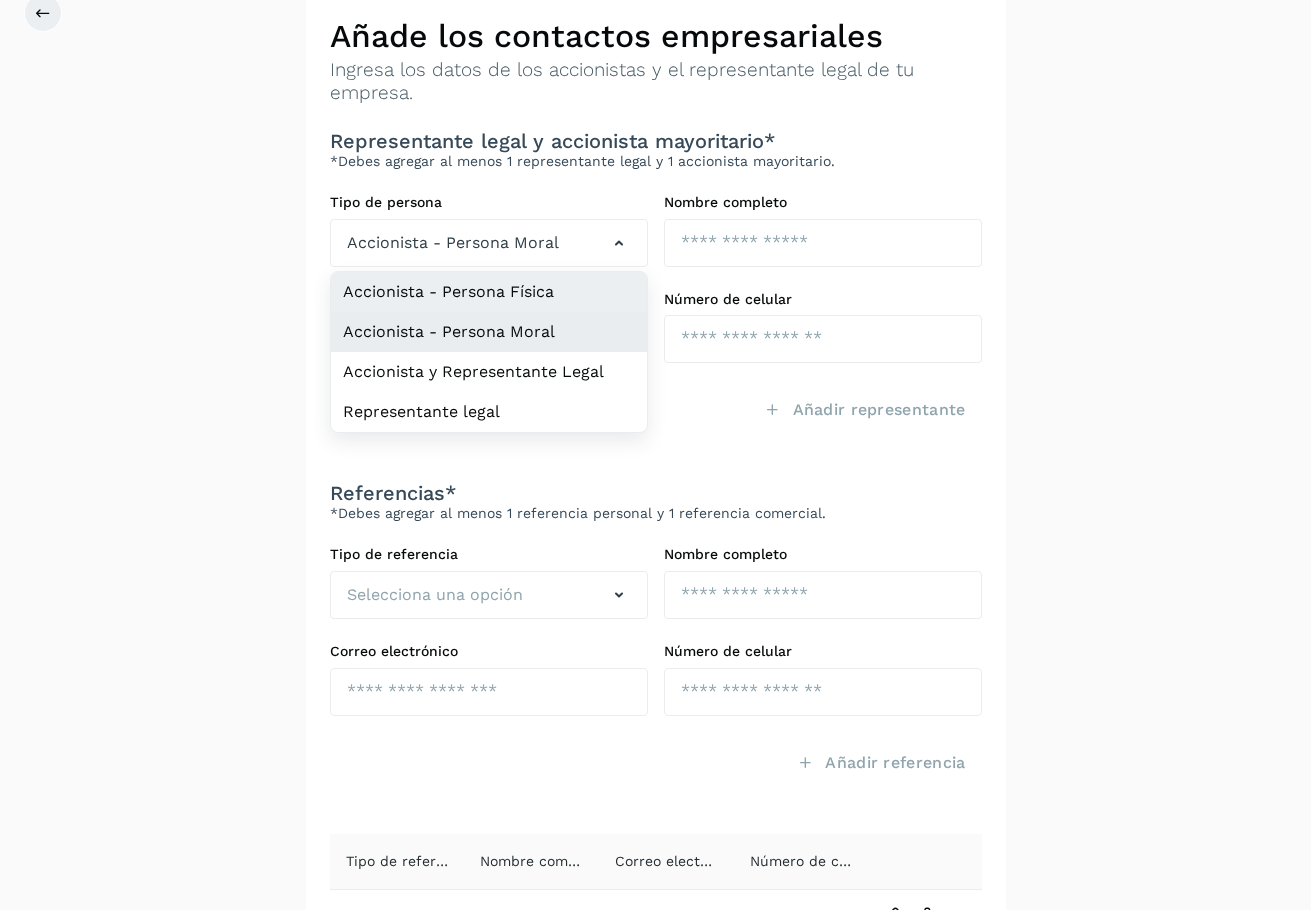 click on "Accionista - Persona Física" 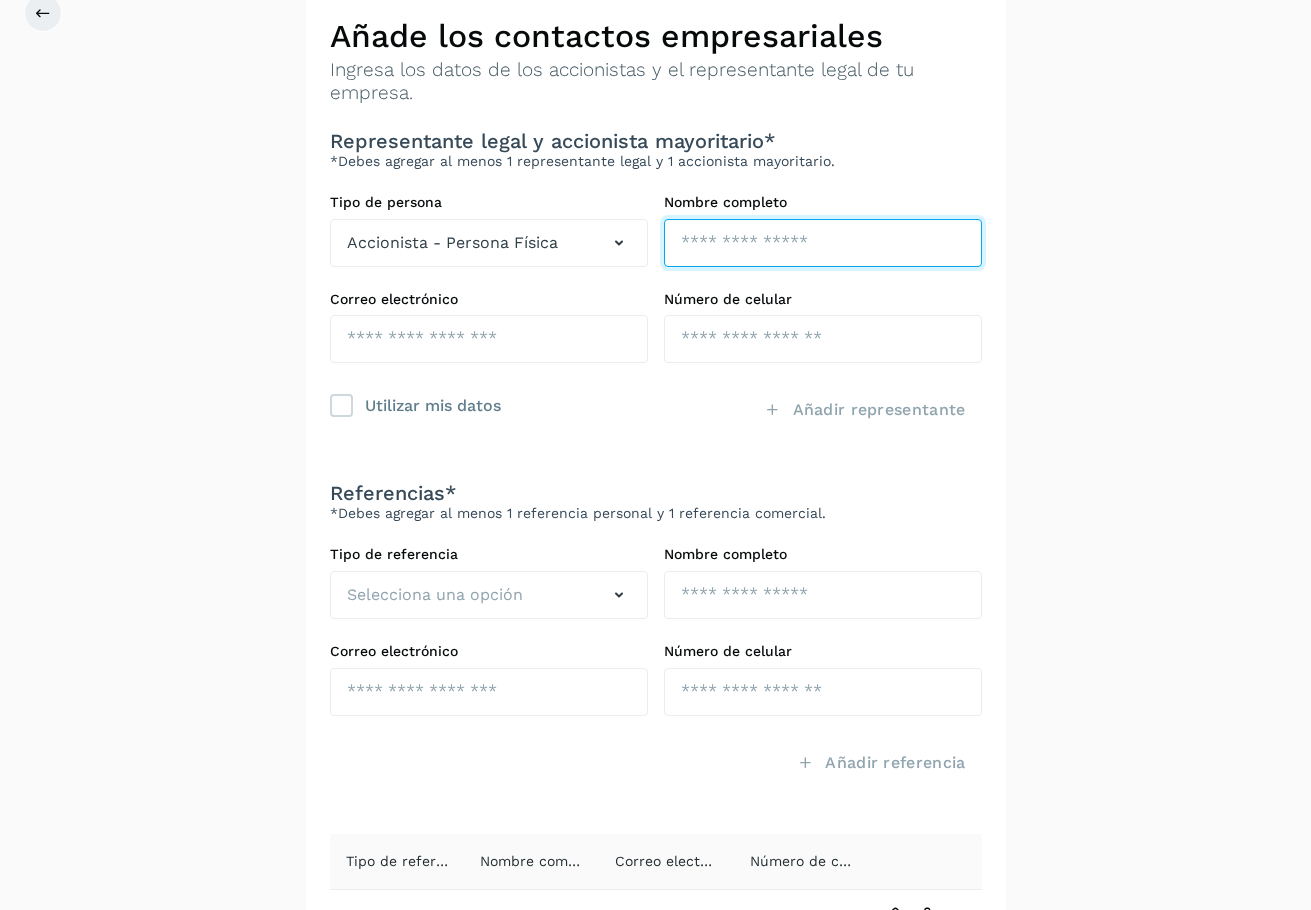 click at bounding box center (823, 243) 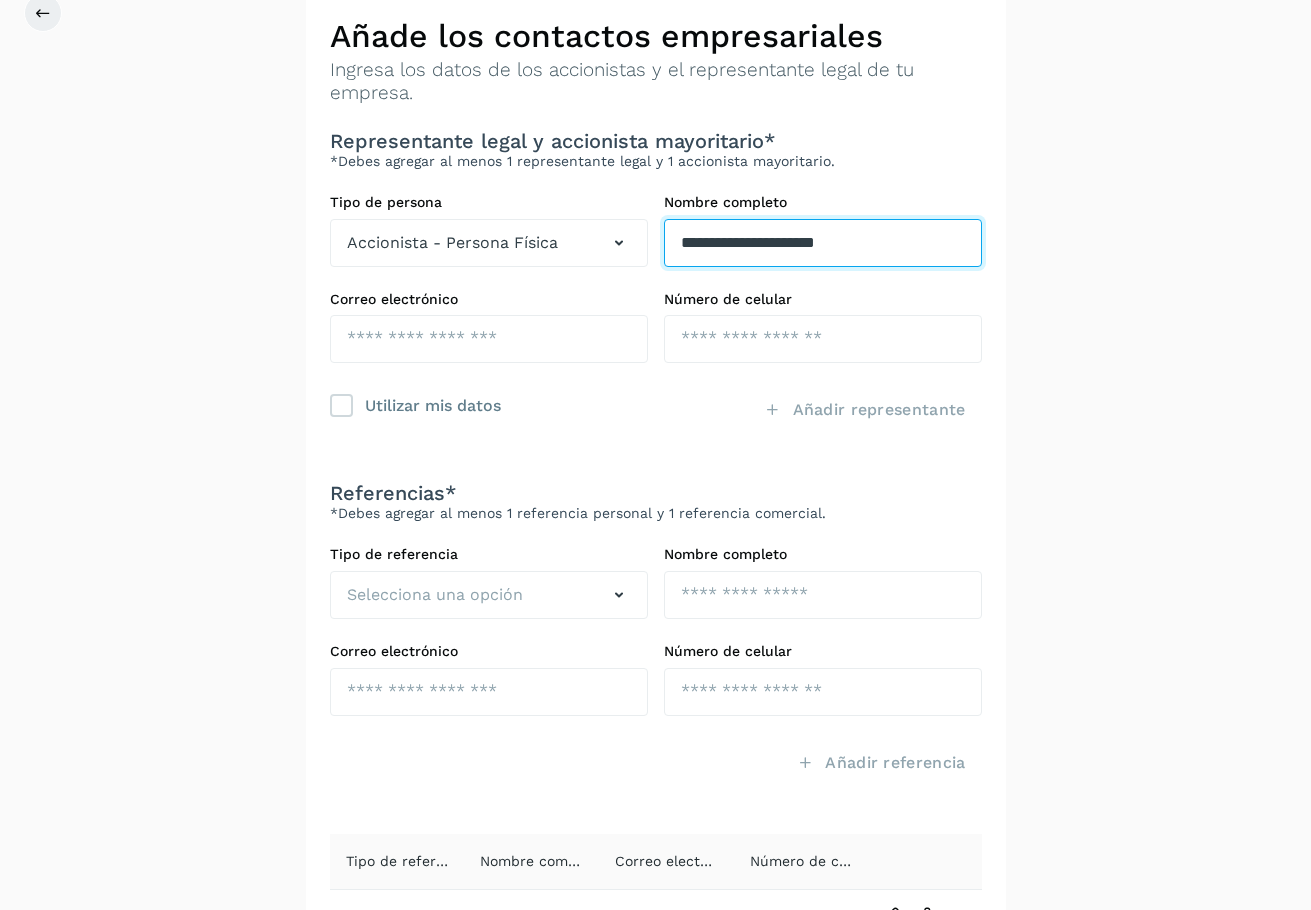 type on "**********" 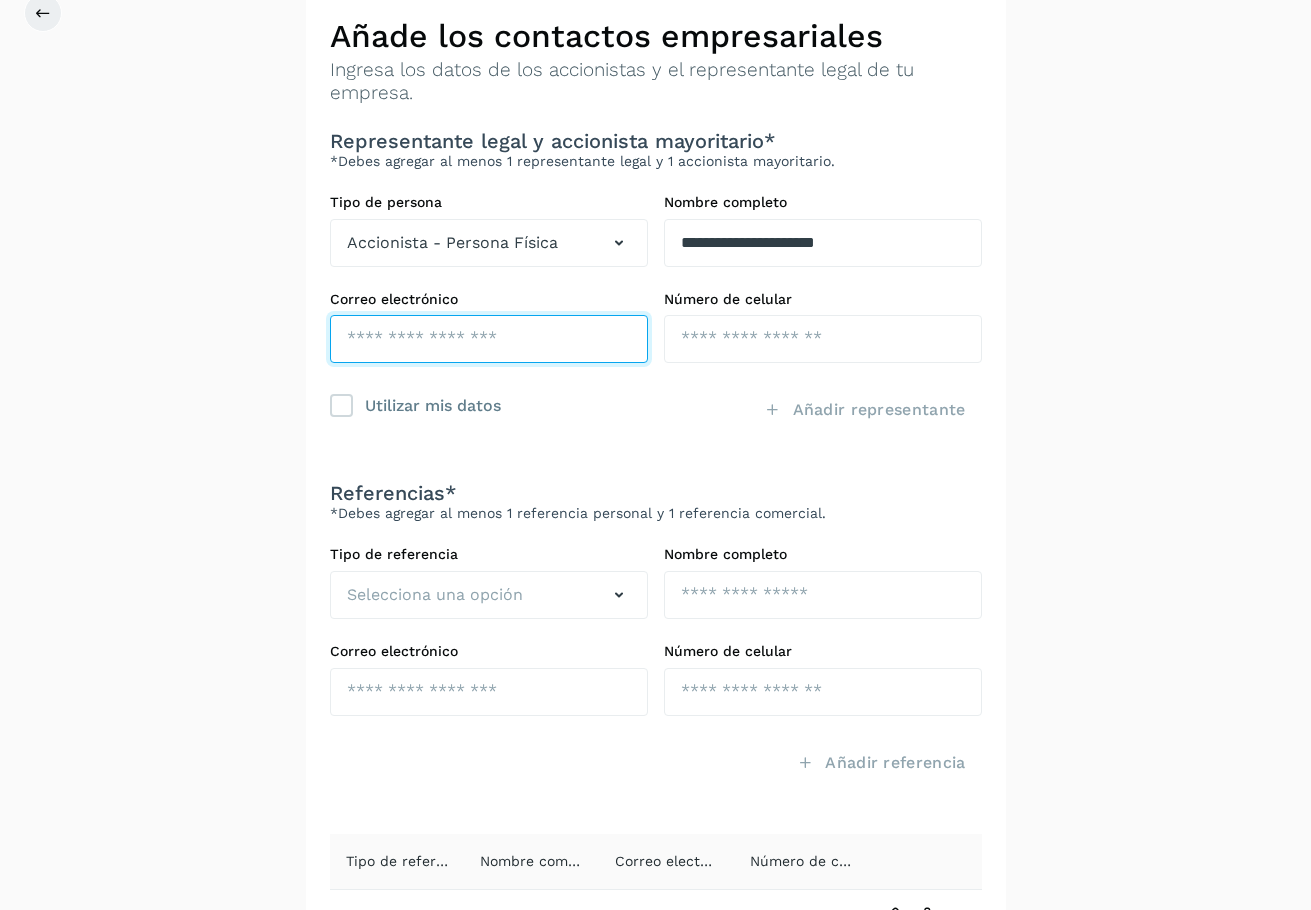 click at bounding box center [489, 339] 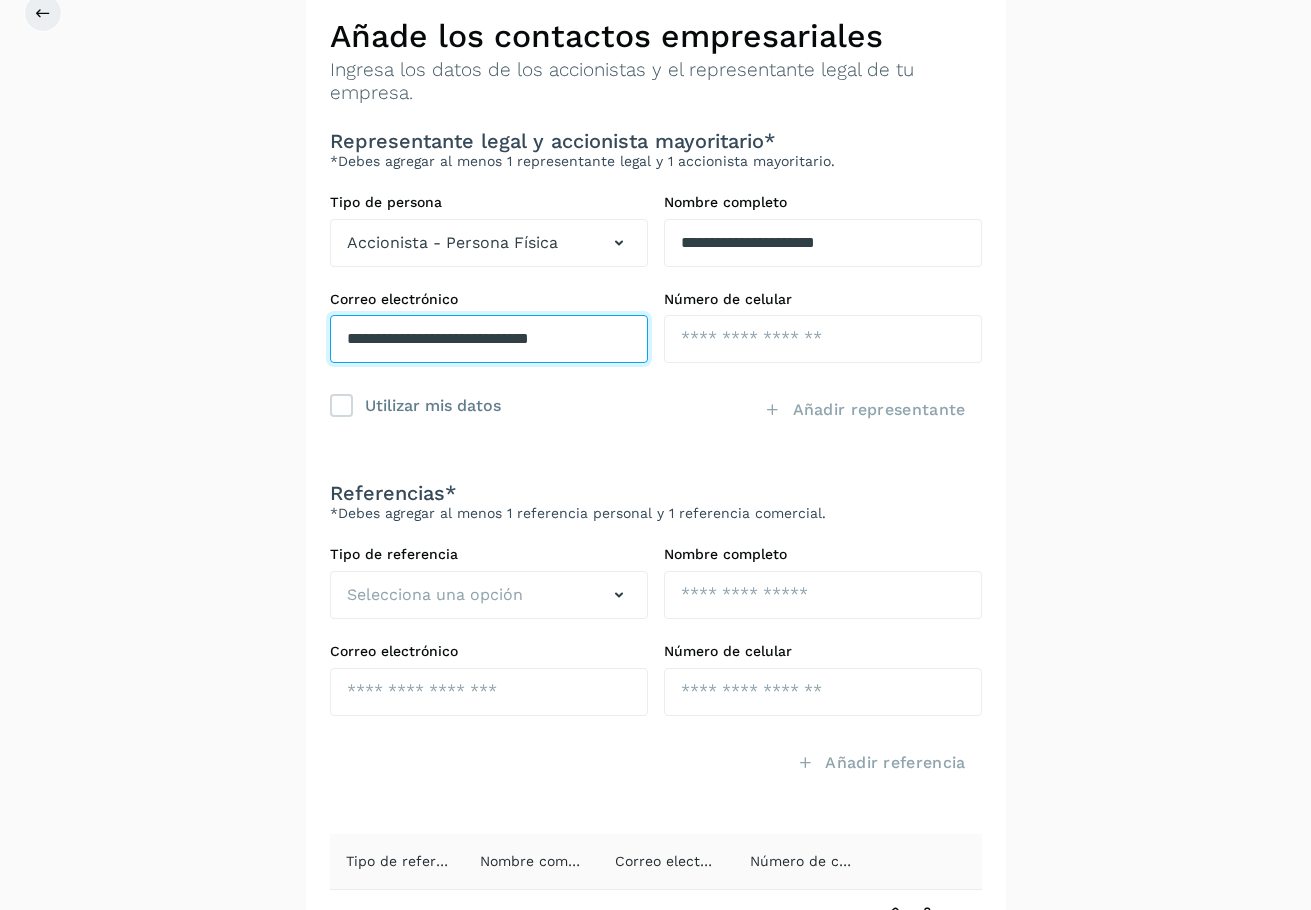 type on "**********" 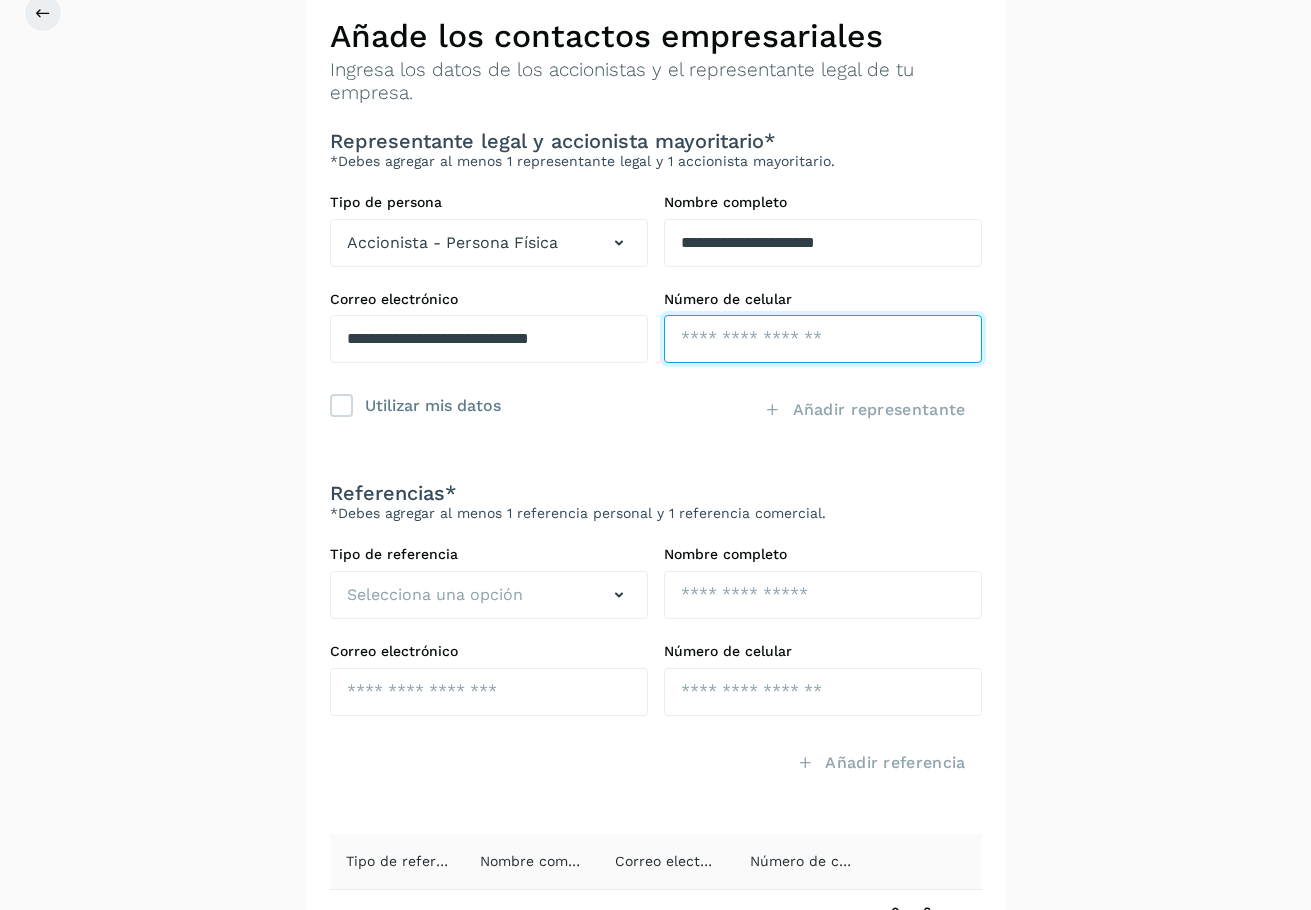click at bounding box center (823, 339) 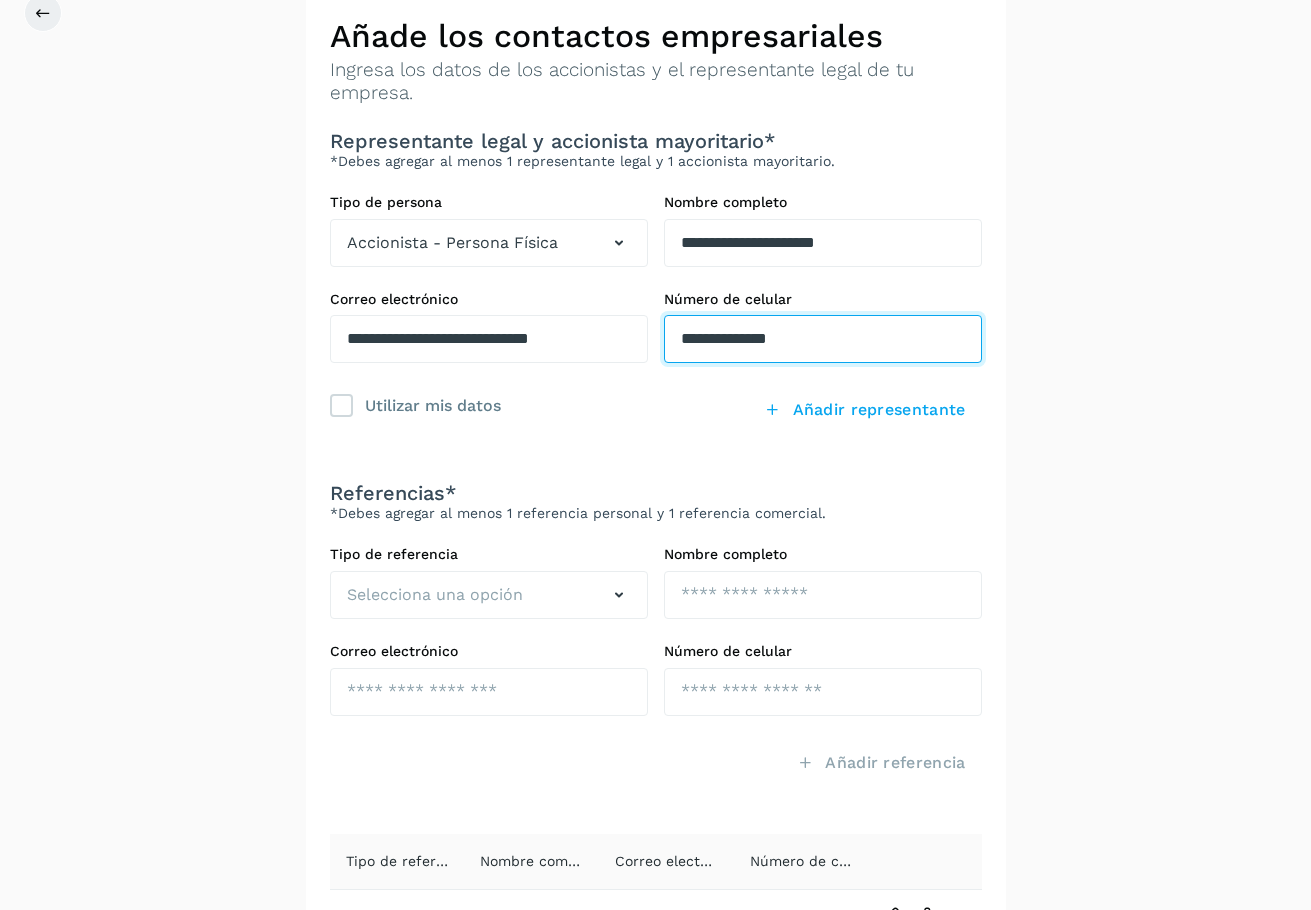 type on "**********" 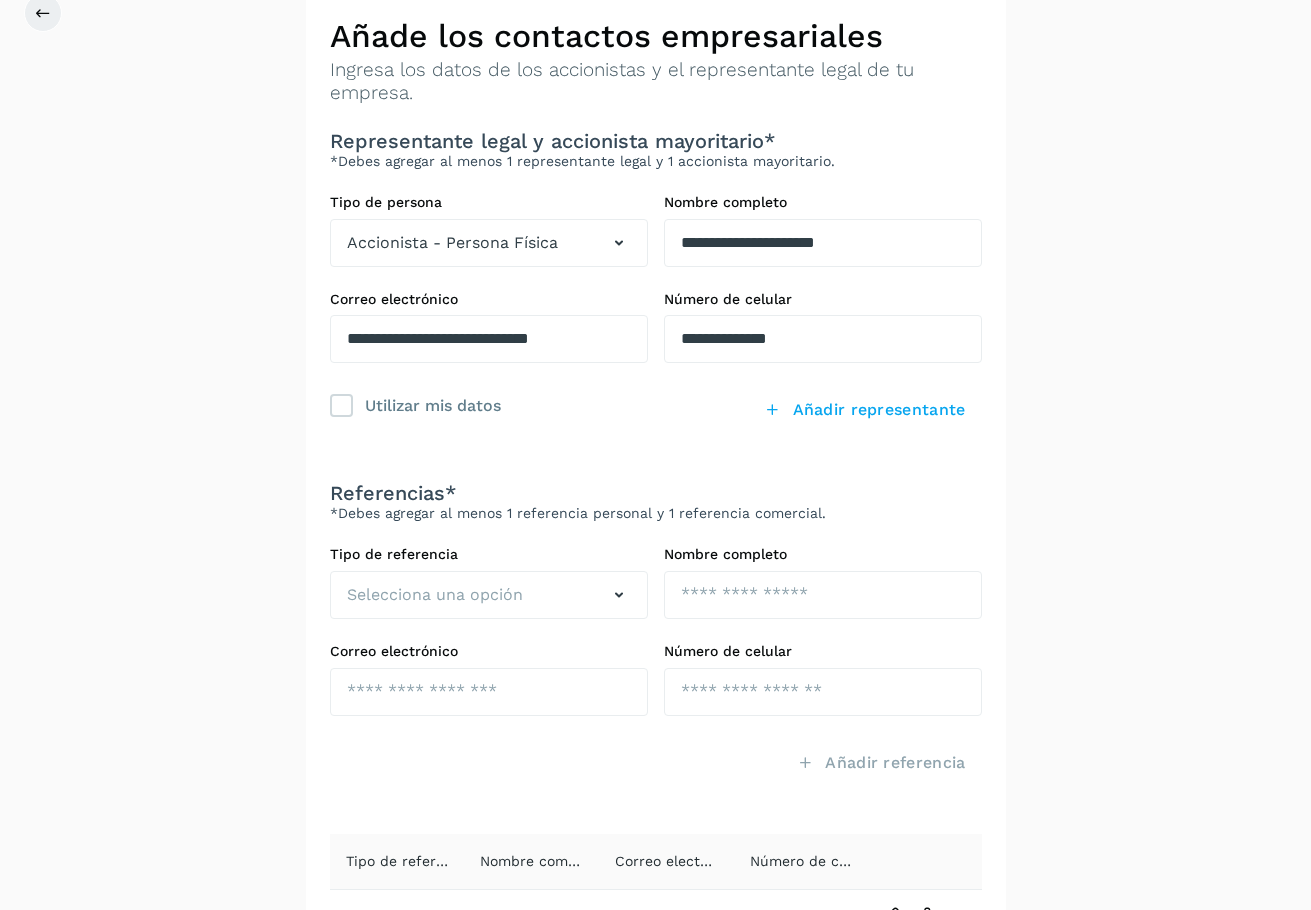 click on "**********" at bounding box center [655, 505] 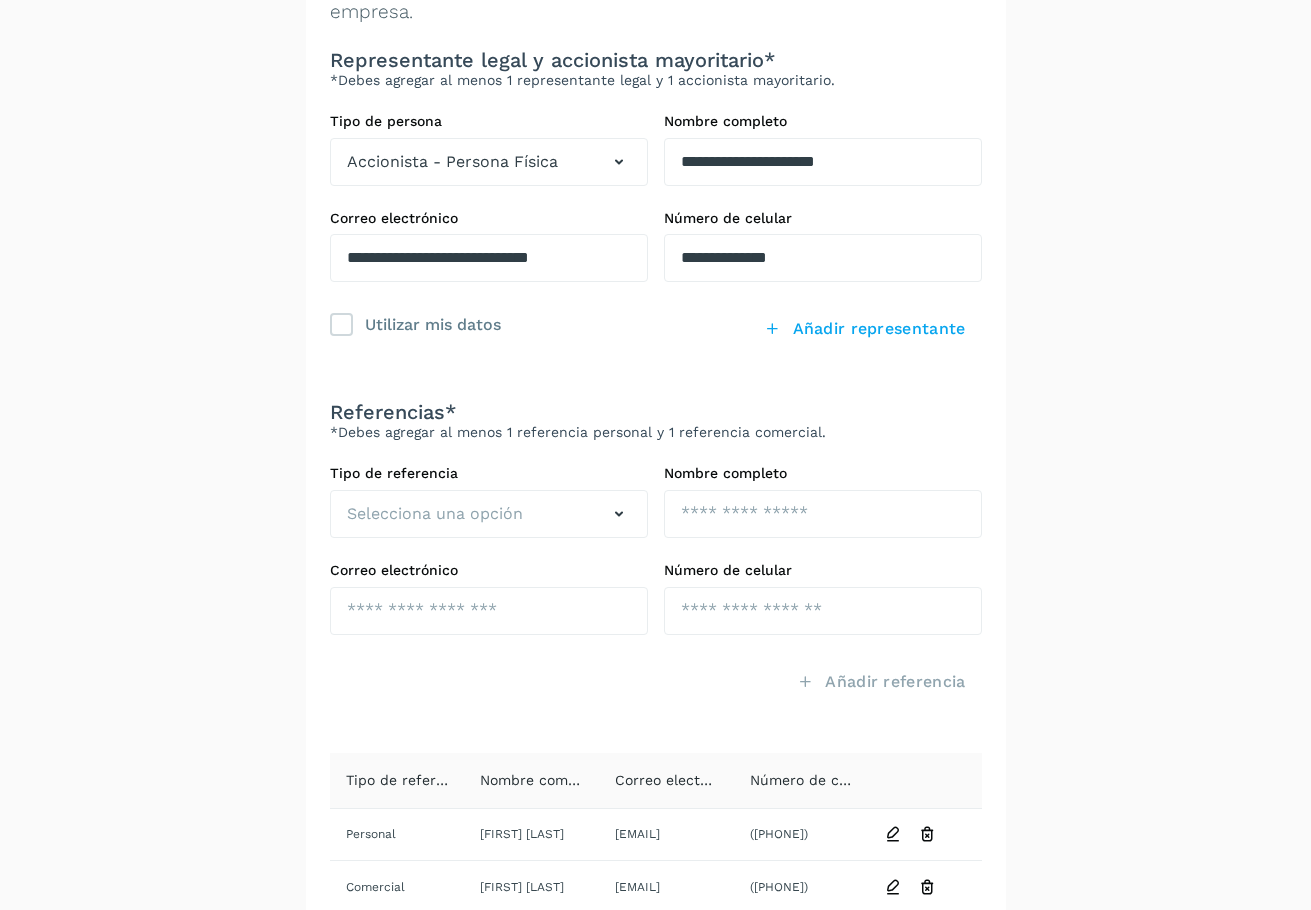 scroll, scrollTop: 298, scrollLeft: 0, axis: vertical 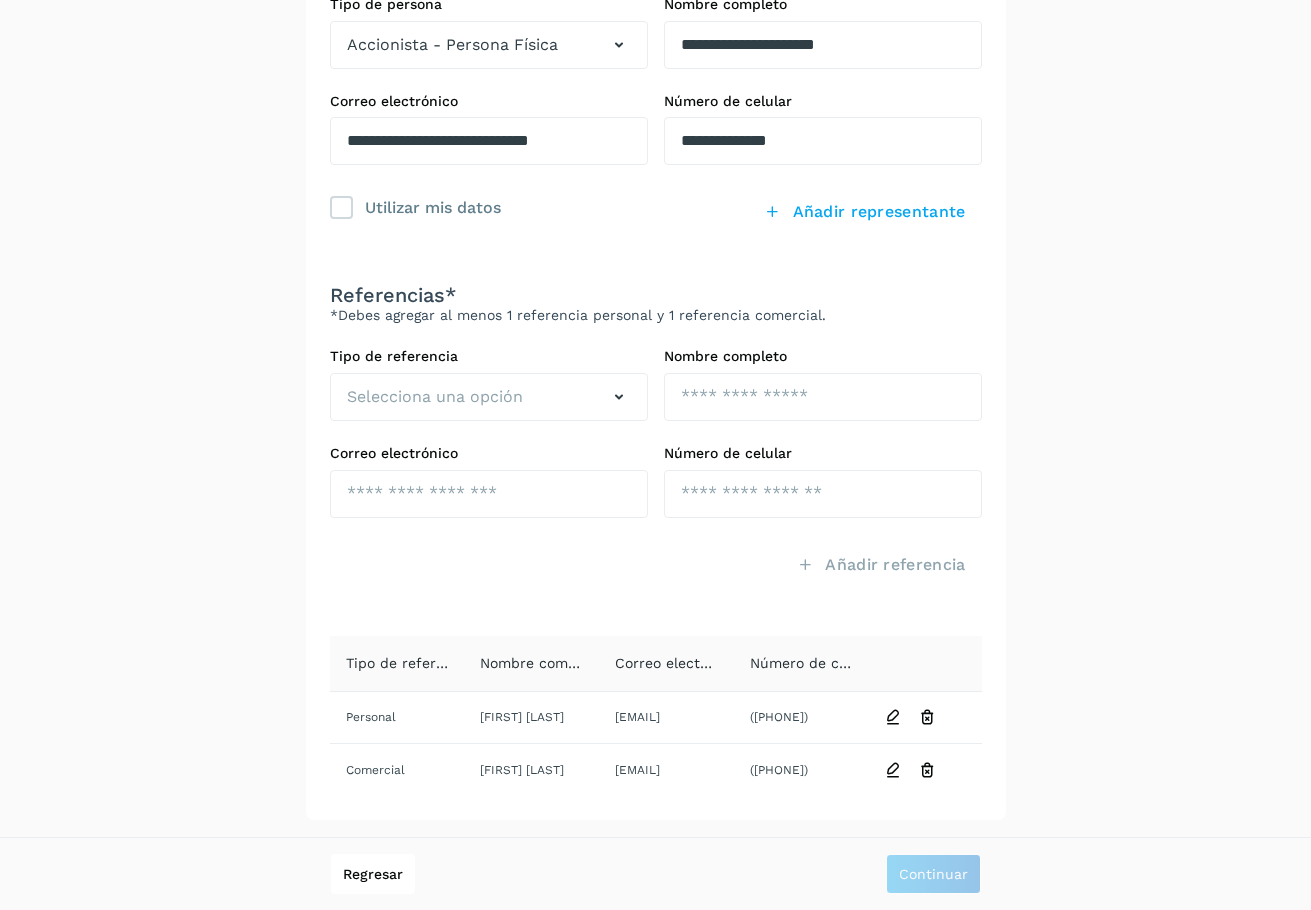 click on "**********" at bounding box center [655, 307] 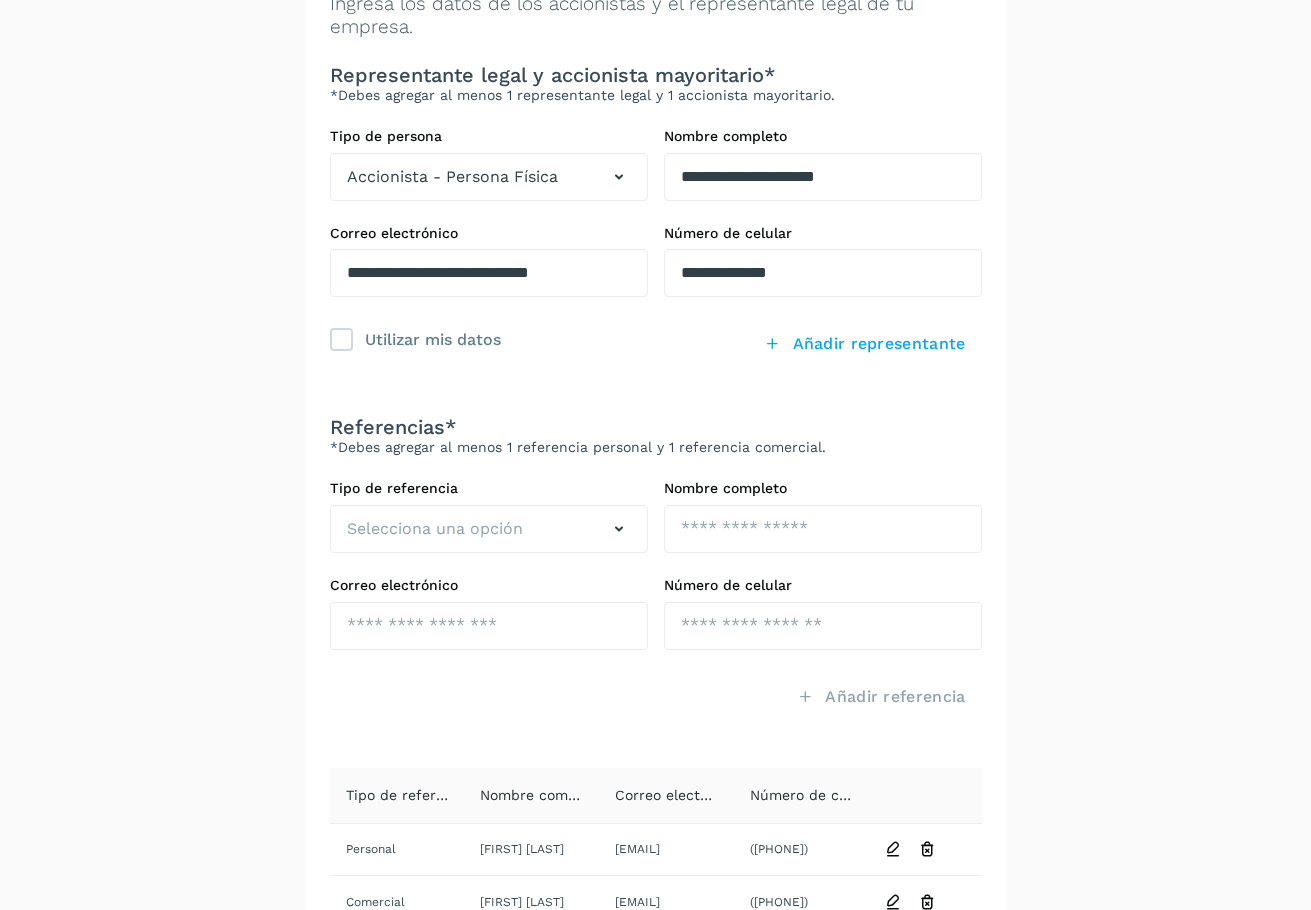 scroll, scrollTop: 0, scrollLeft: 0, axis: both 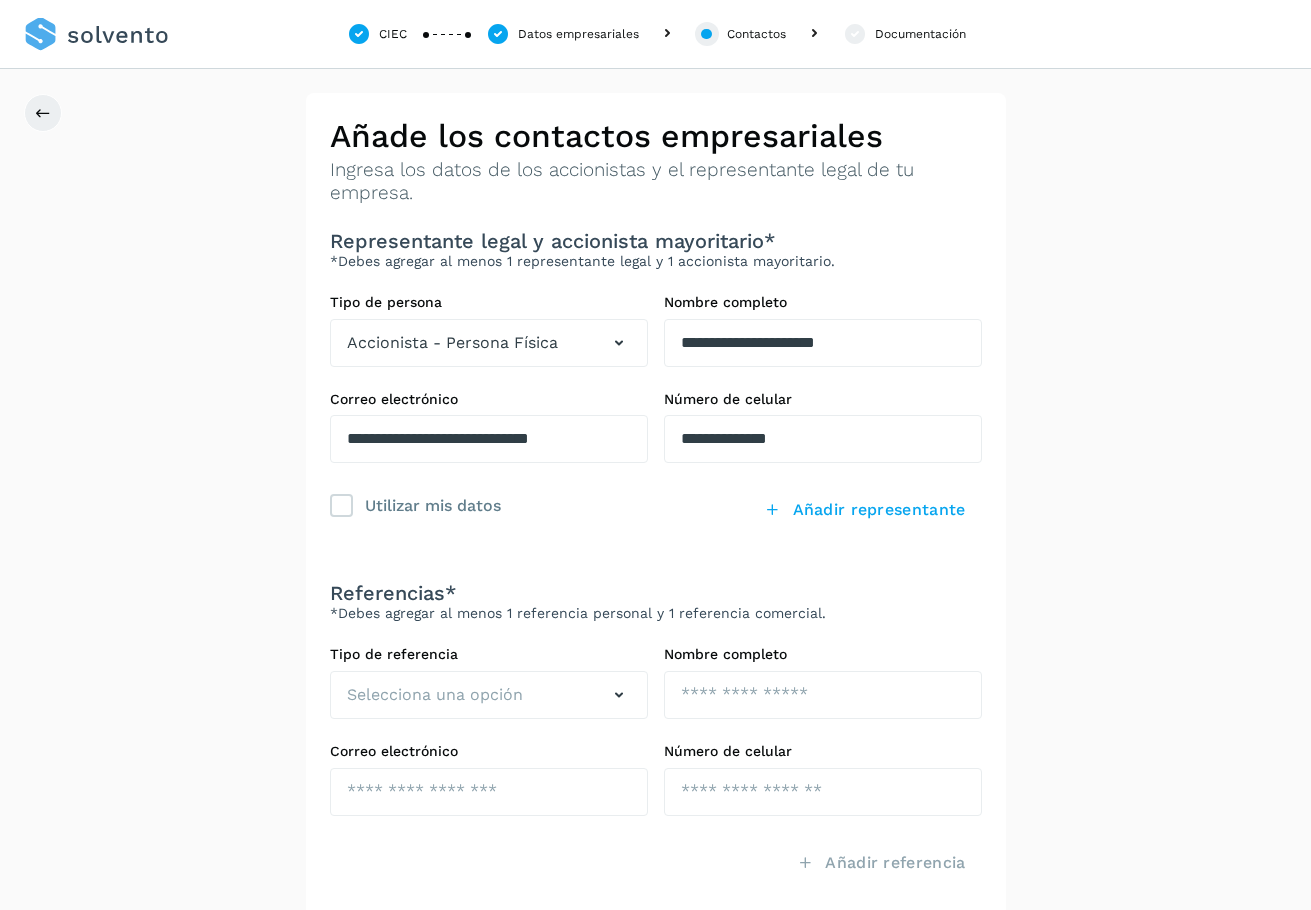 click on "**********" at bounding box center (655, 605) 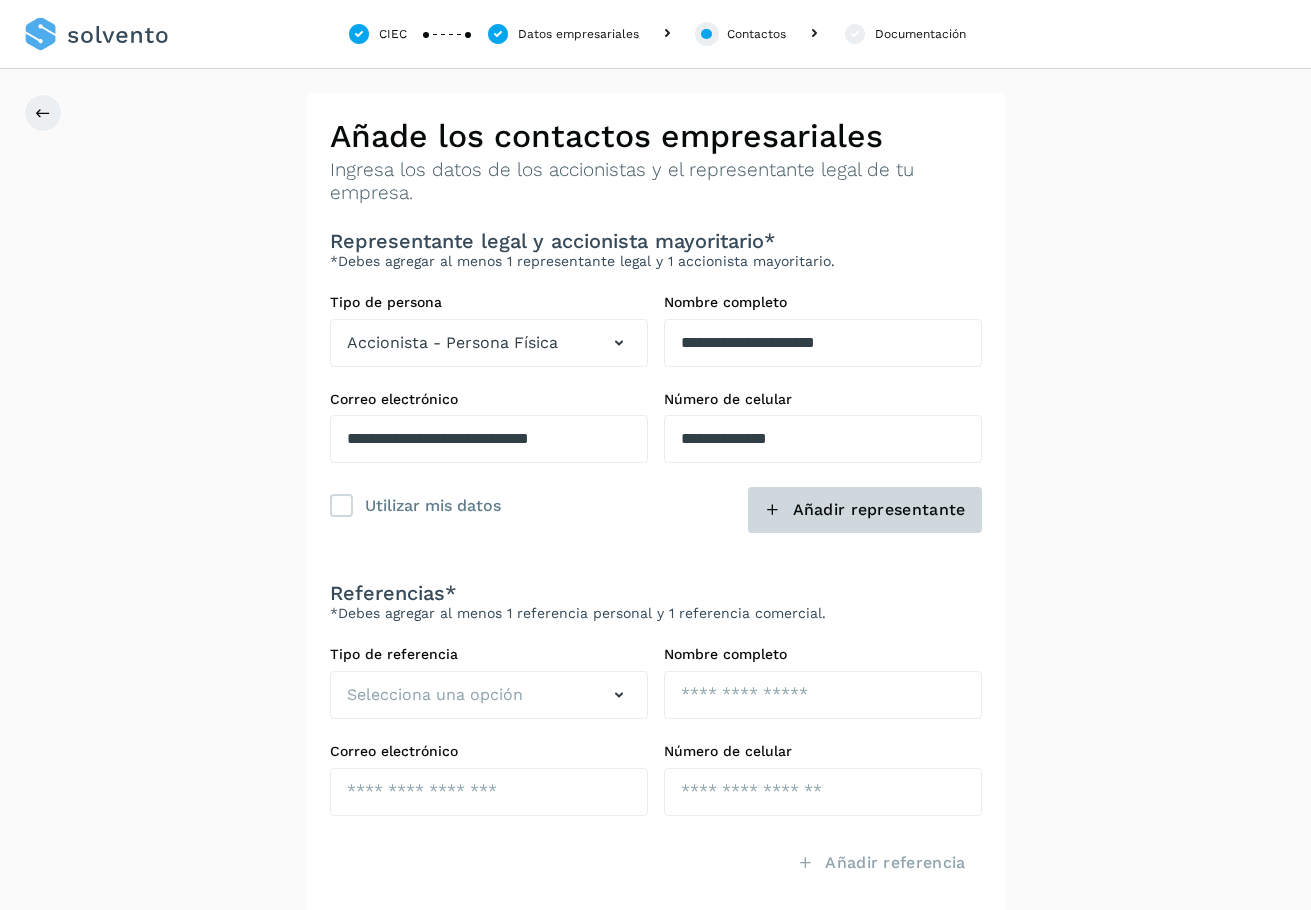 click on "Añadir representante" 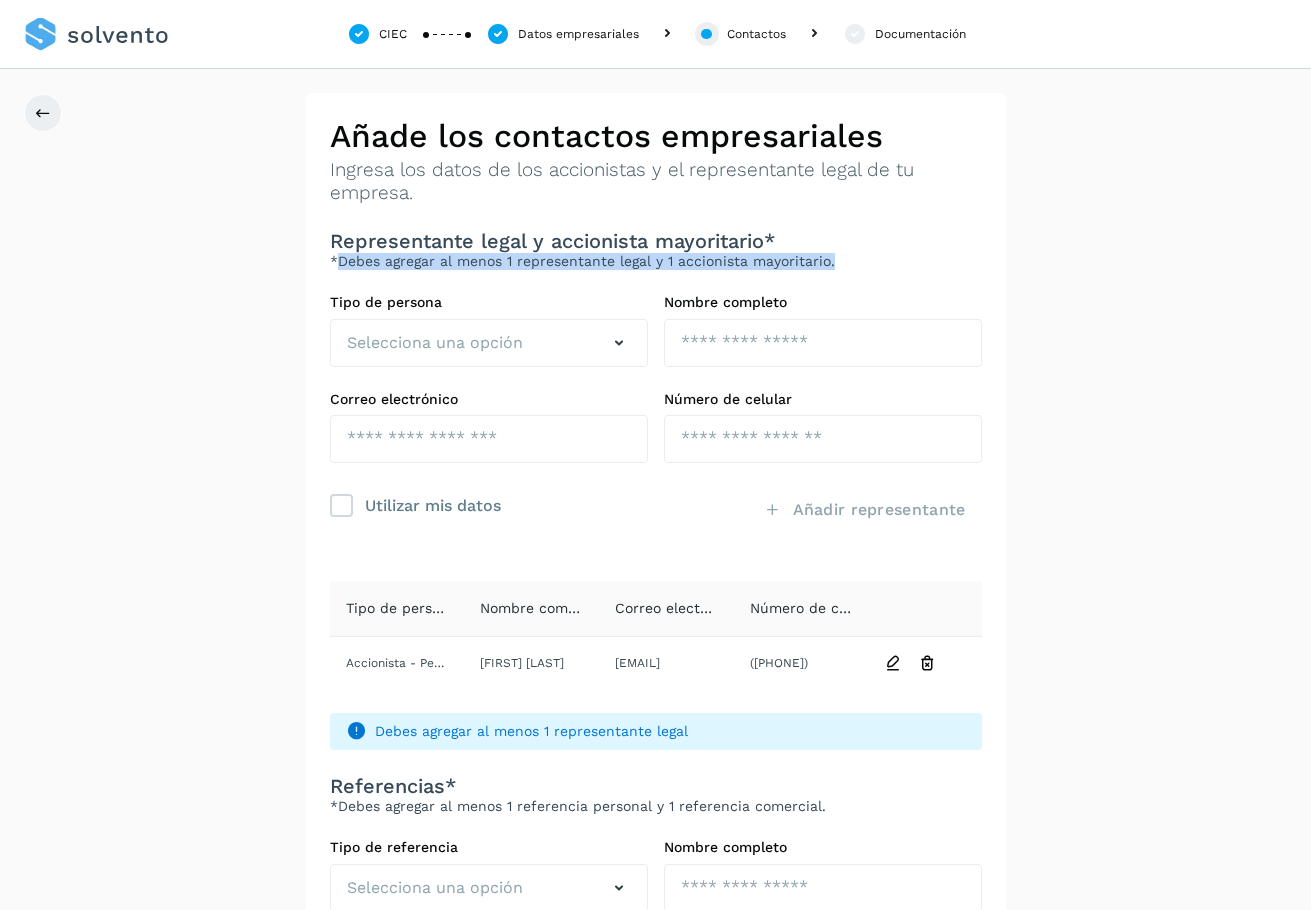 drag, startPoint x: 340, startPoint y: 262, endPoint x: 843, endPoint y: 271, distance: 503.0805 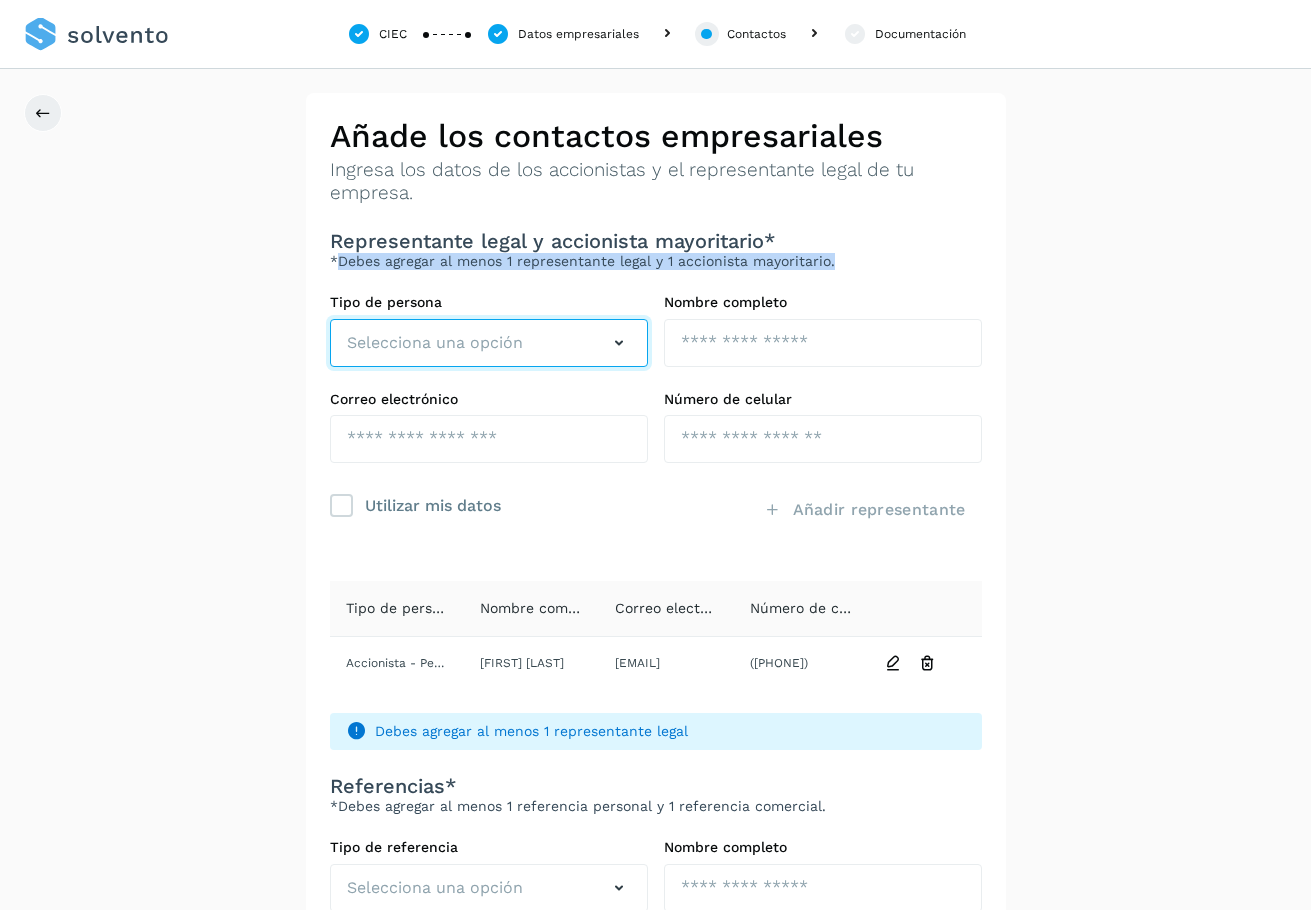 click on "Selecciona una opción" at bounding box center (435, 343) 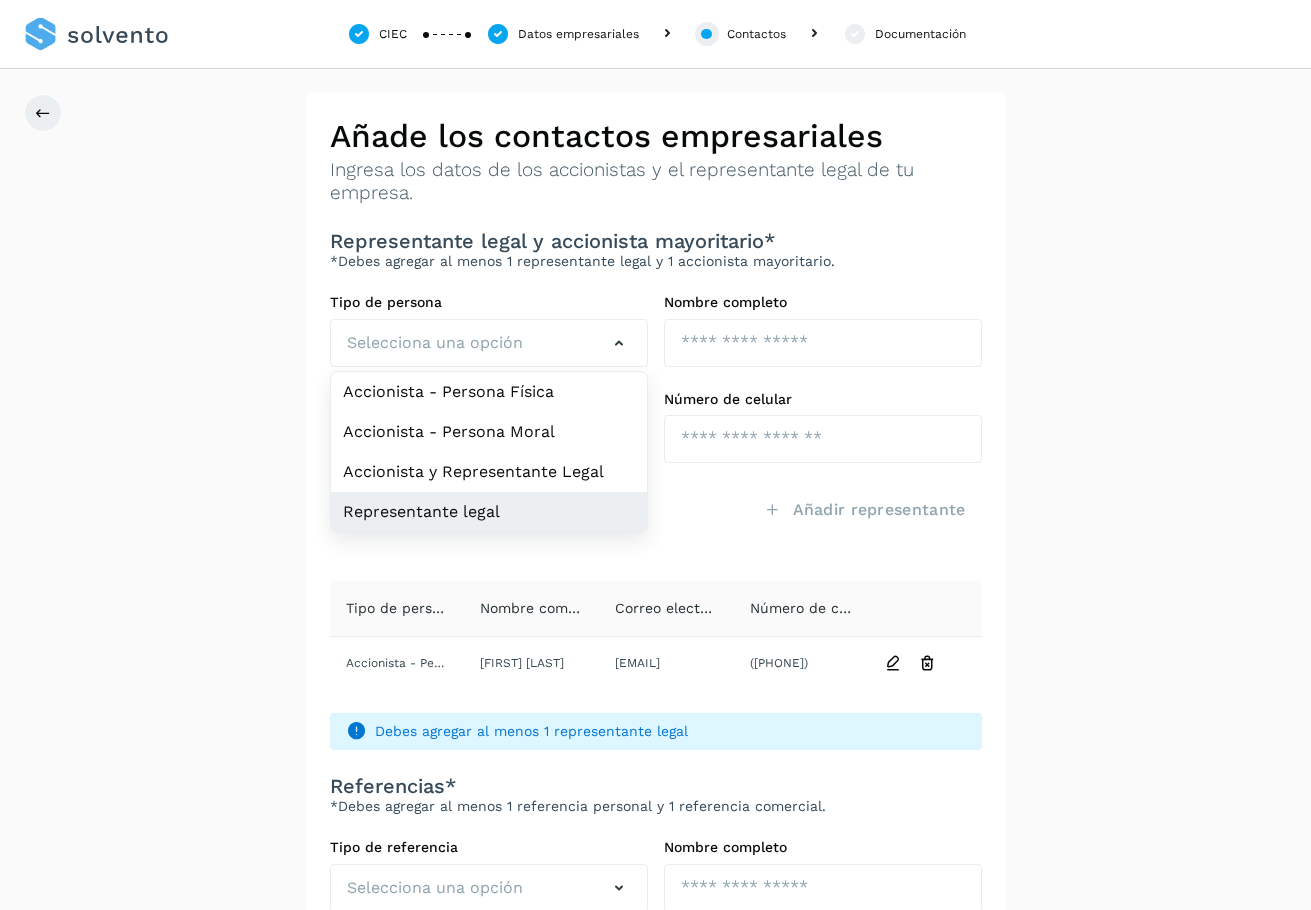 click on "Representante legal" 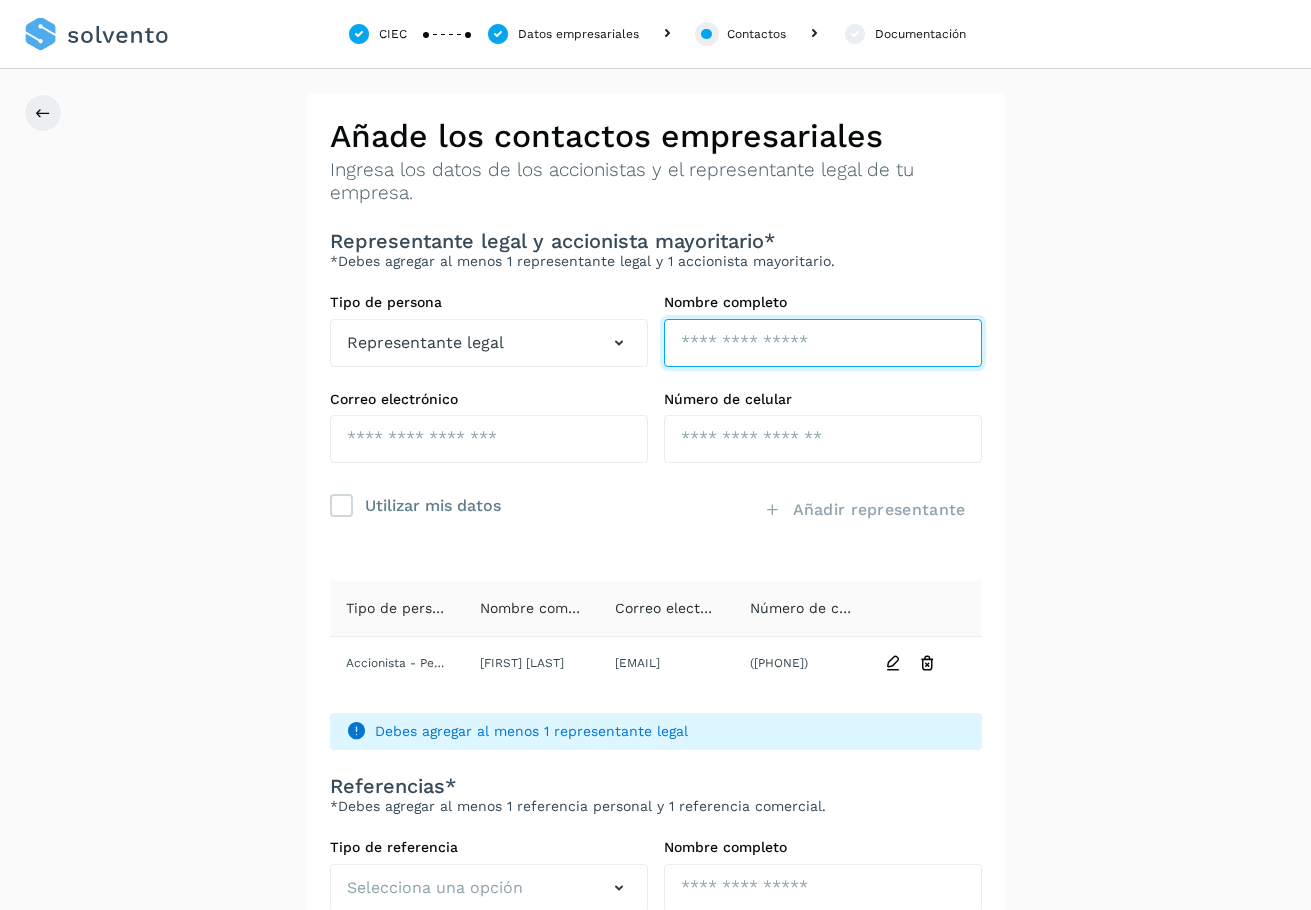 click at bounding box center (823, 343) 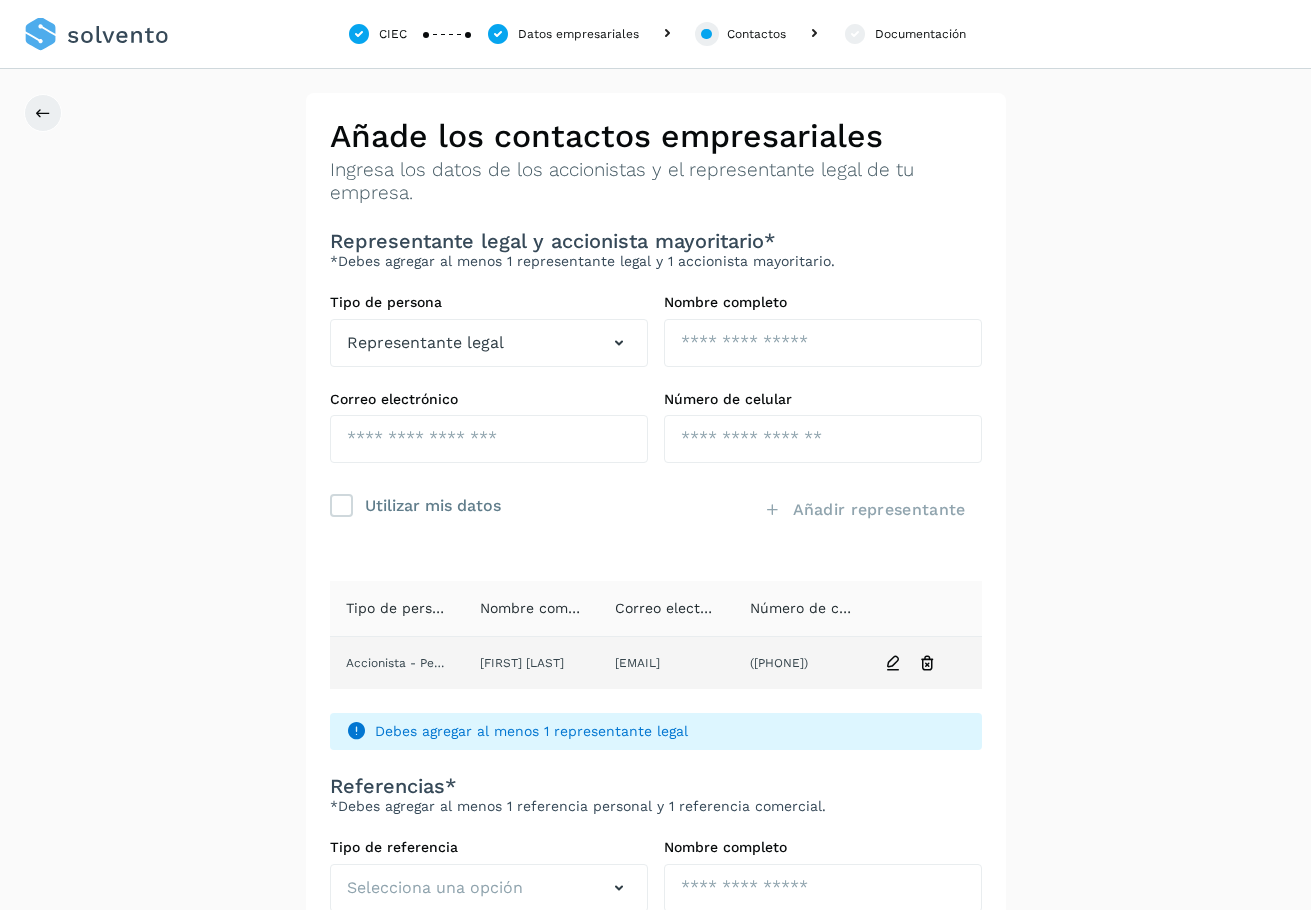 click at bounding box center [893, 663] 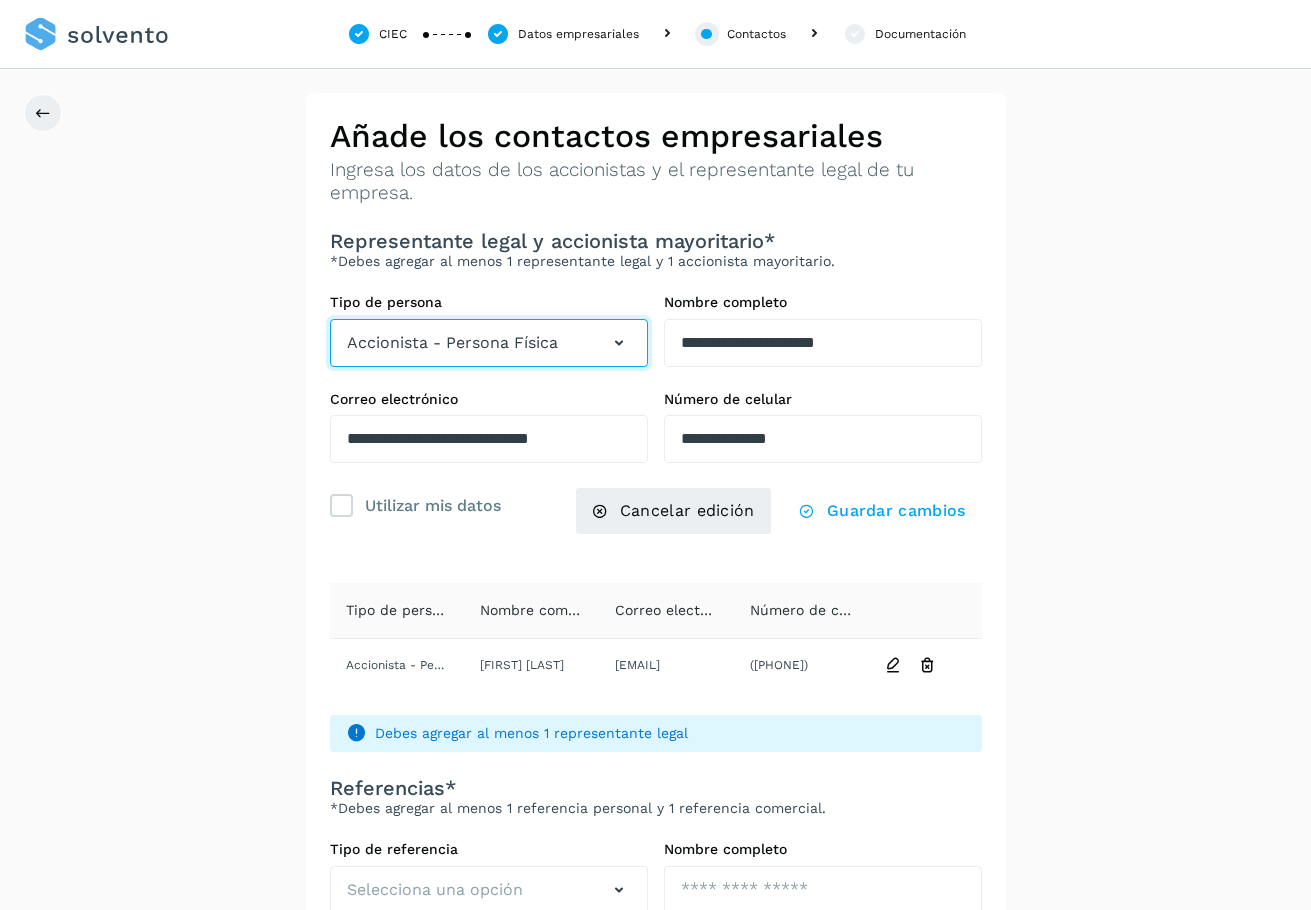 click on "Accionista - Persona Física" at bounding box center (489, 343) 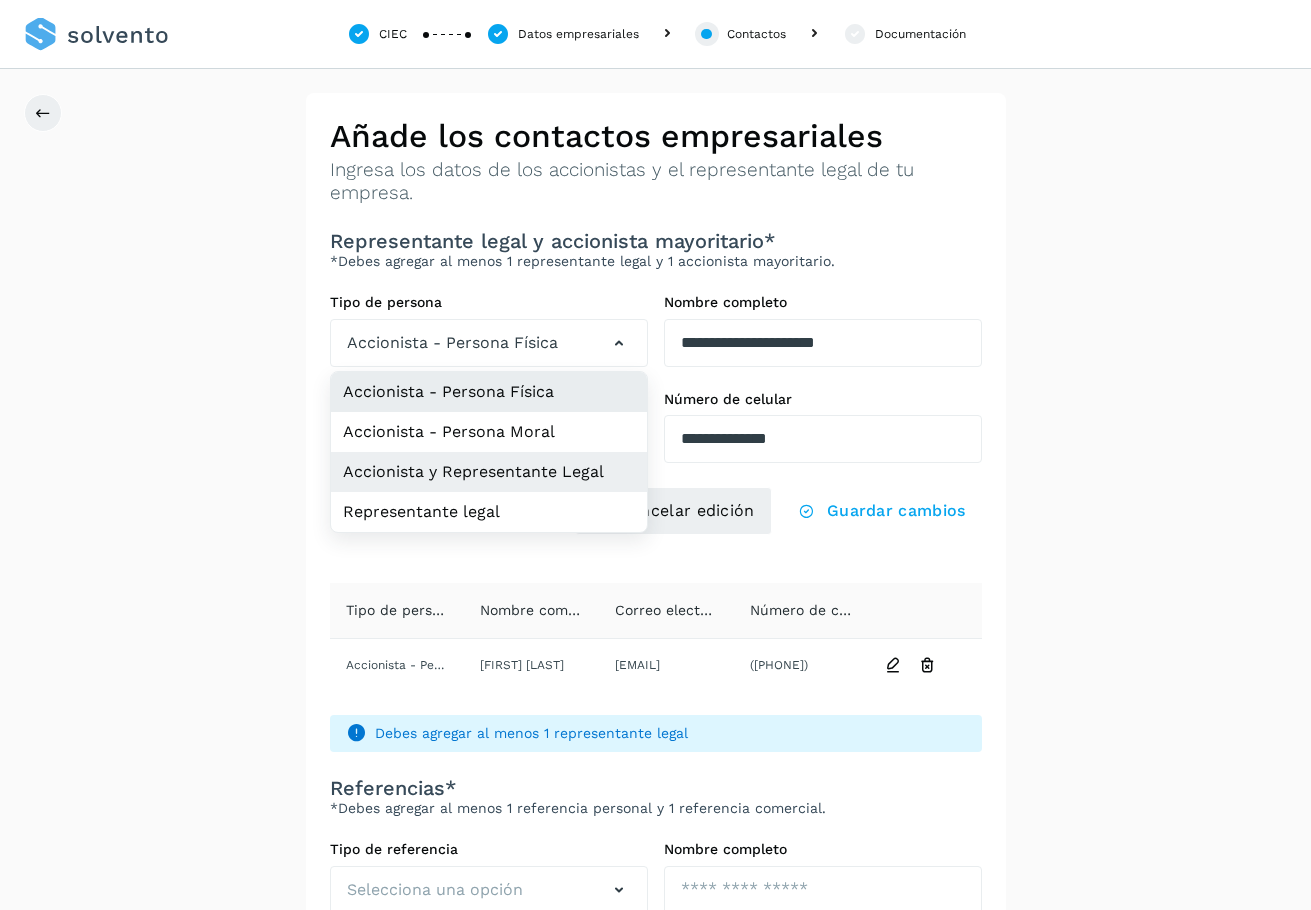 click on "Accionista y Representante Legal" 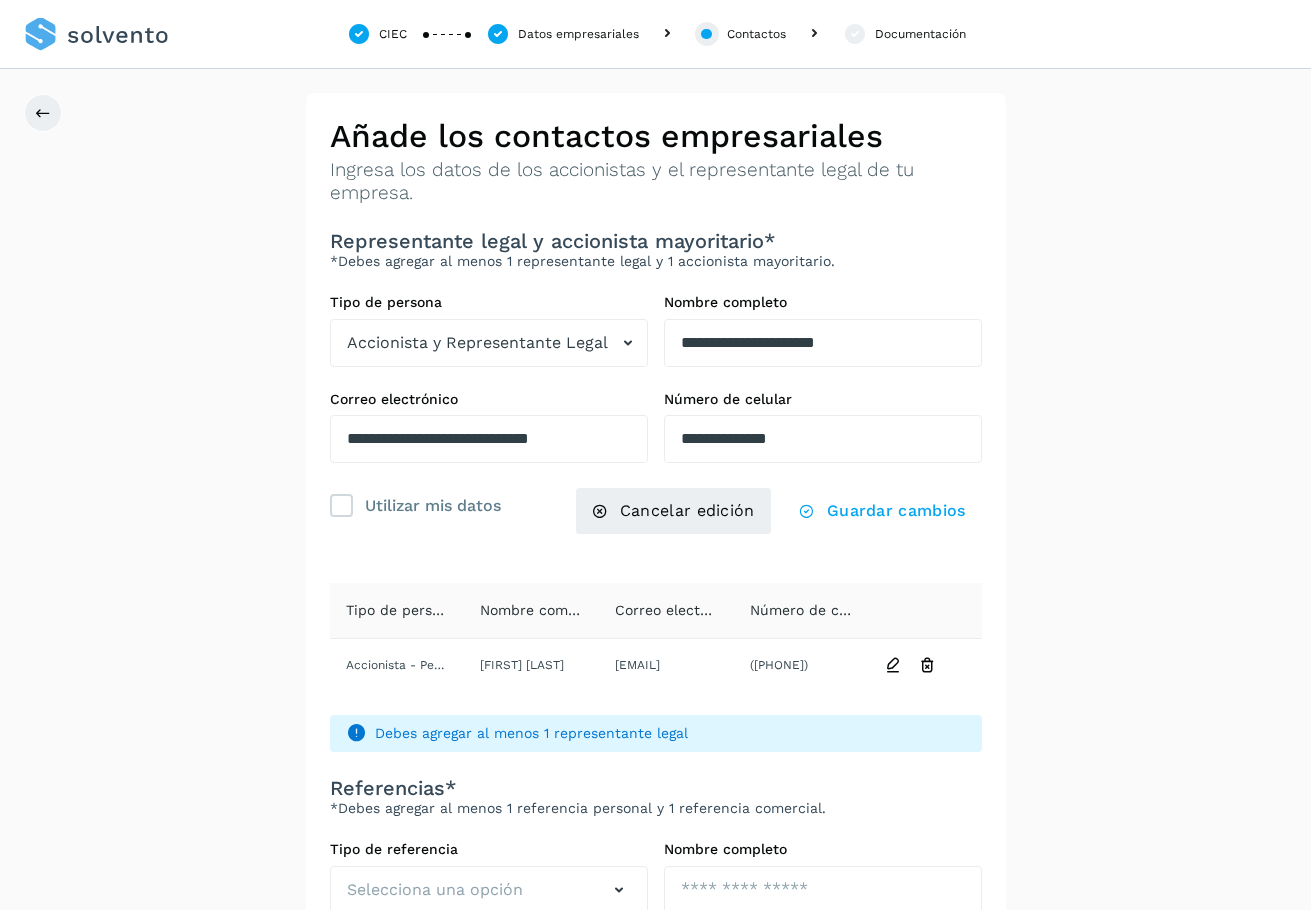 click on "**********" at bounding box center (655, 703) 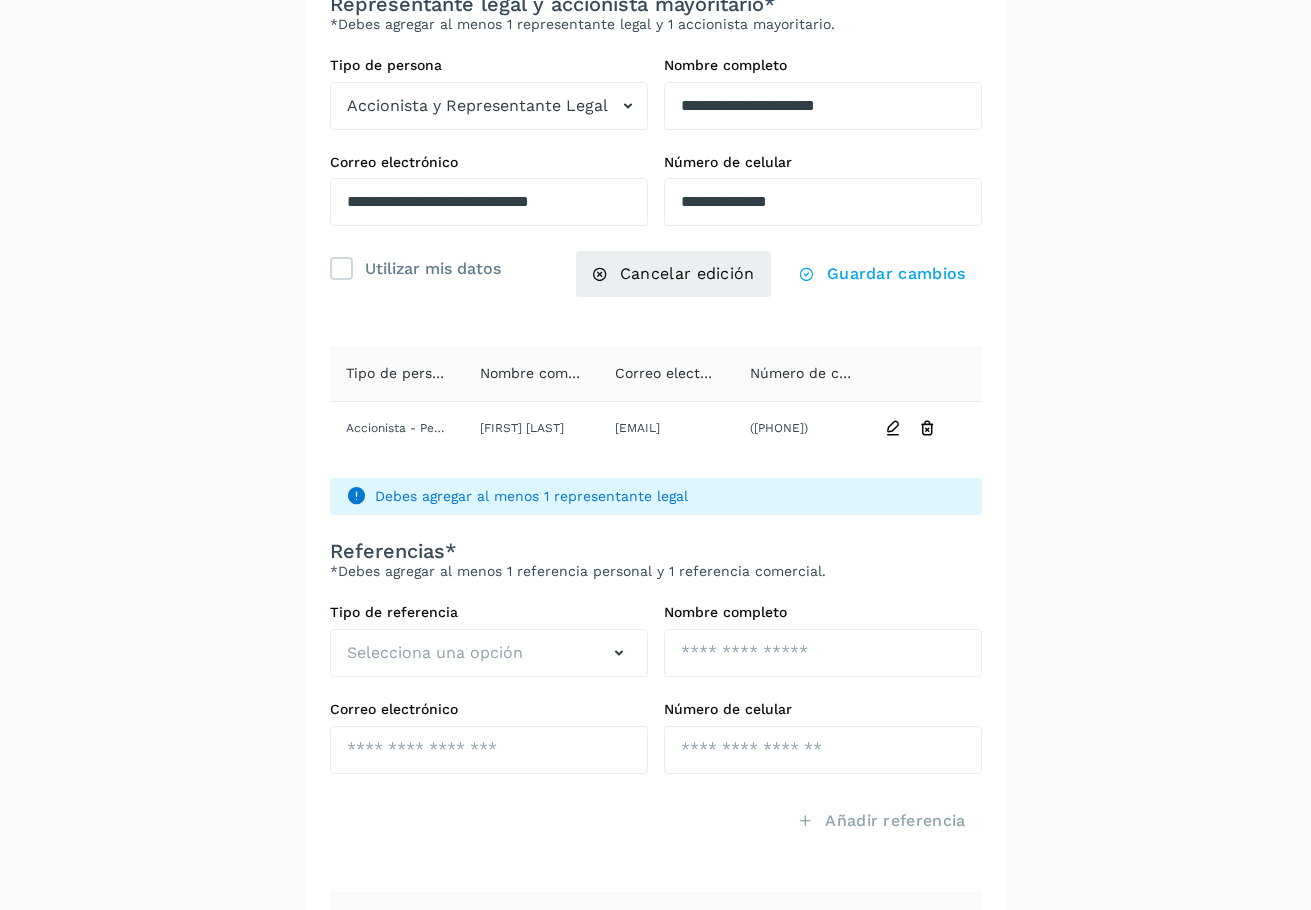 scroll, scrollTop: 193, scrollLeft: 0, axis: vertical 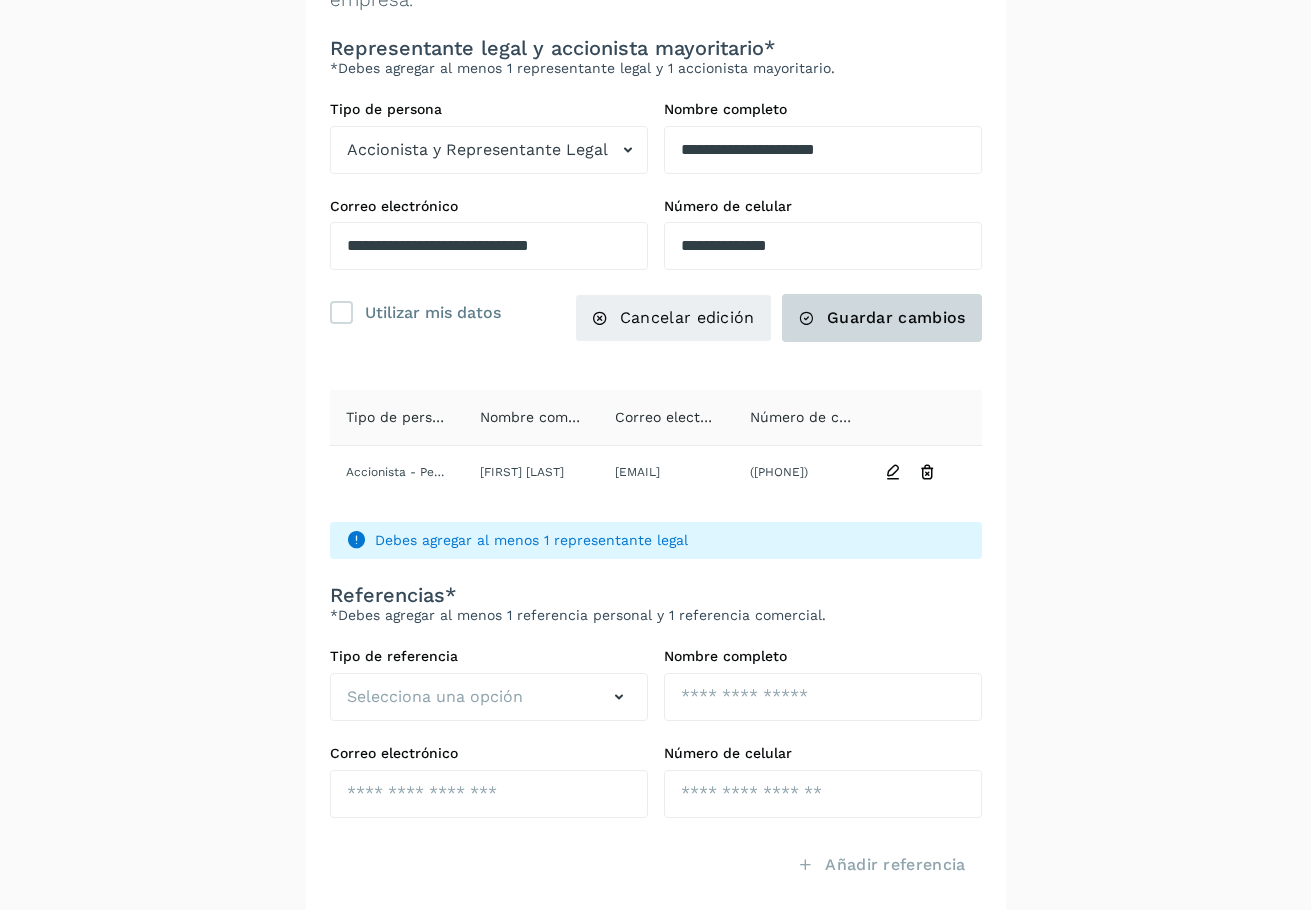 click on "Guardar cambios" 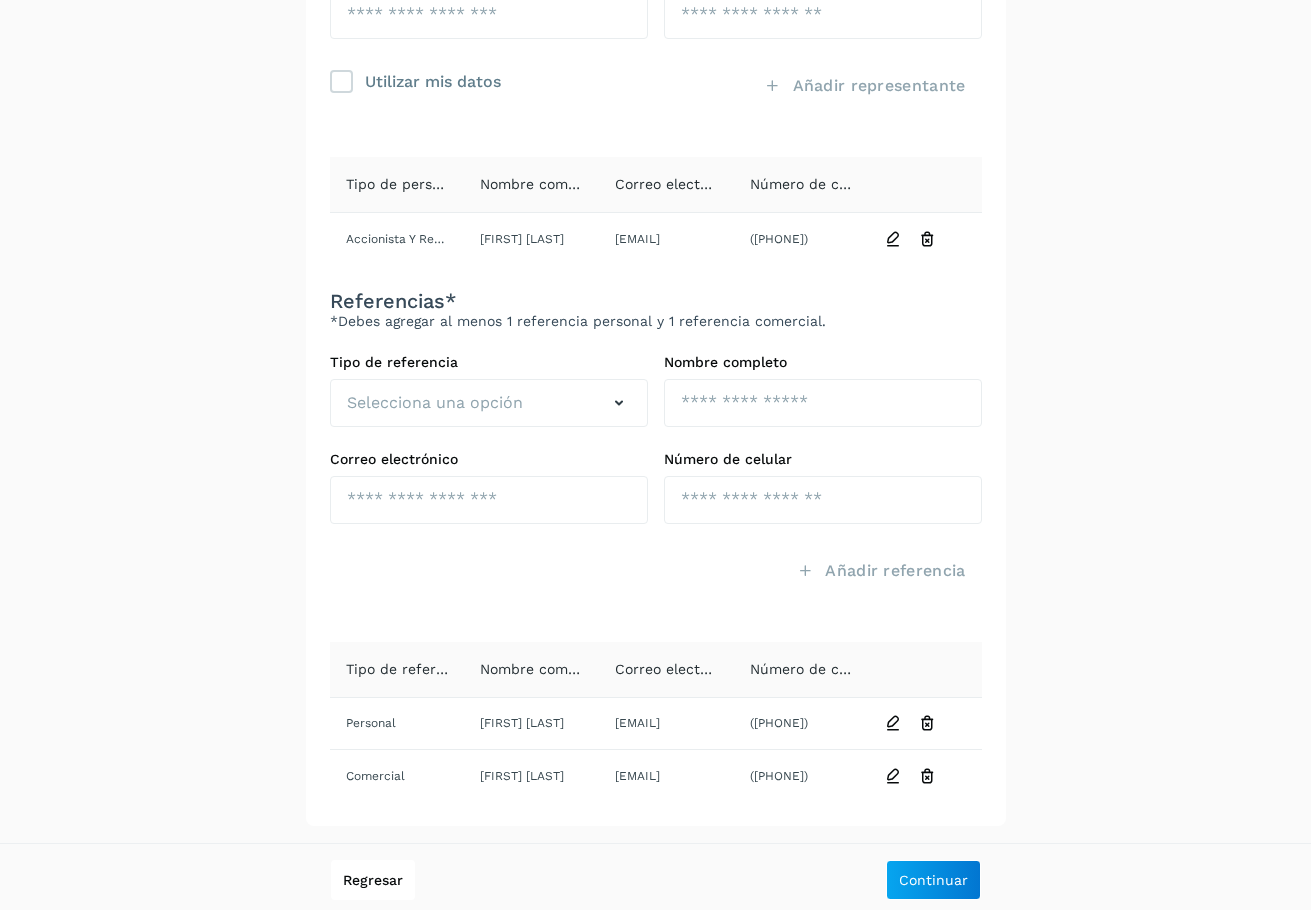 scroll, scrollTop: 430, scrollLeft: 0, axis: vertical 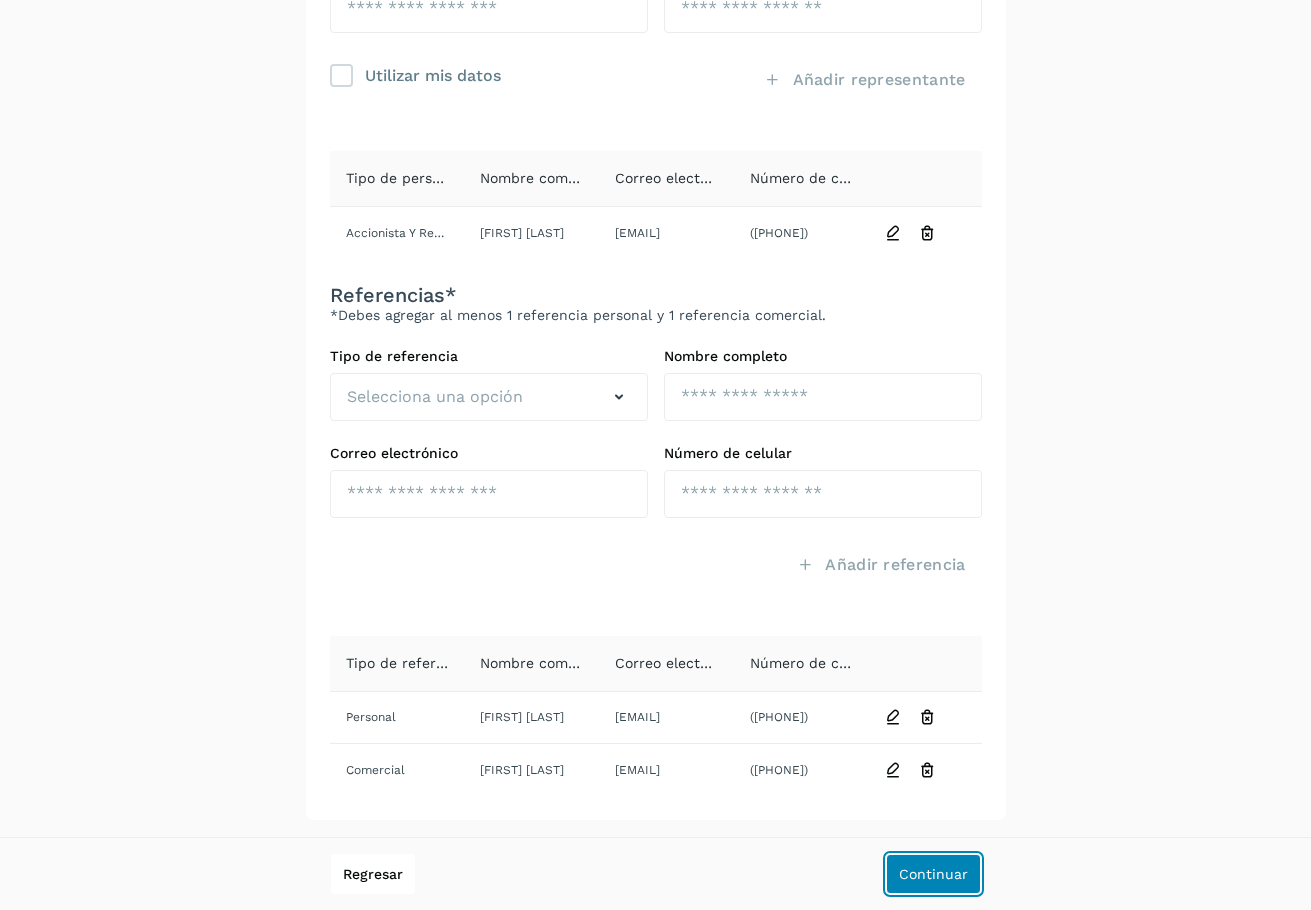 click on "Continuar" at bounding box center [933, 874] 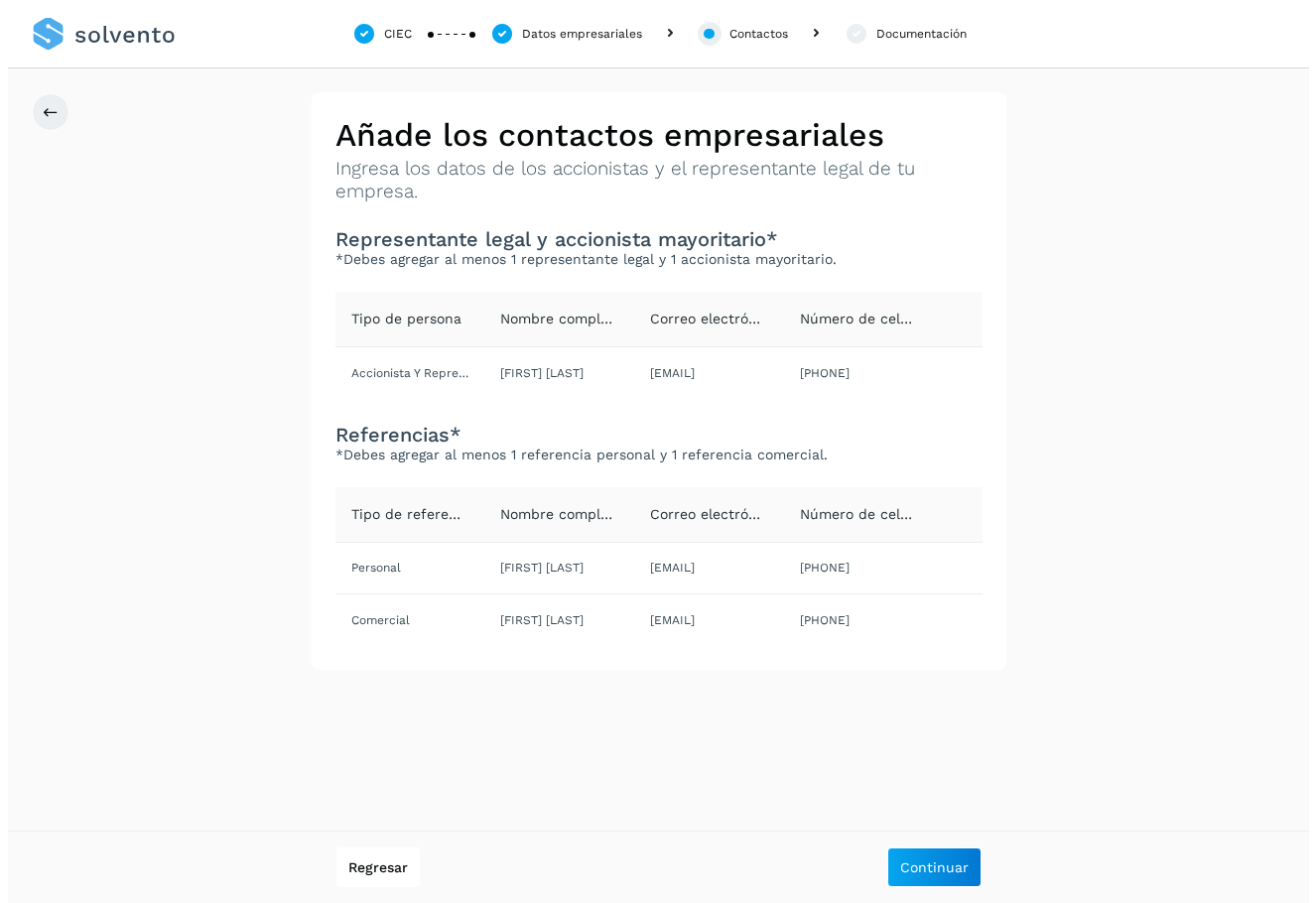 scroll, scrollTop: 0, scrollLeft: 0, axis: both 